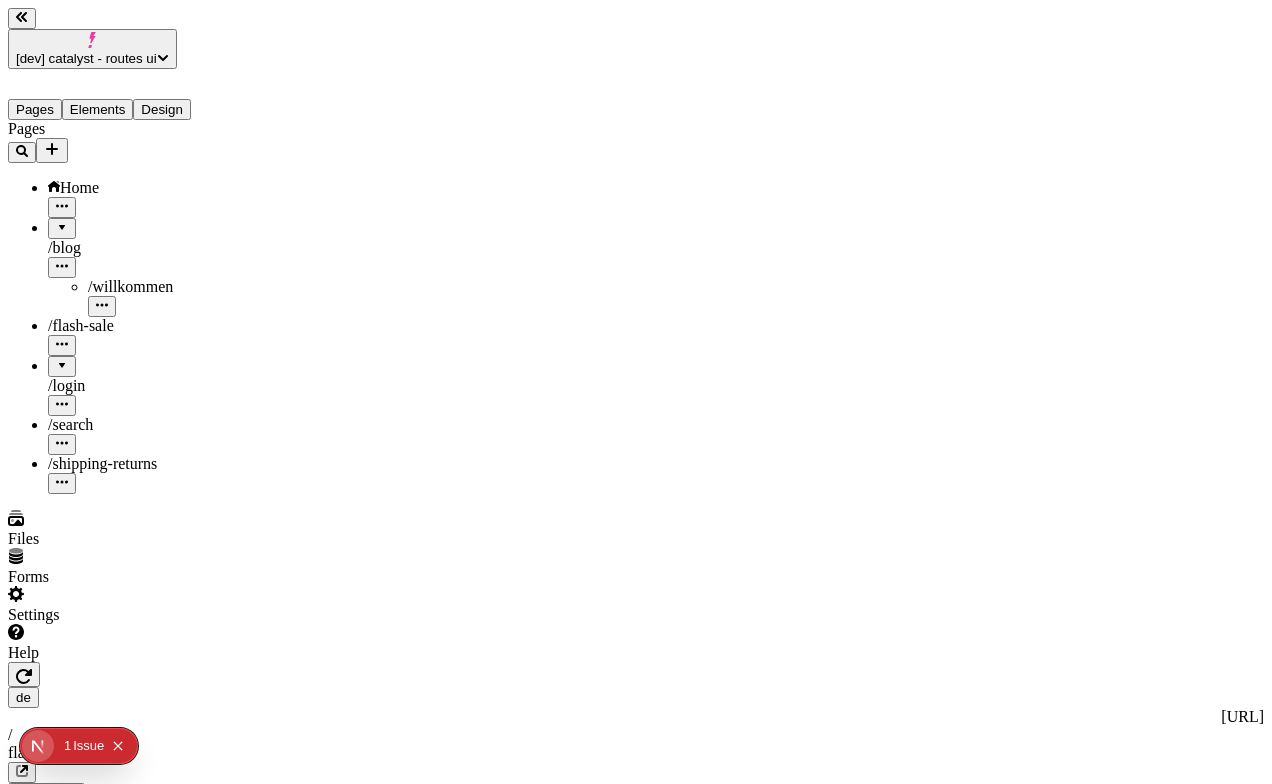 scroll, scrollTop: 0, scrollLeft: 0, axis: both 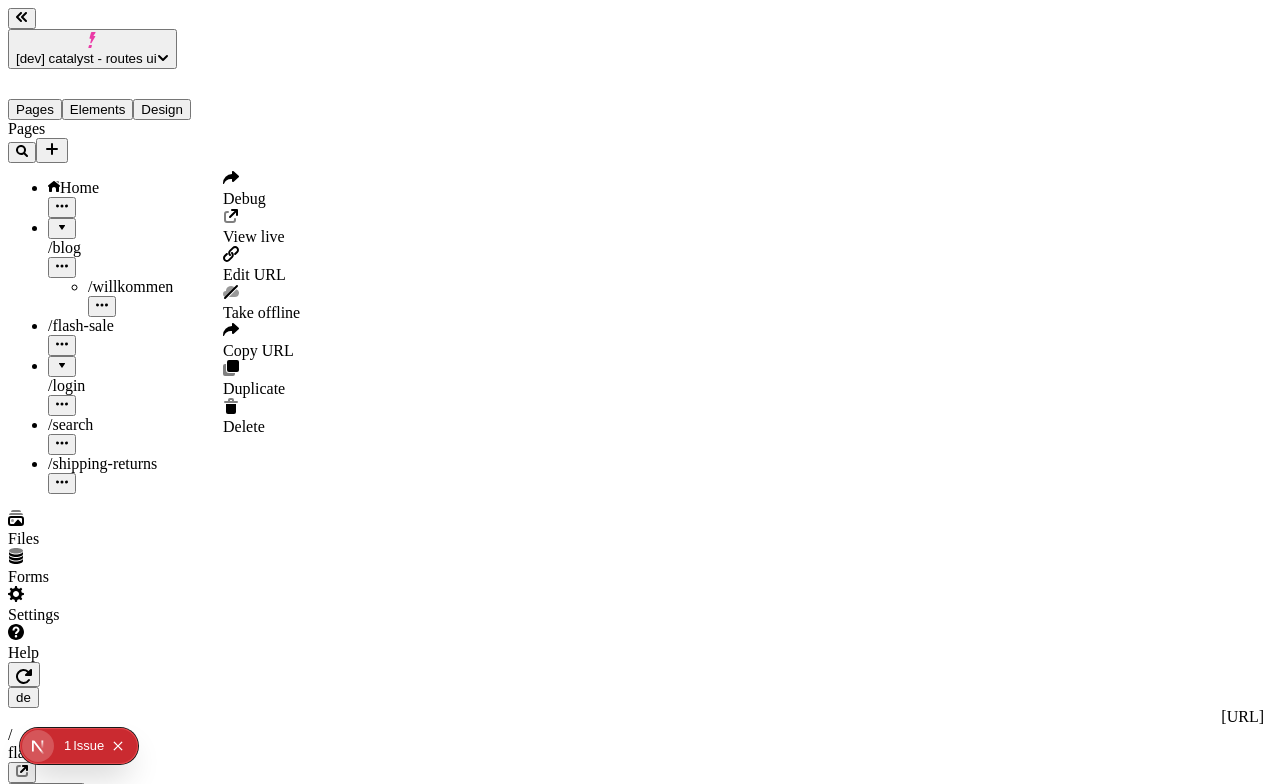 click on "Take offline" at bounding box center [261, 303] 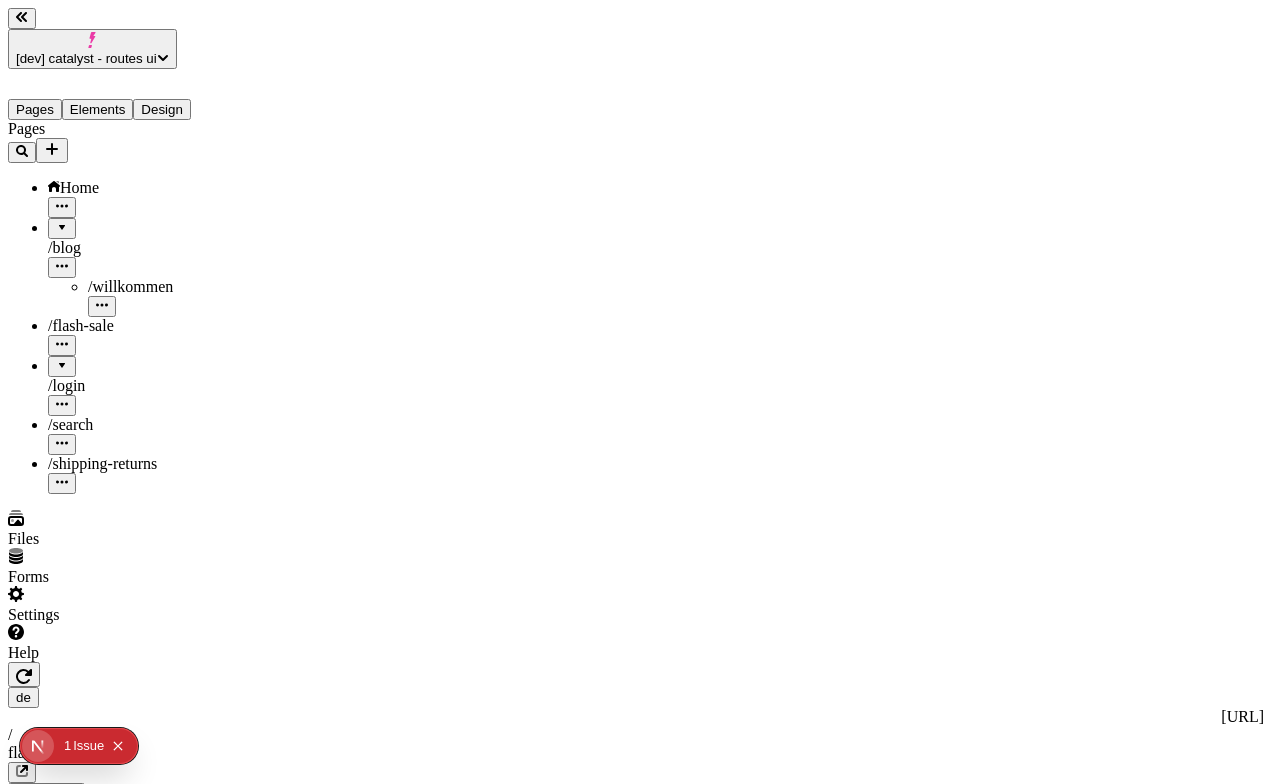 click on "Pages Home / blog / willkommen / flash-sale / login / search / shipping-returns" at bounding box center (128, 307) 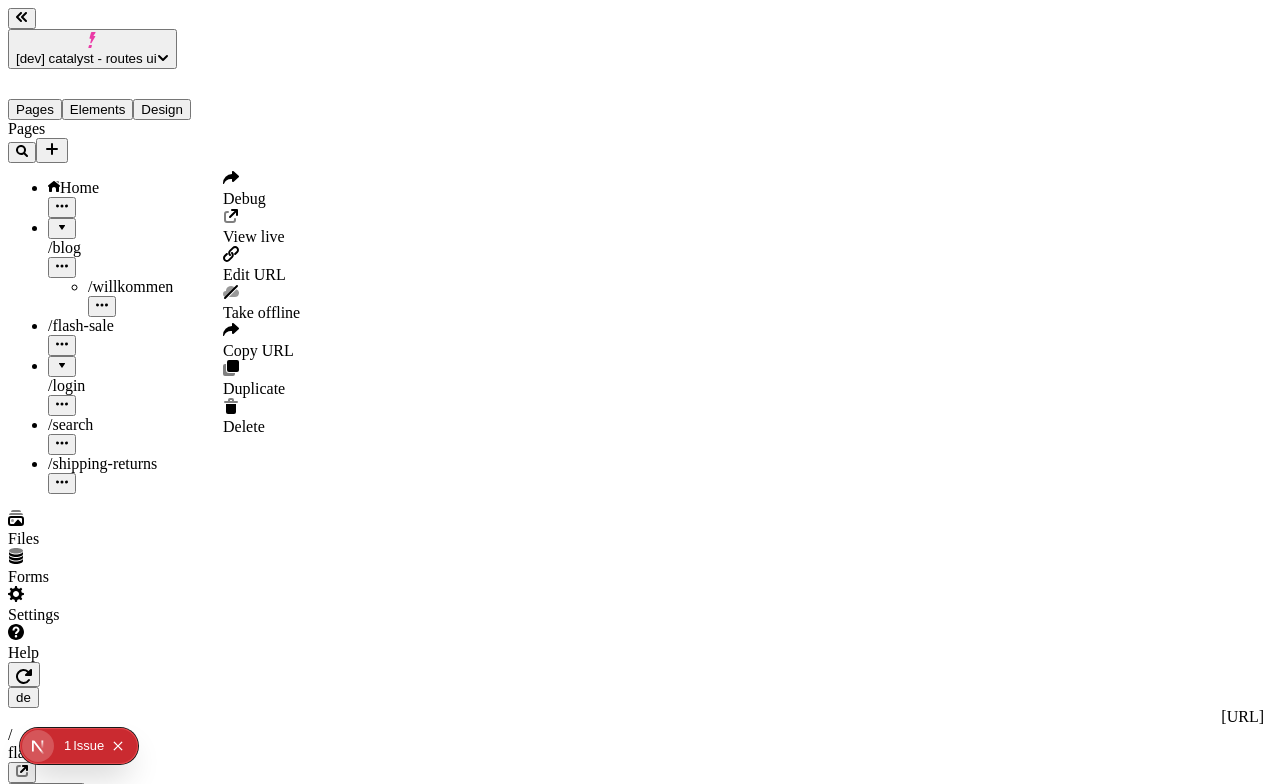 click at bounding box center [148, 207] 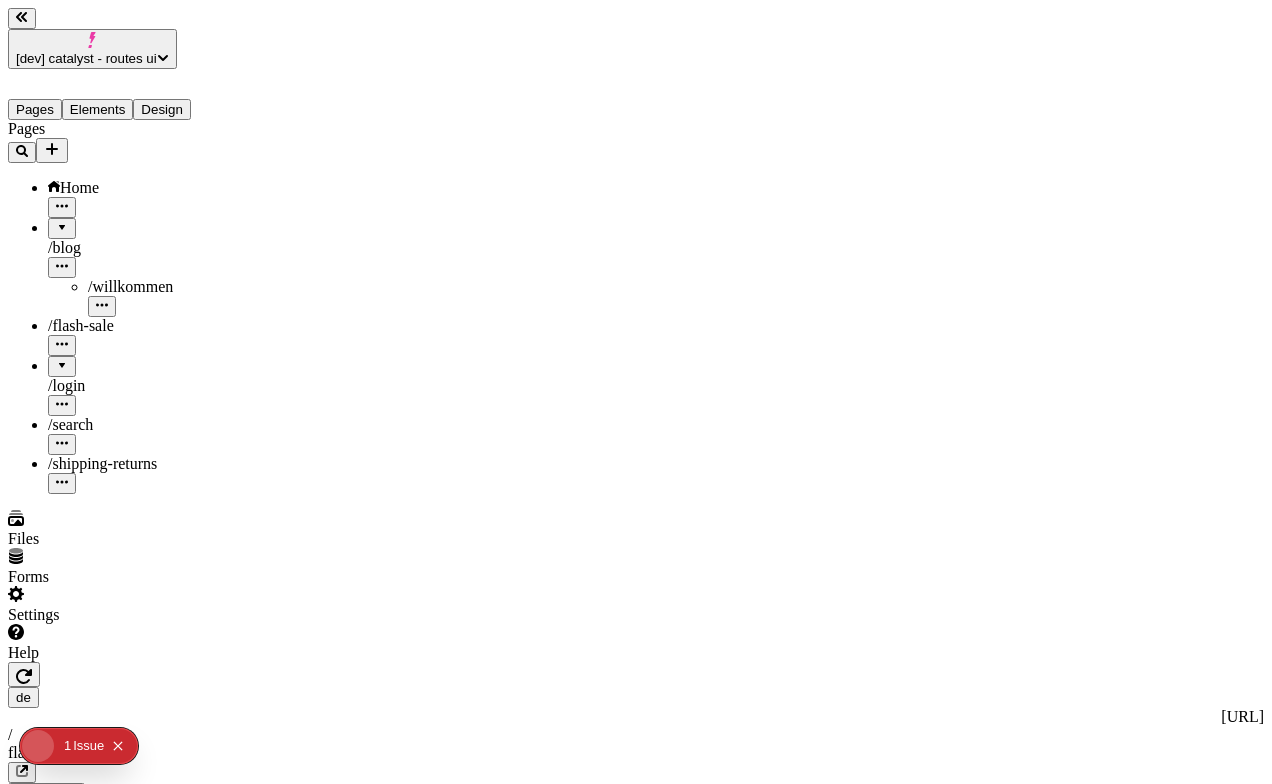 click 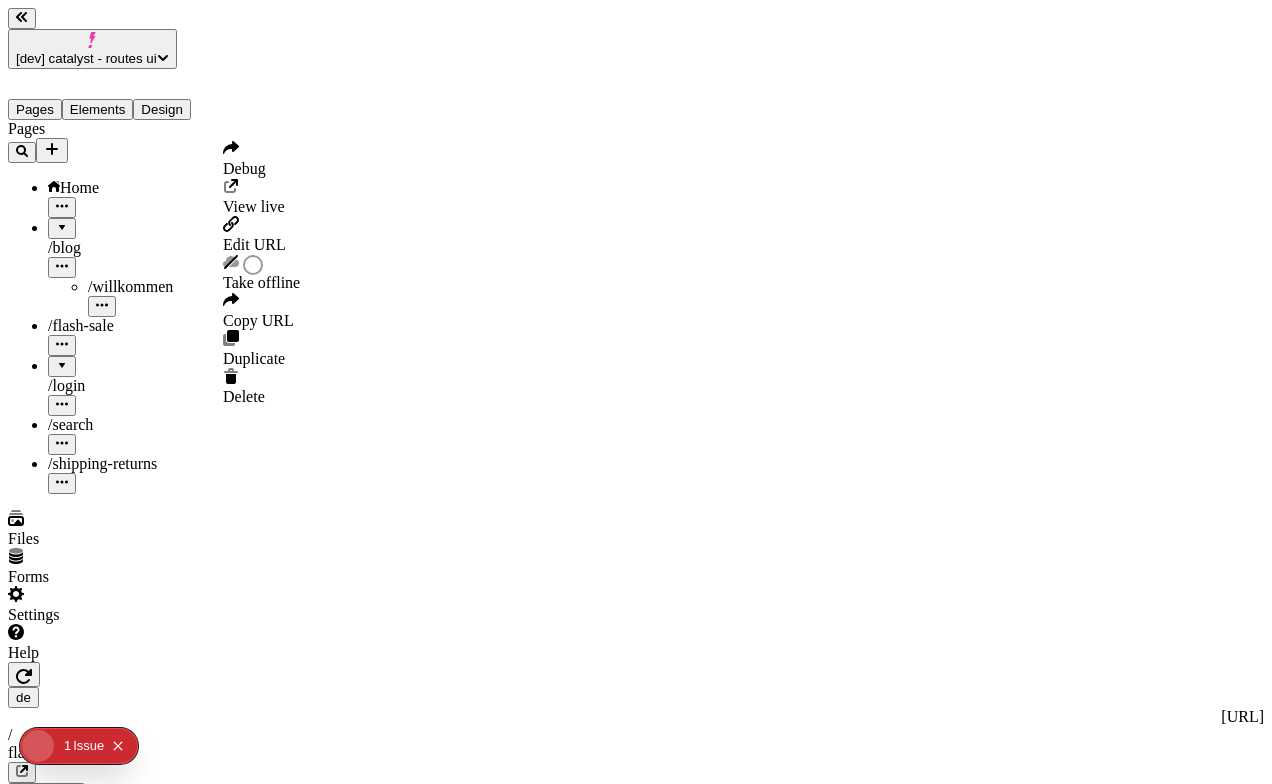 click at bounding box center (148, 483) 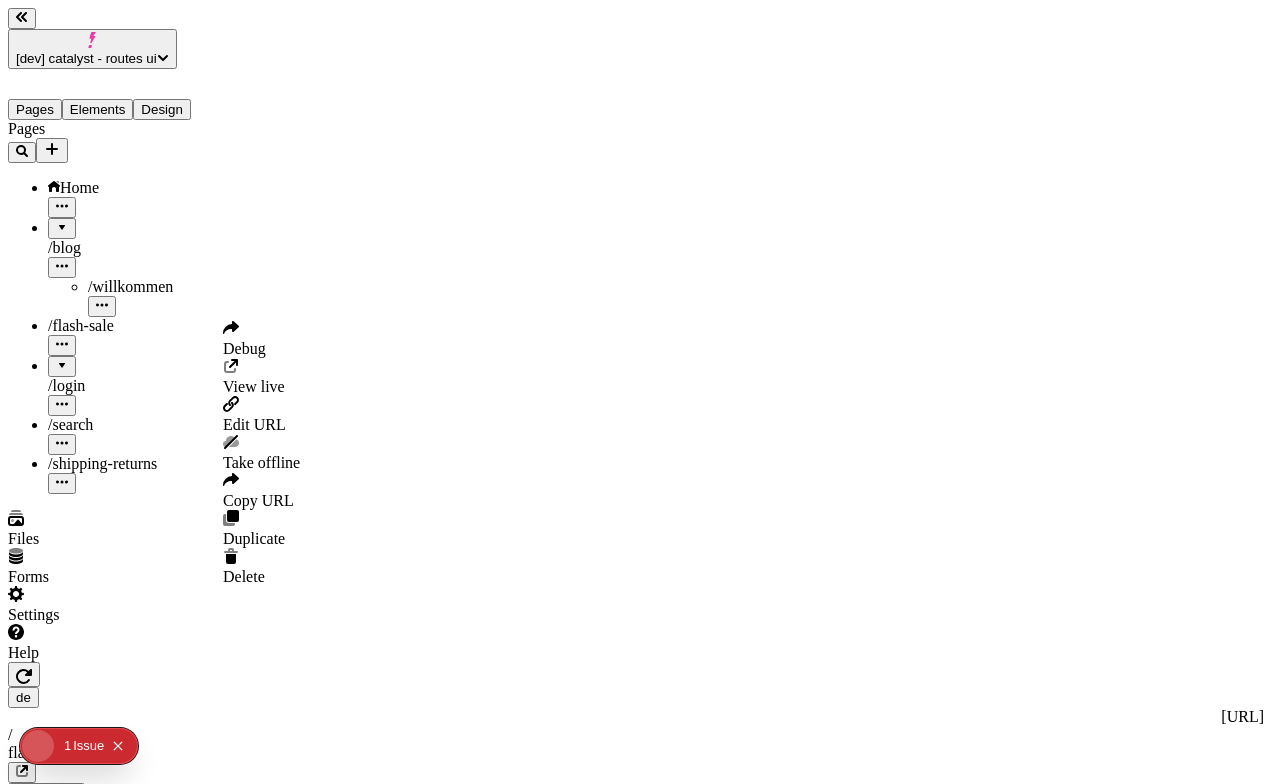 click 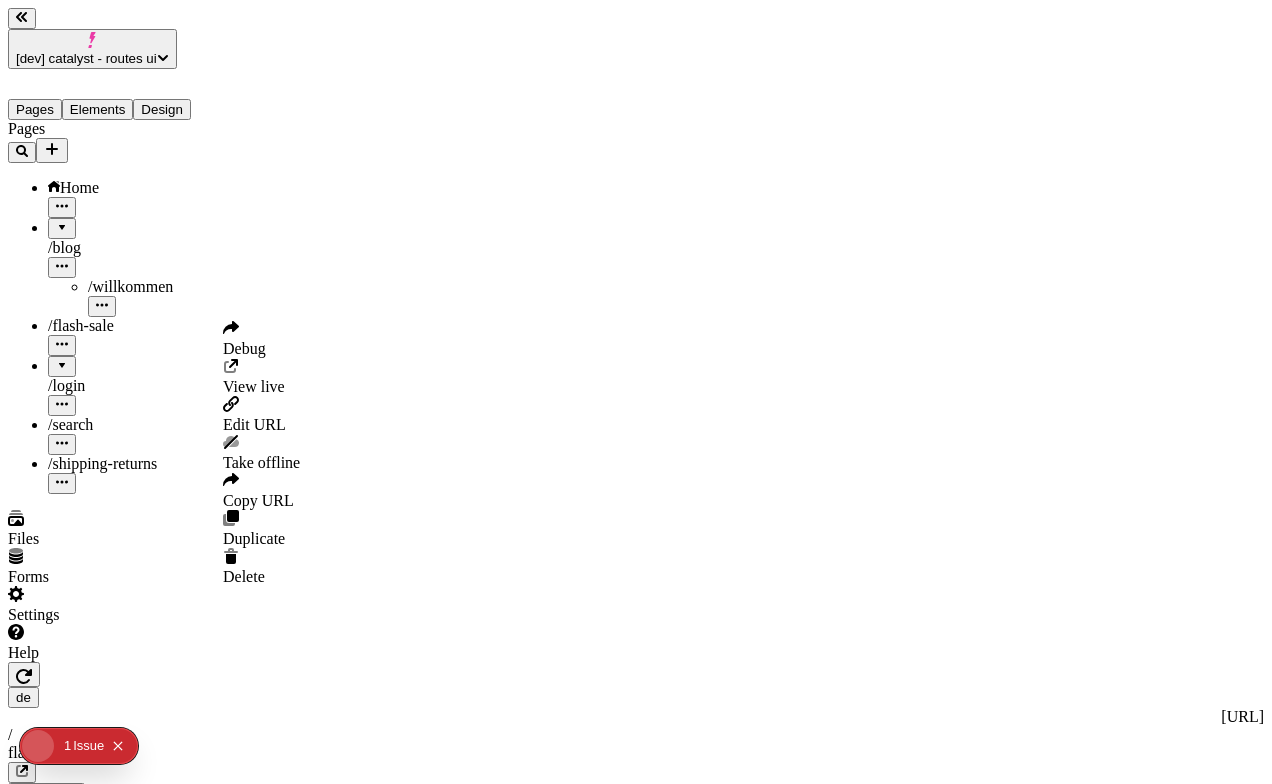 click at bounding box center (62, 207) 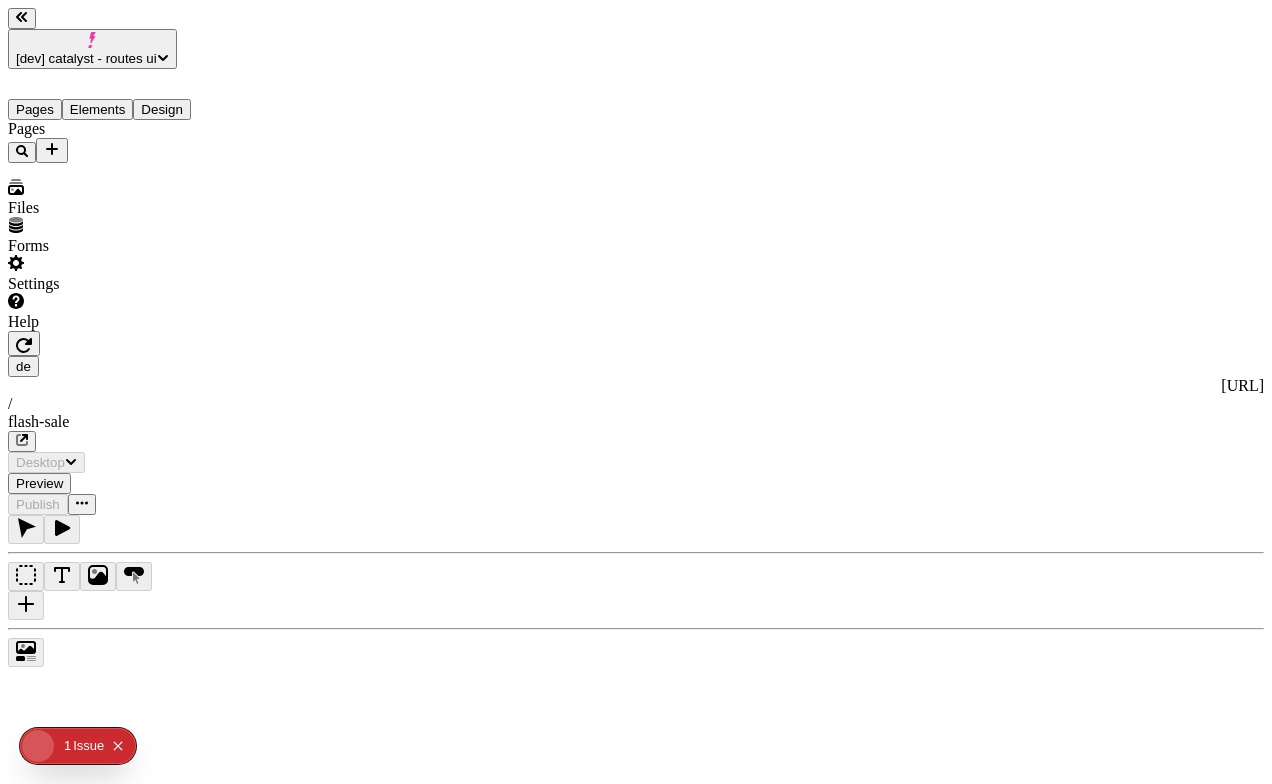 type on "/flash-sale" 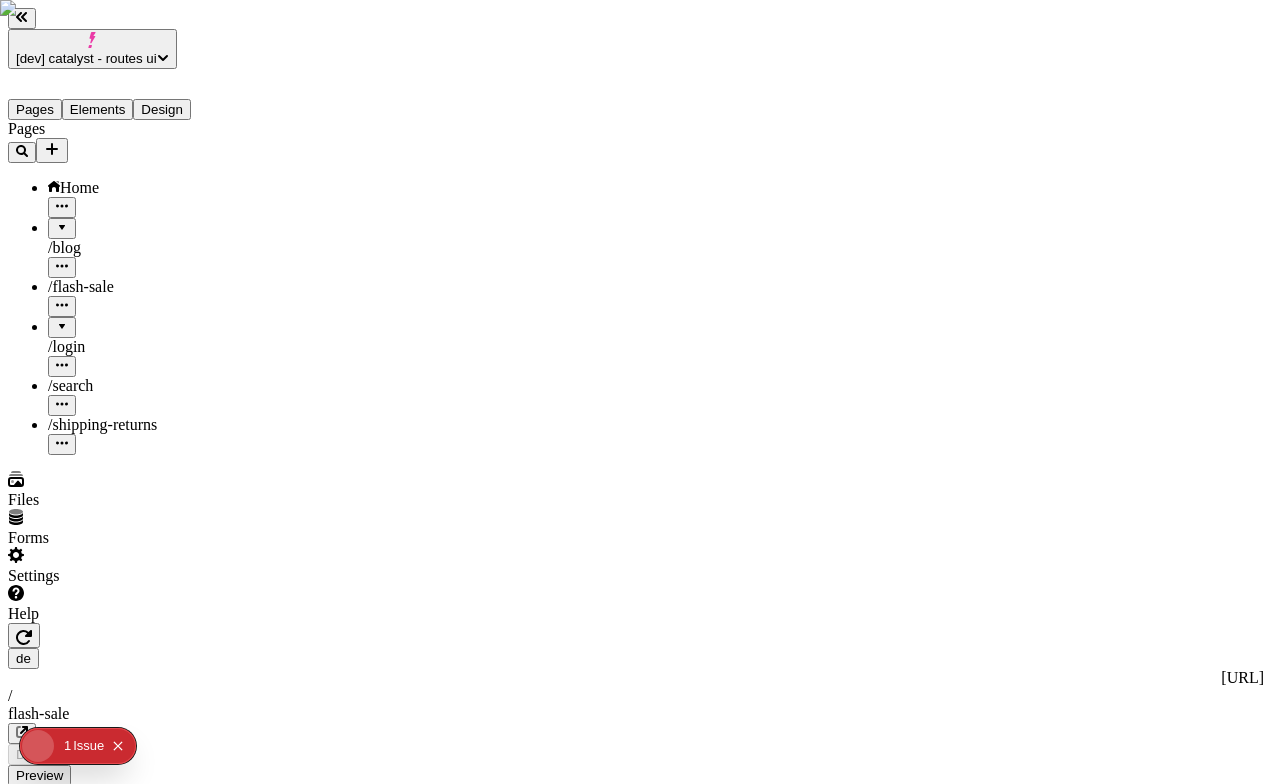 click 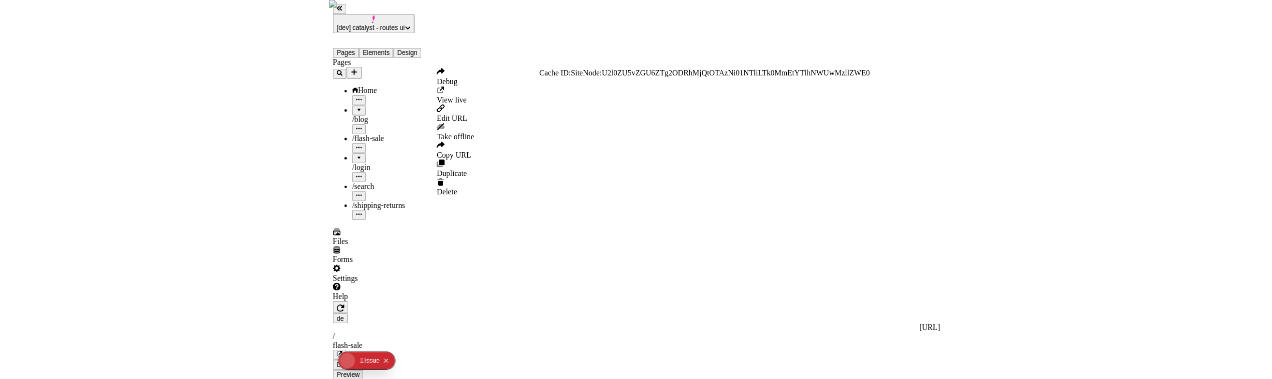 scroll, scrollTop: 0, scrollLeft: 0, axis: both 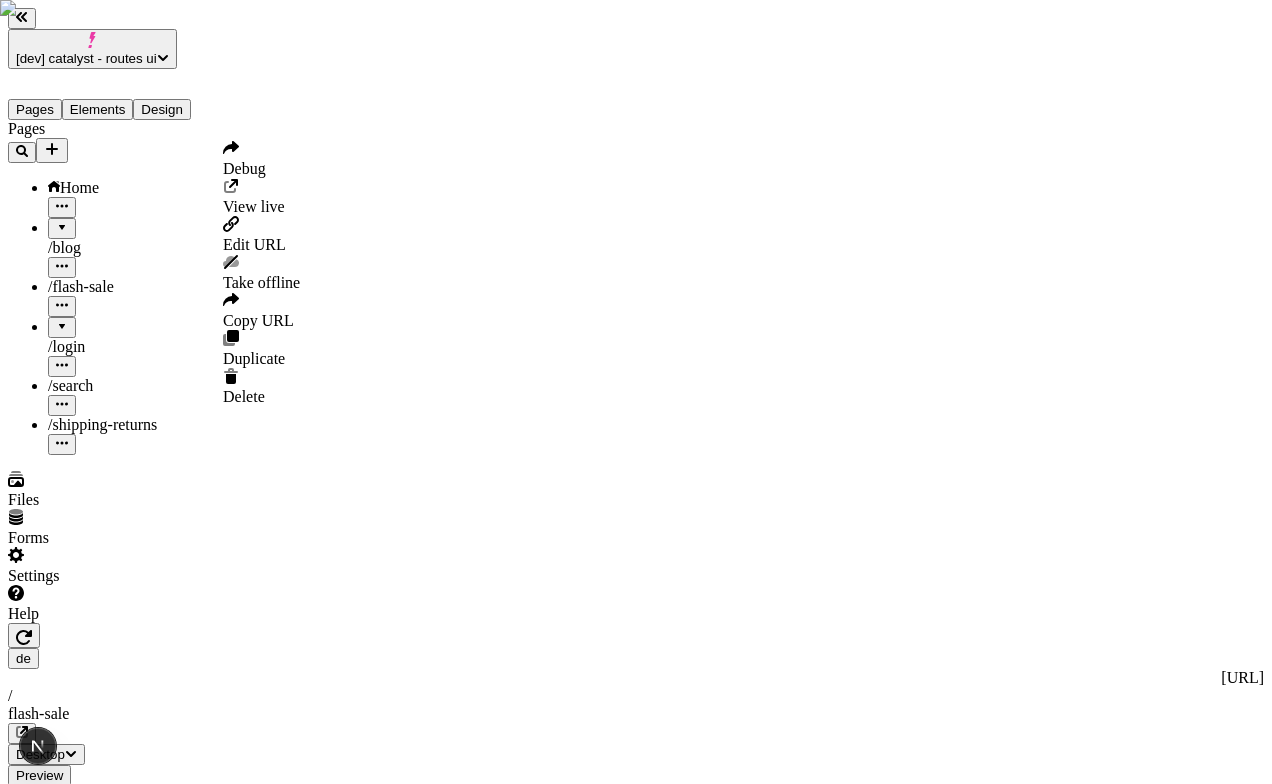 click 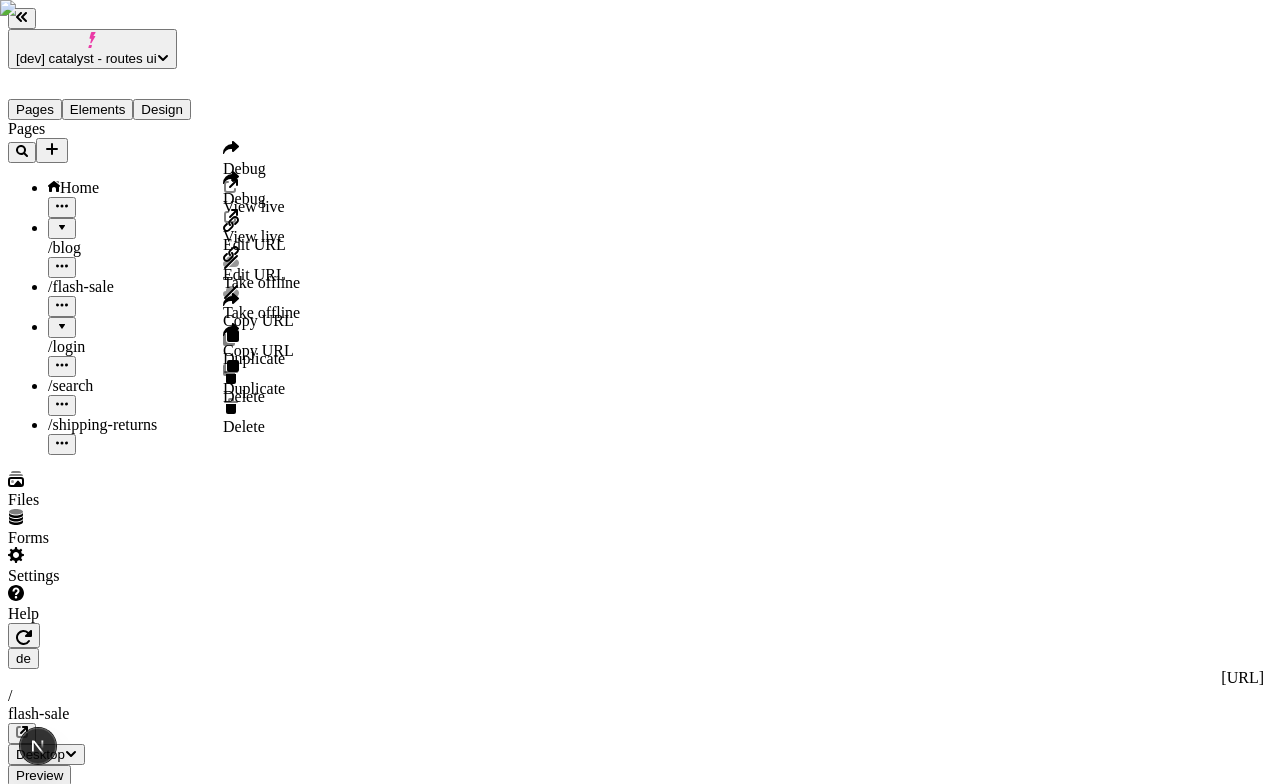 click 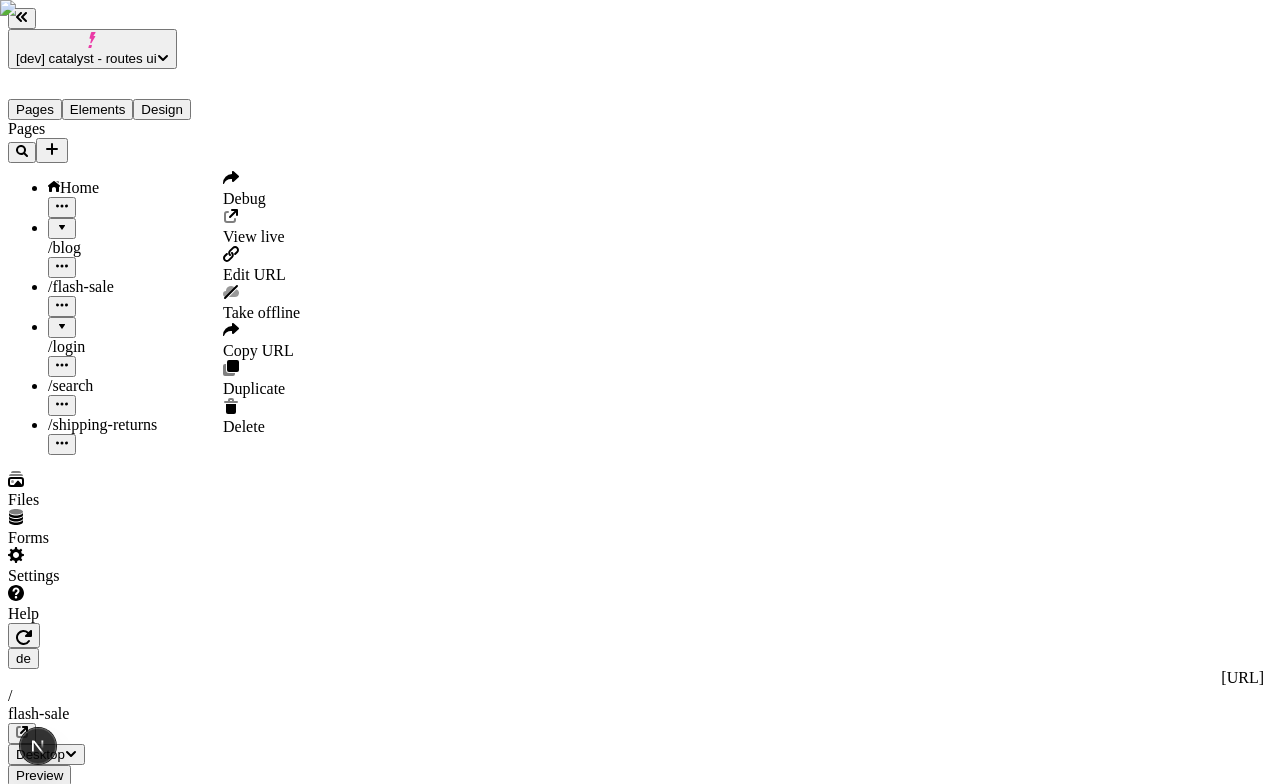click 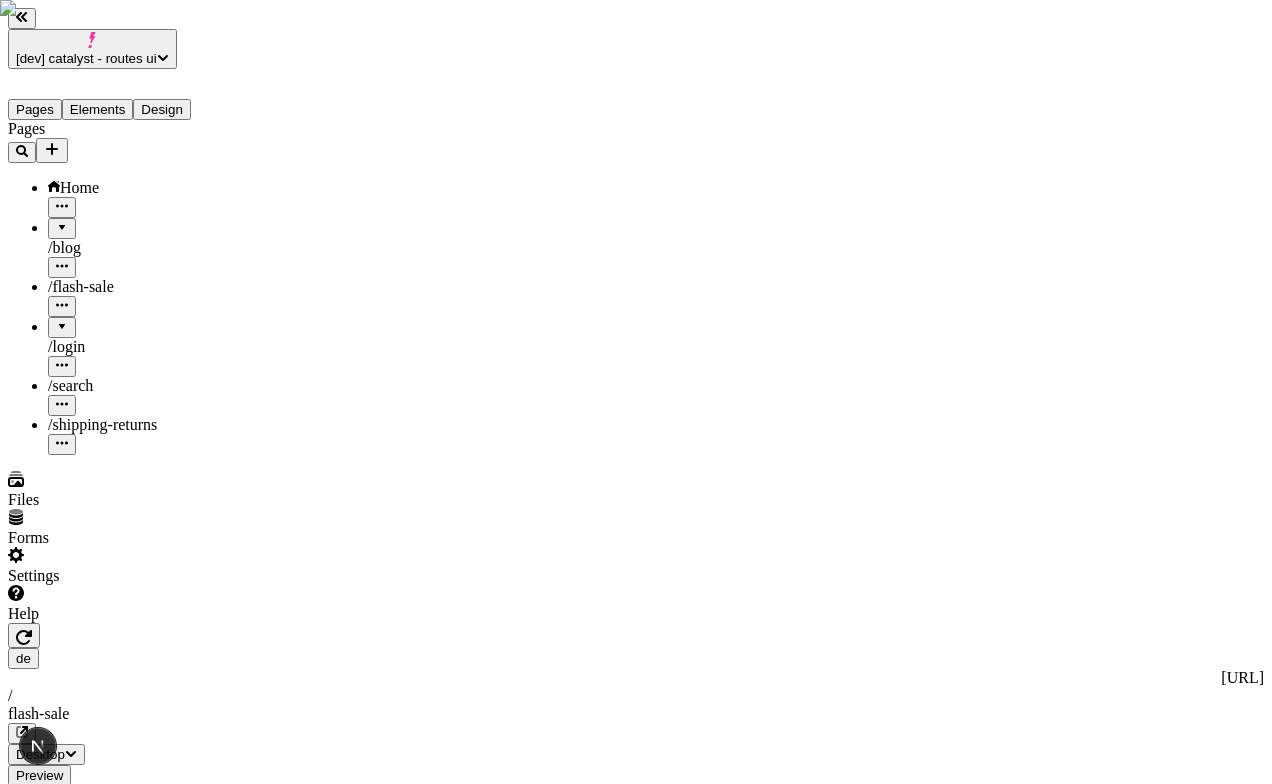 click 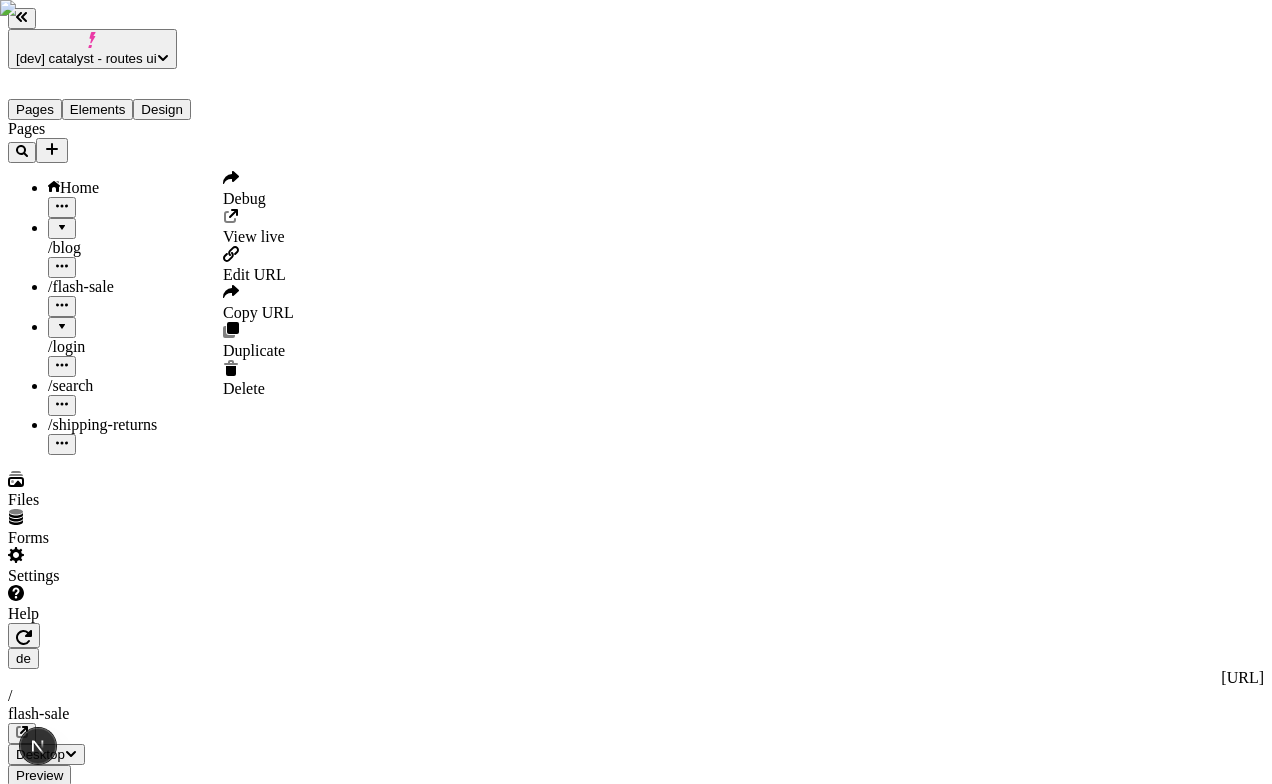 click on "Pages Home / blog / flash-sale / login / search / shipping-returns" at bounding box center [128, 287] 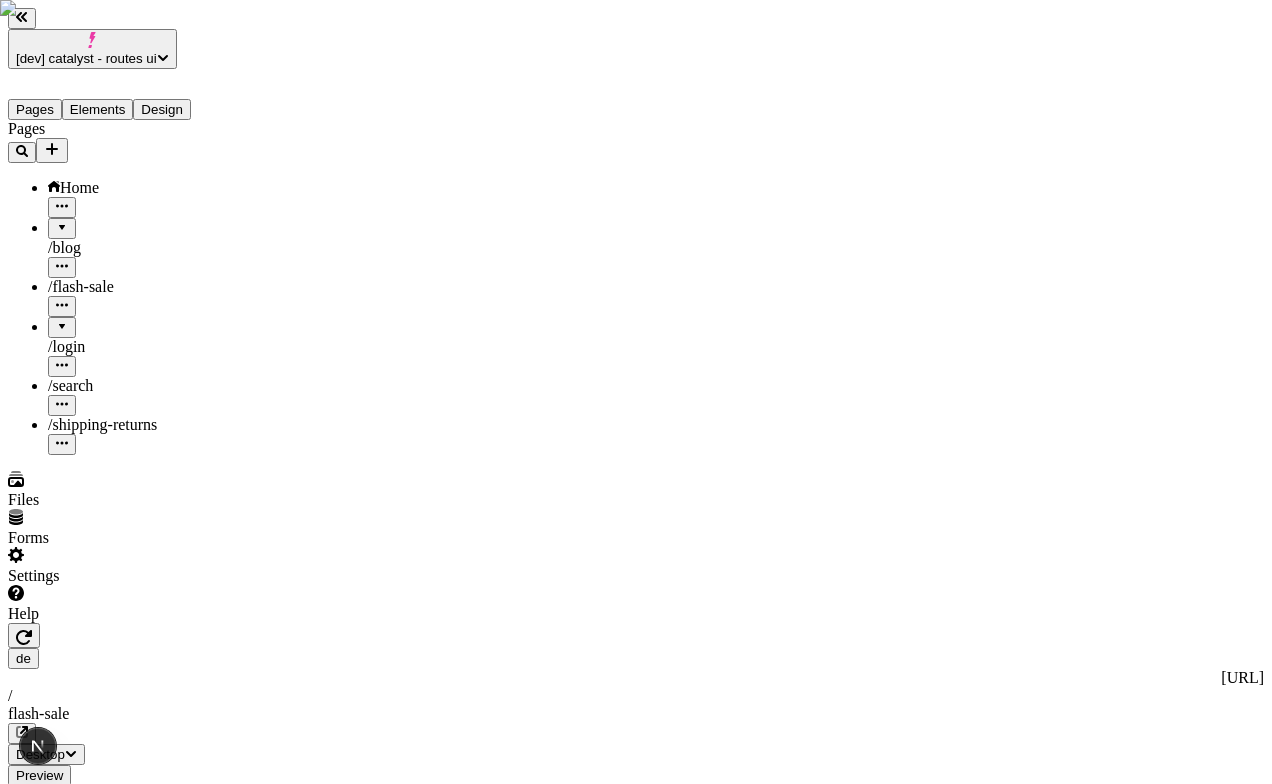 click on "/ blog" at bounding box center [148, 248] 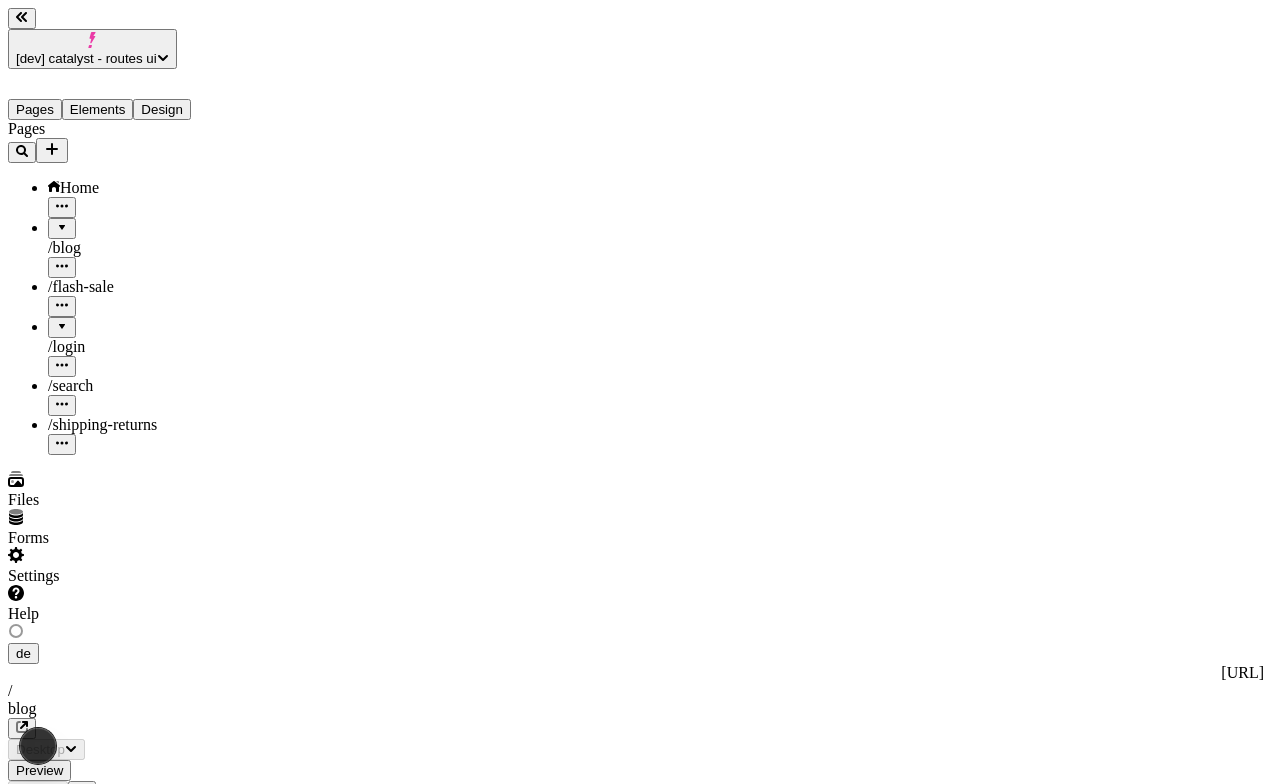 type on "/blog" 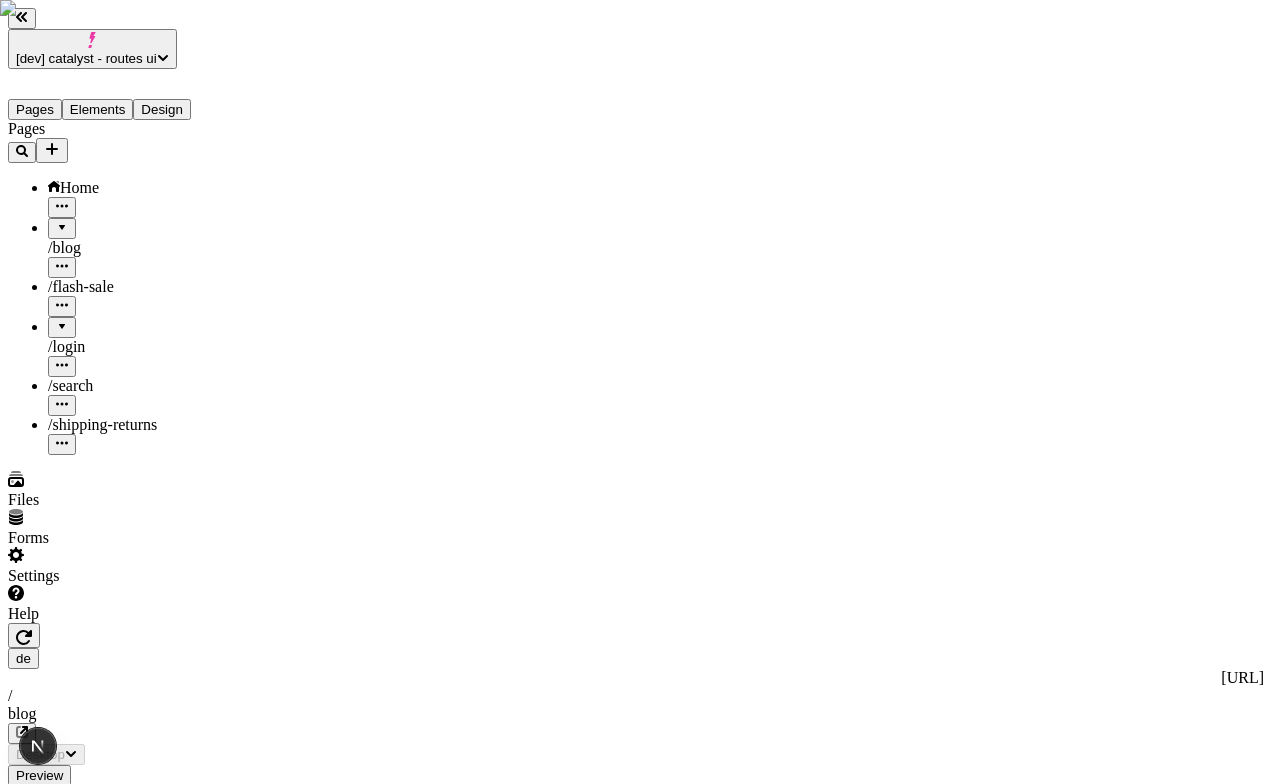 click at bounding box center [60, 1902] 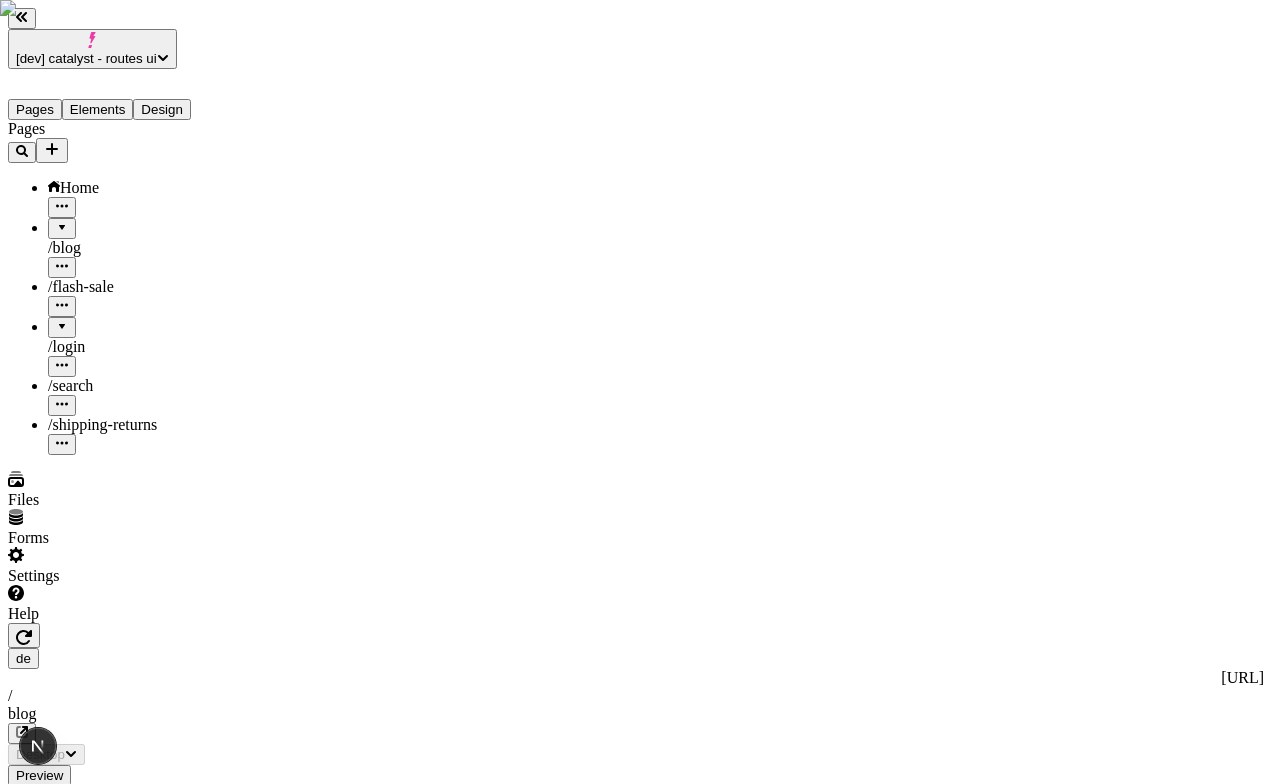 click at bounding box center (60, 1902) 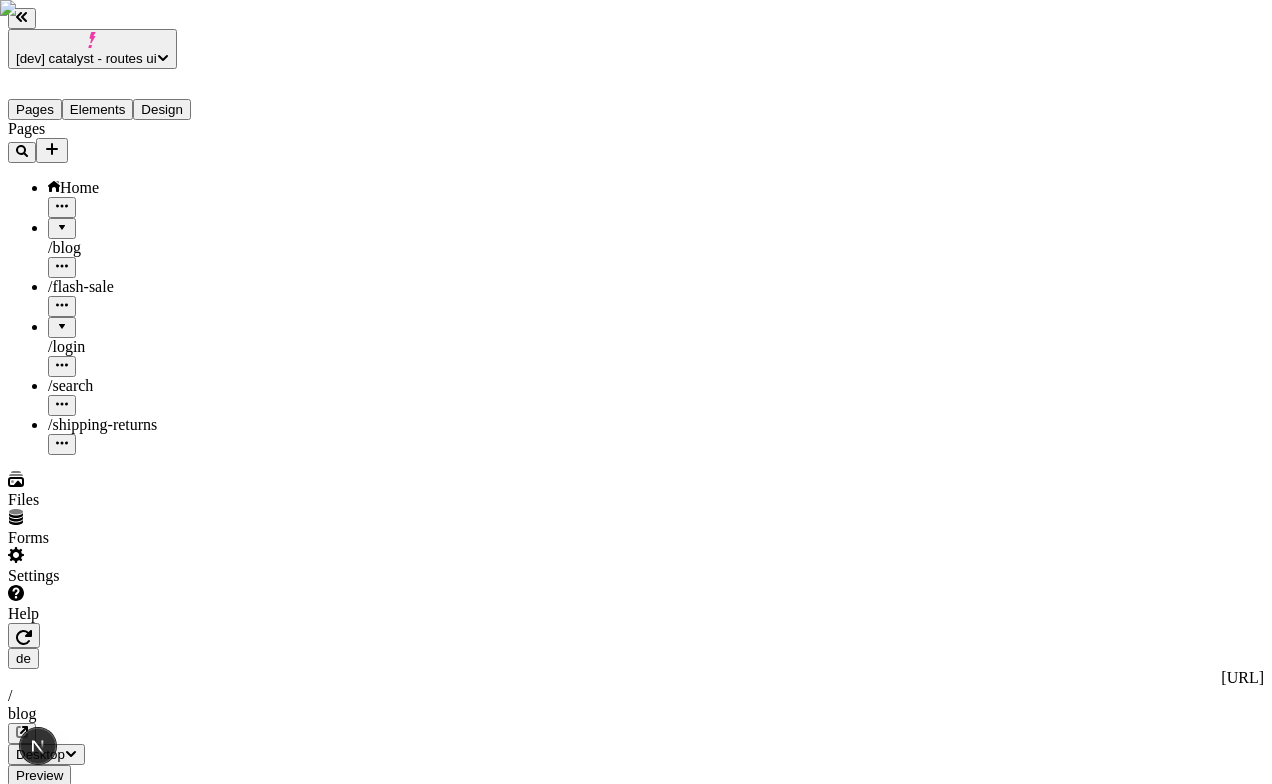 click at bounding box center (60, 2516) 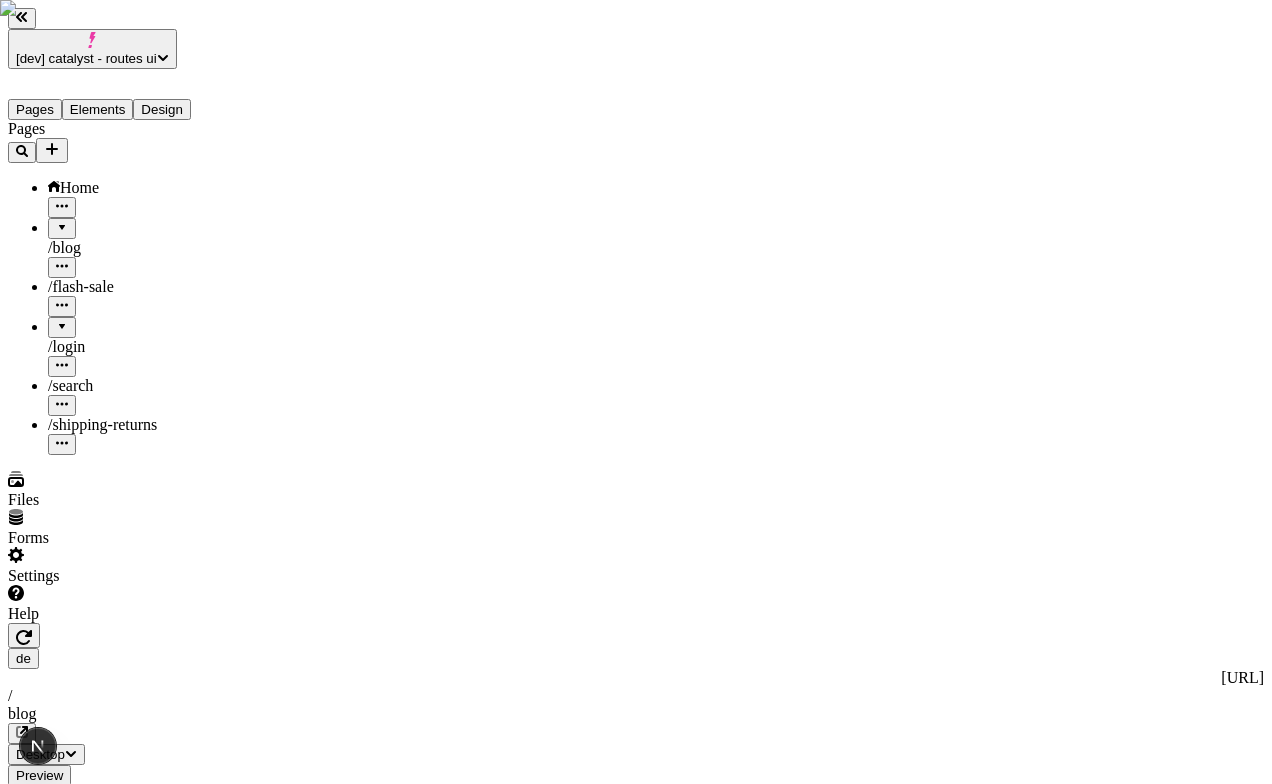 click at bounding box center [60, 2516] 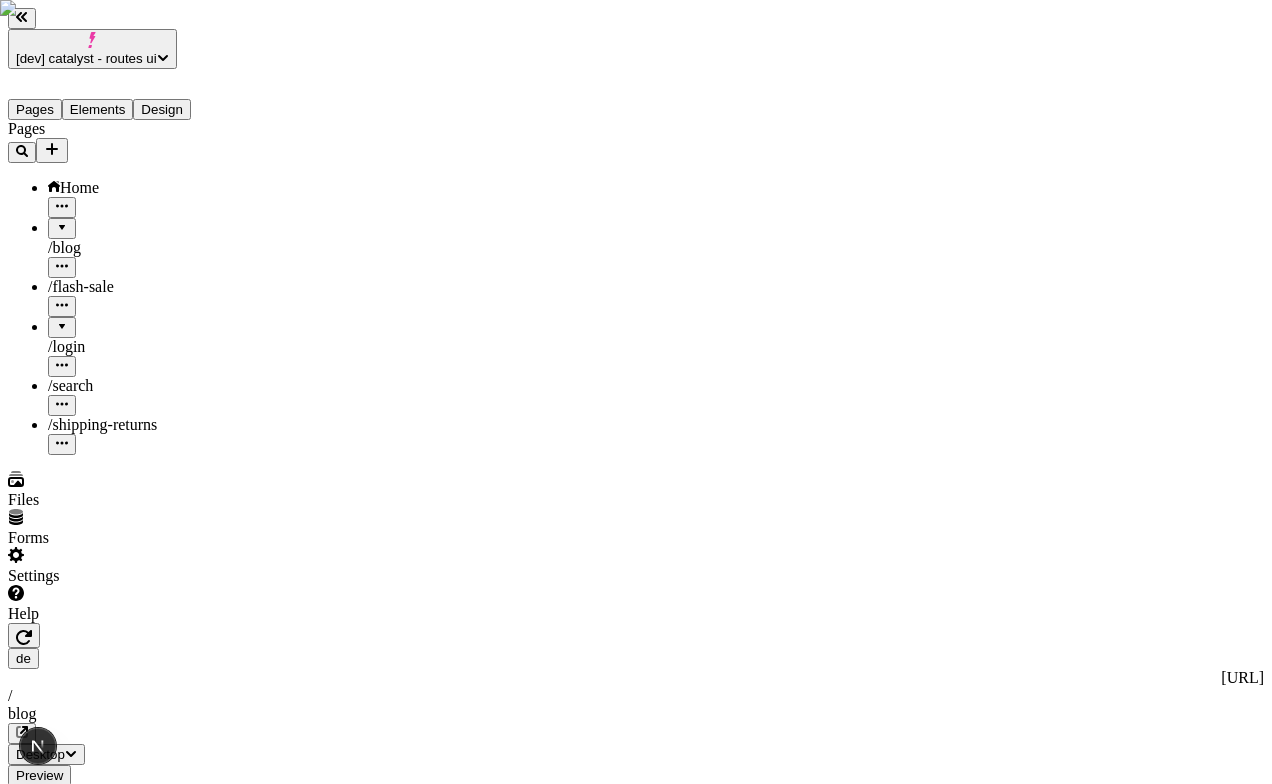 click at bounding box center (60, 2516) 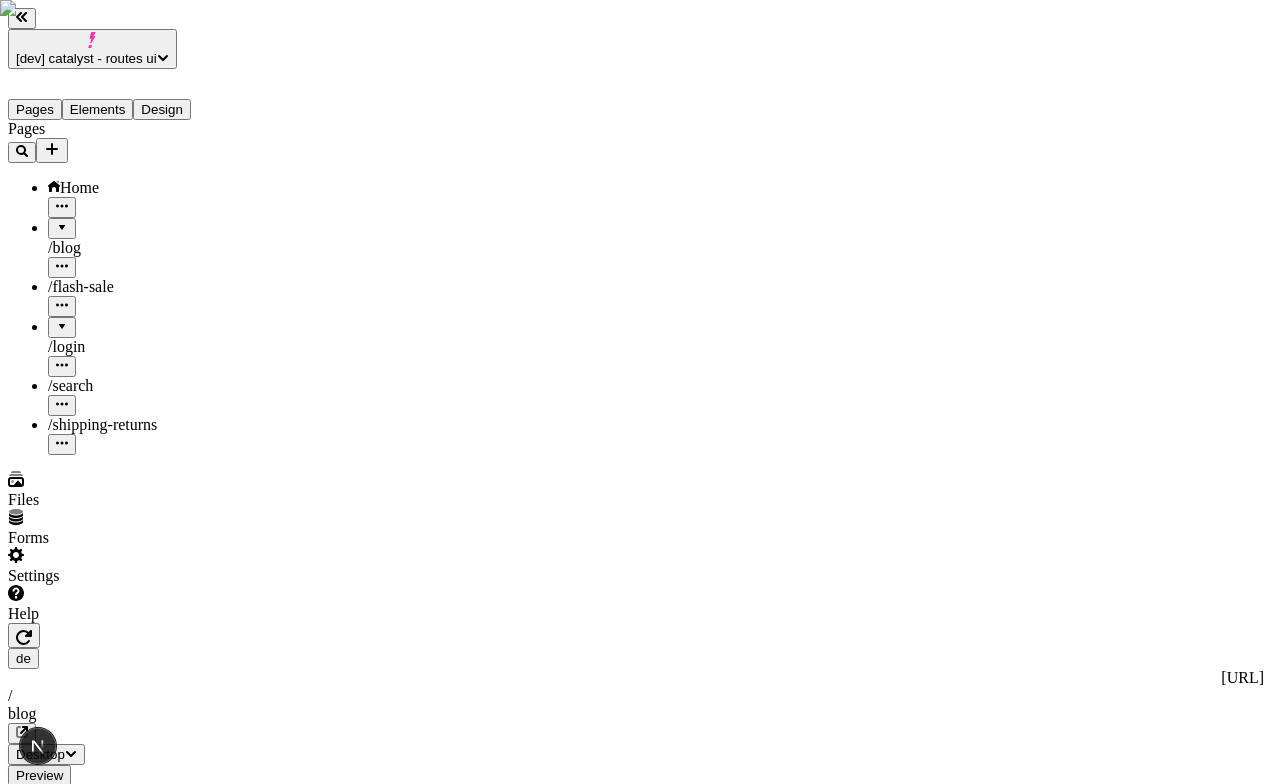click at bounding box center [60, 2516] 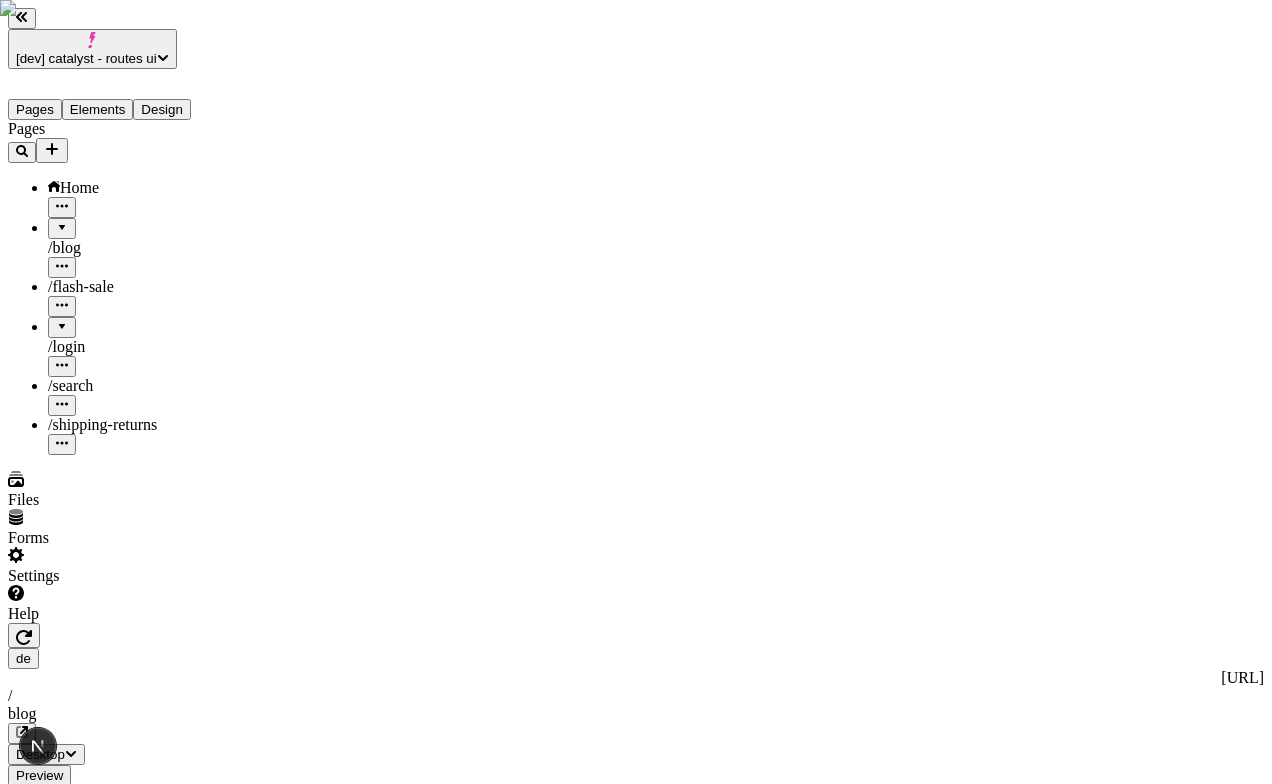 click at bounding box center (60, 2516) 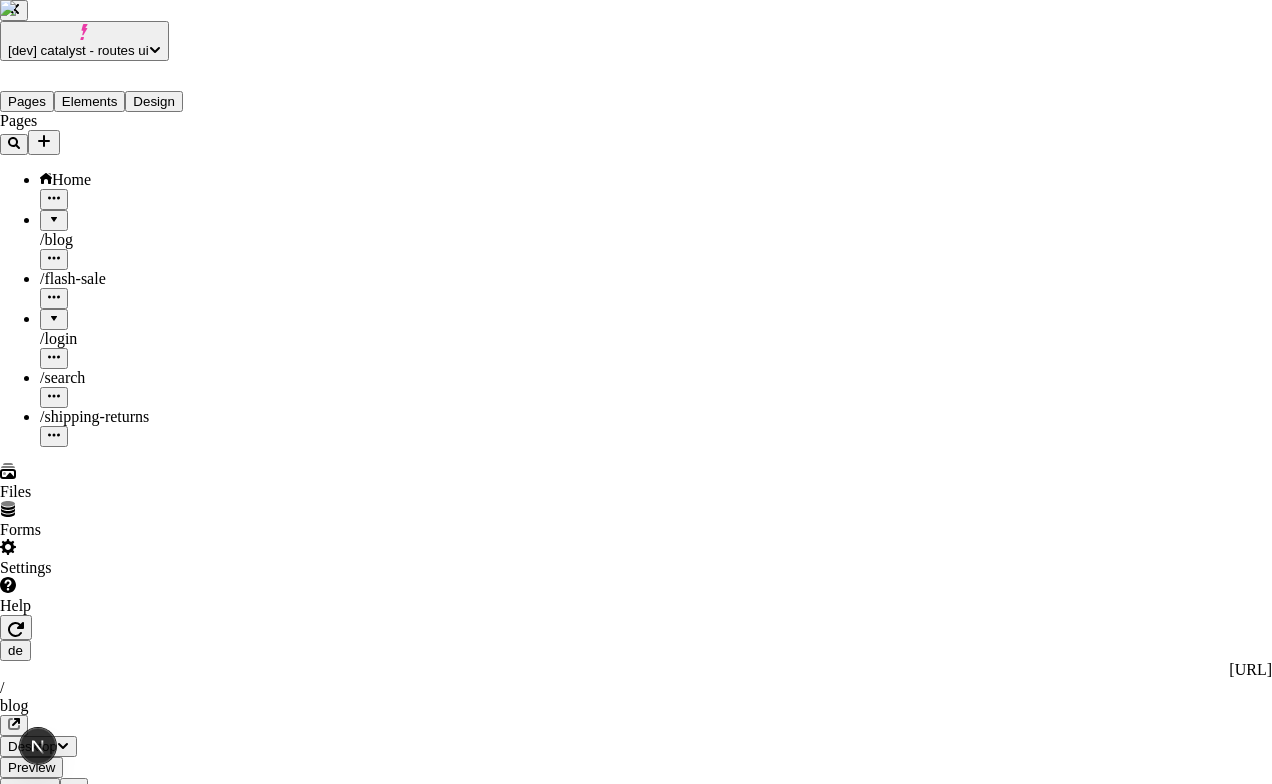 click at bounding box center [696, 3292] 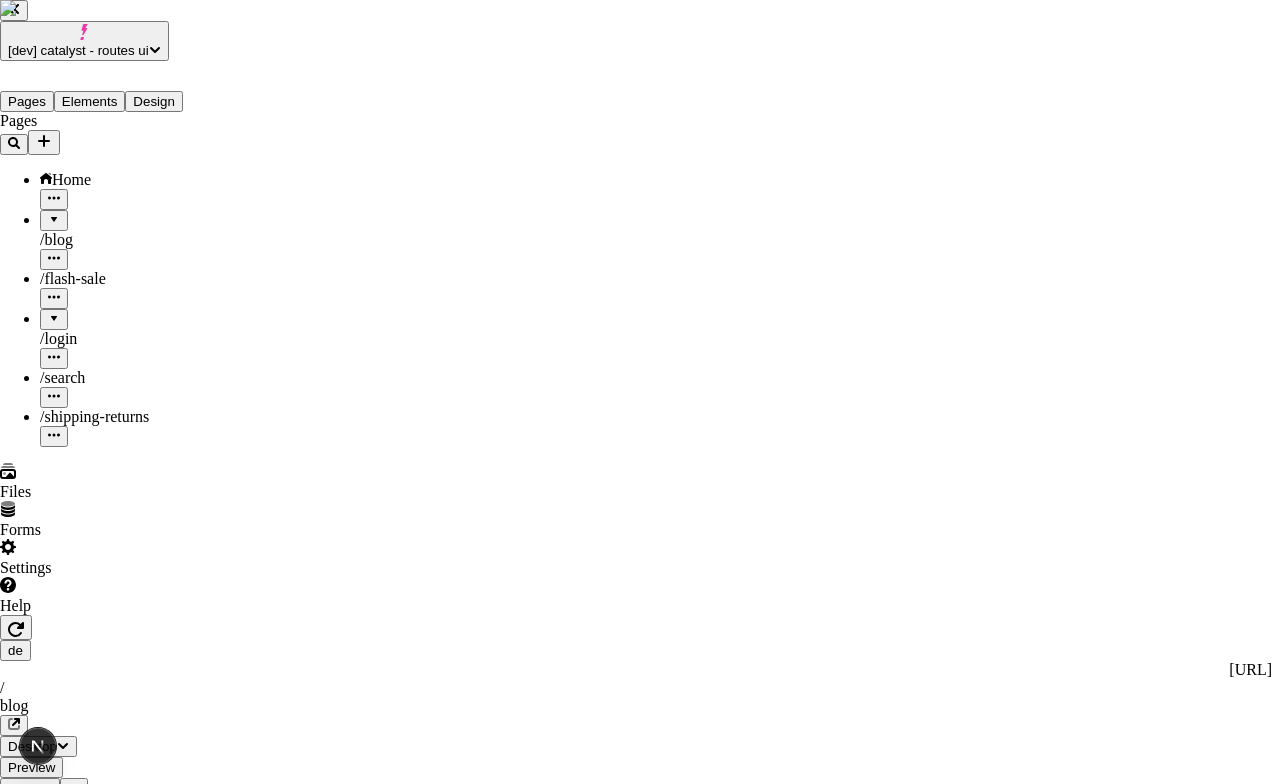 click on "Yes, publish changes" at bounding box center (128, 3630) 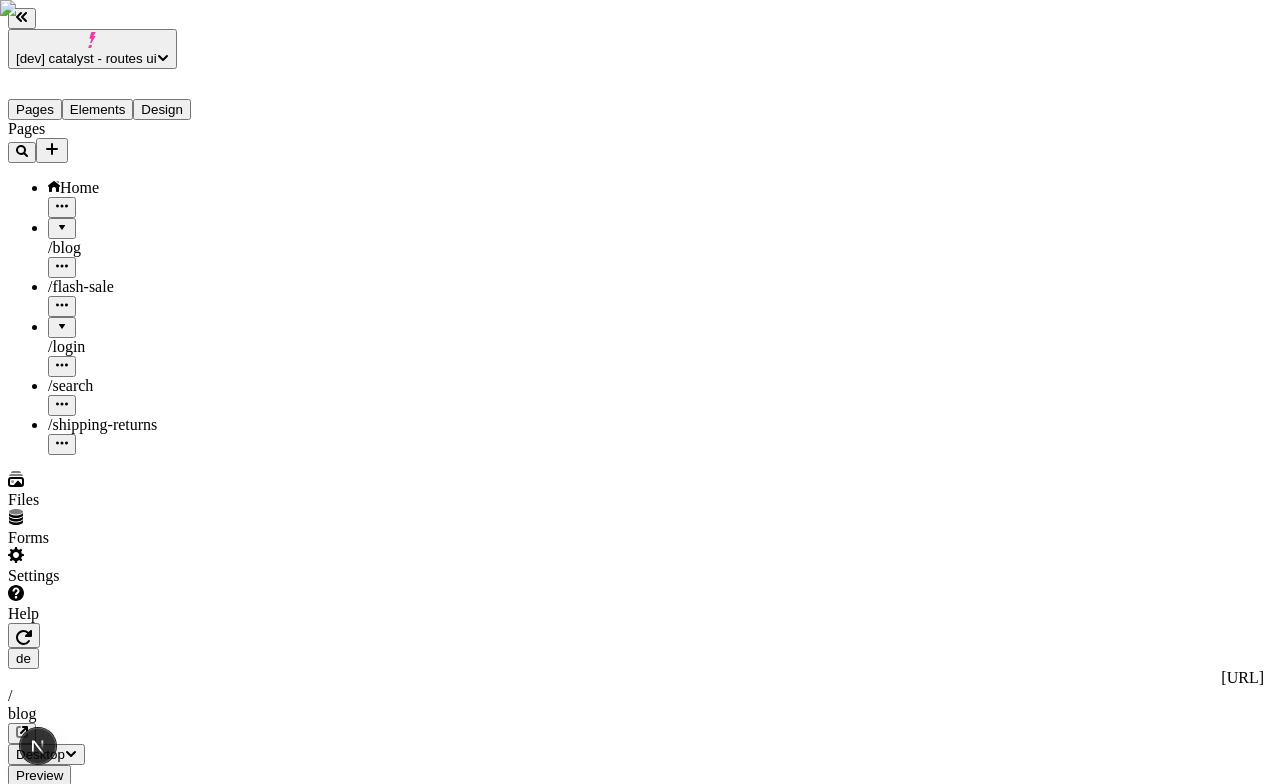 click 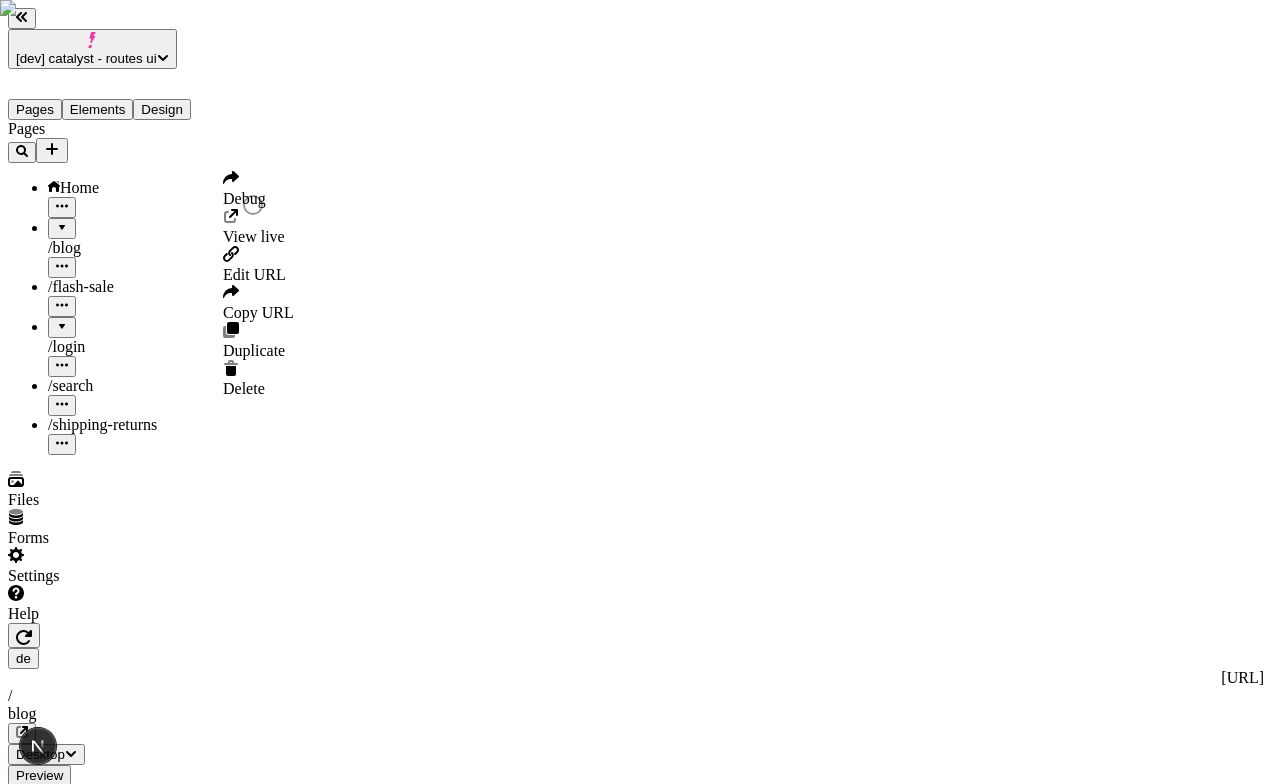 click on "Pages Home / blog / flash-sale / login / search / shipping-returns" at bounding box center [128, 287] 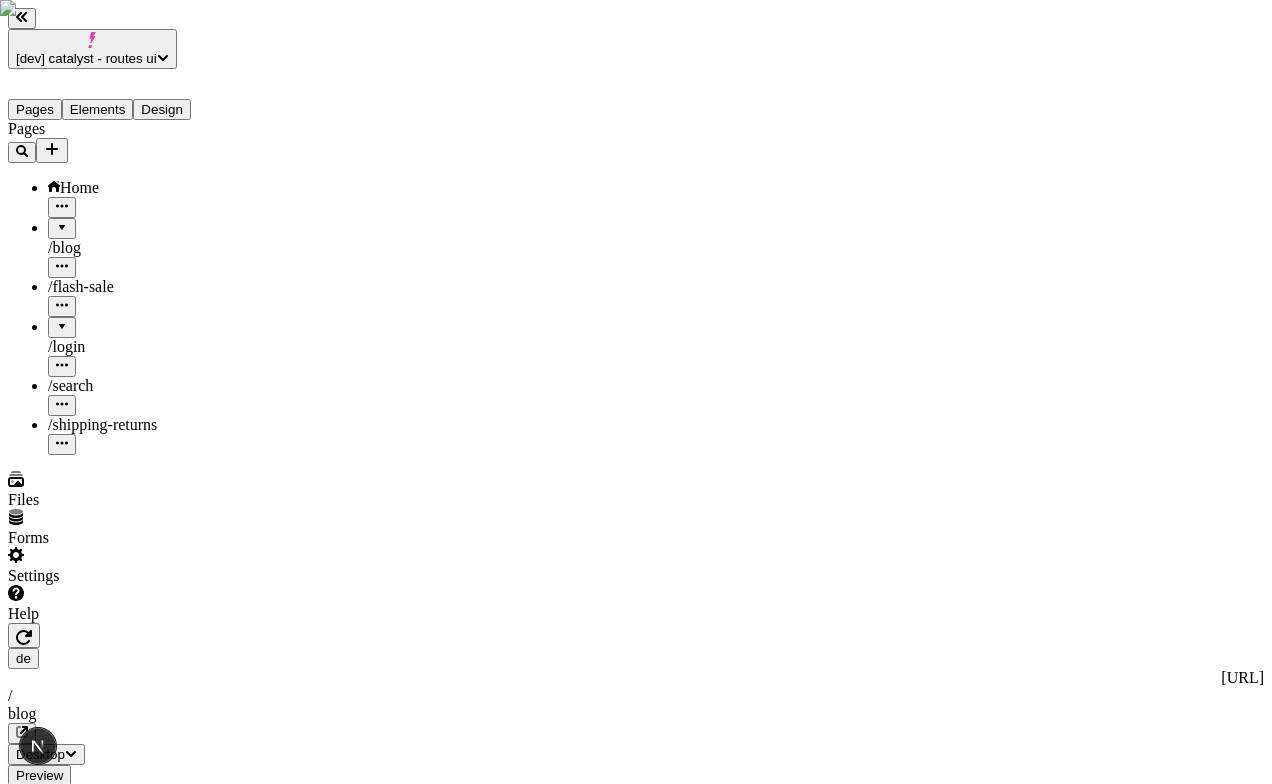 click on "de" at bounding box center (636, 658) 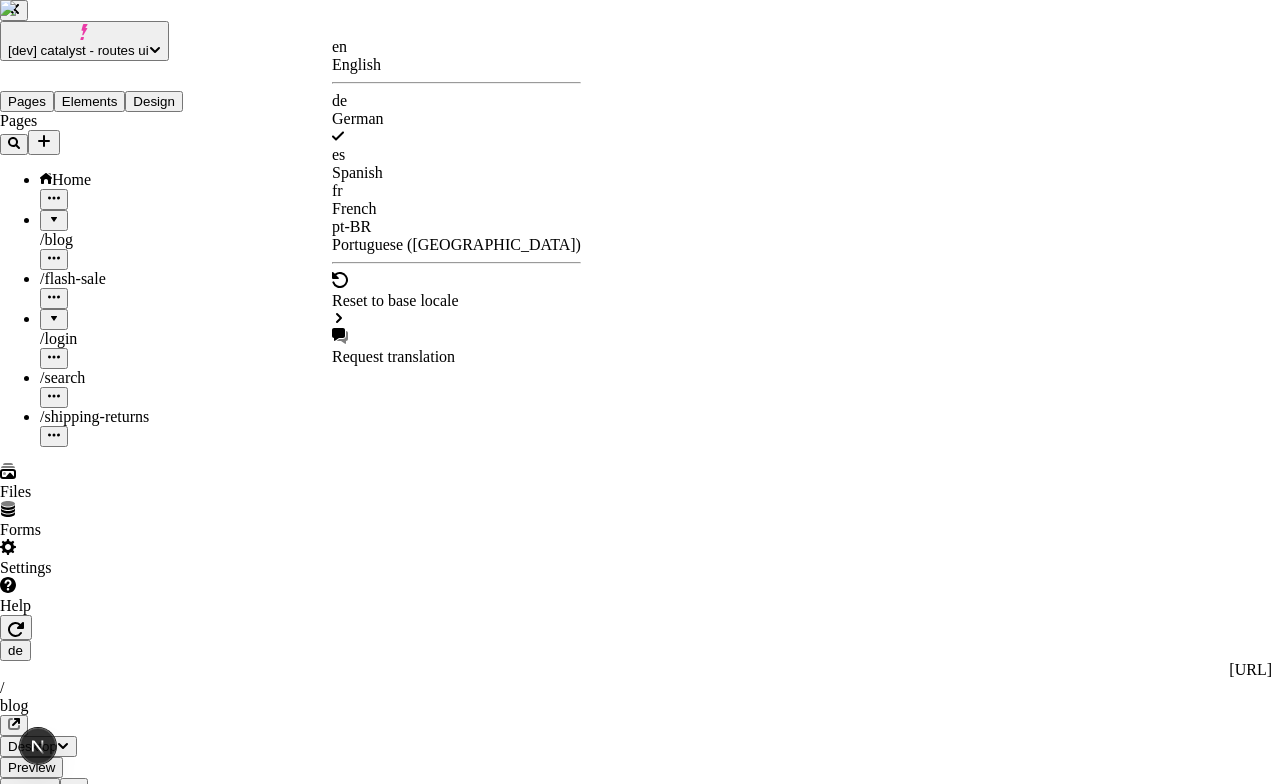 click on "[dev] catalyst - routes ui Pages Elements Design Pages Home / blog / flash-sale / login / search / shipping-returns Files Forms Settings Help de http://localhost:3110/de / blog Desktop Preview Publish S Metadata Online Path /blog Title Description Social Image Choose an image Choose Exclude from search engines Canonical URL Sitemap priority 0.75 Sitemap frequency Hourly Snippets en English de German es Spanish fr French pt-BR Portuguese (Brazil) Reset to base locale Request translation" at bounding box center (636, 1553) 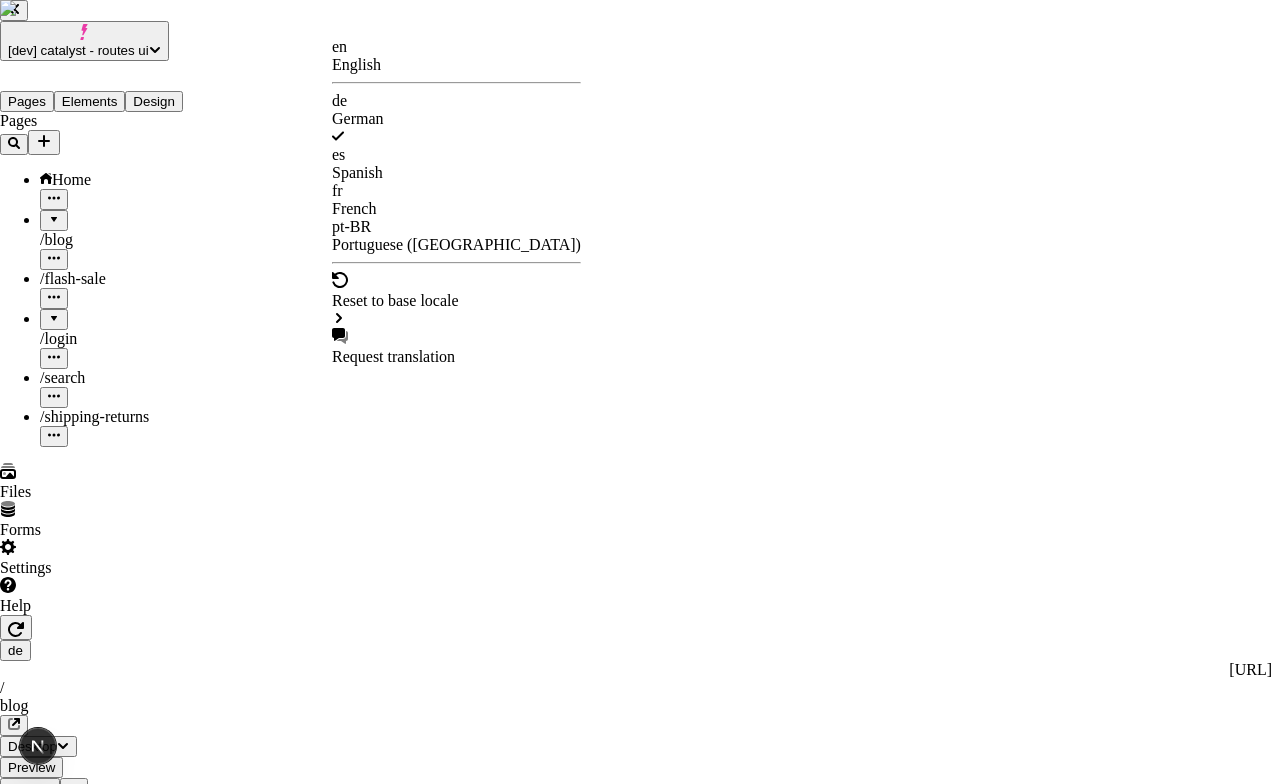click on "en English" at bounding box center [456, 56] 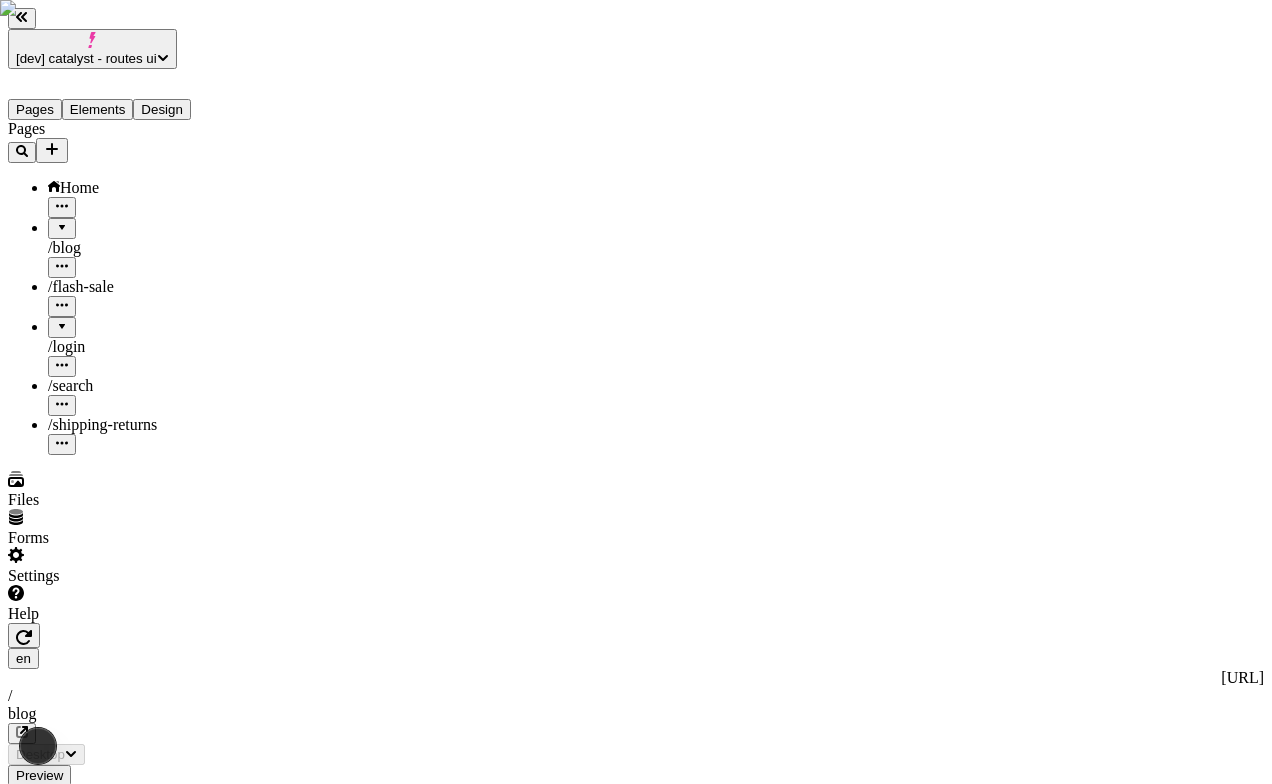 type on "/blog" 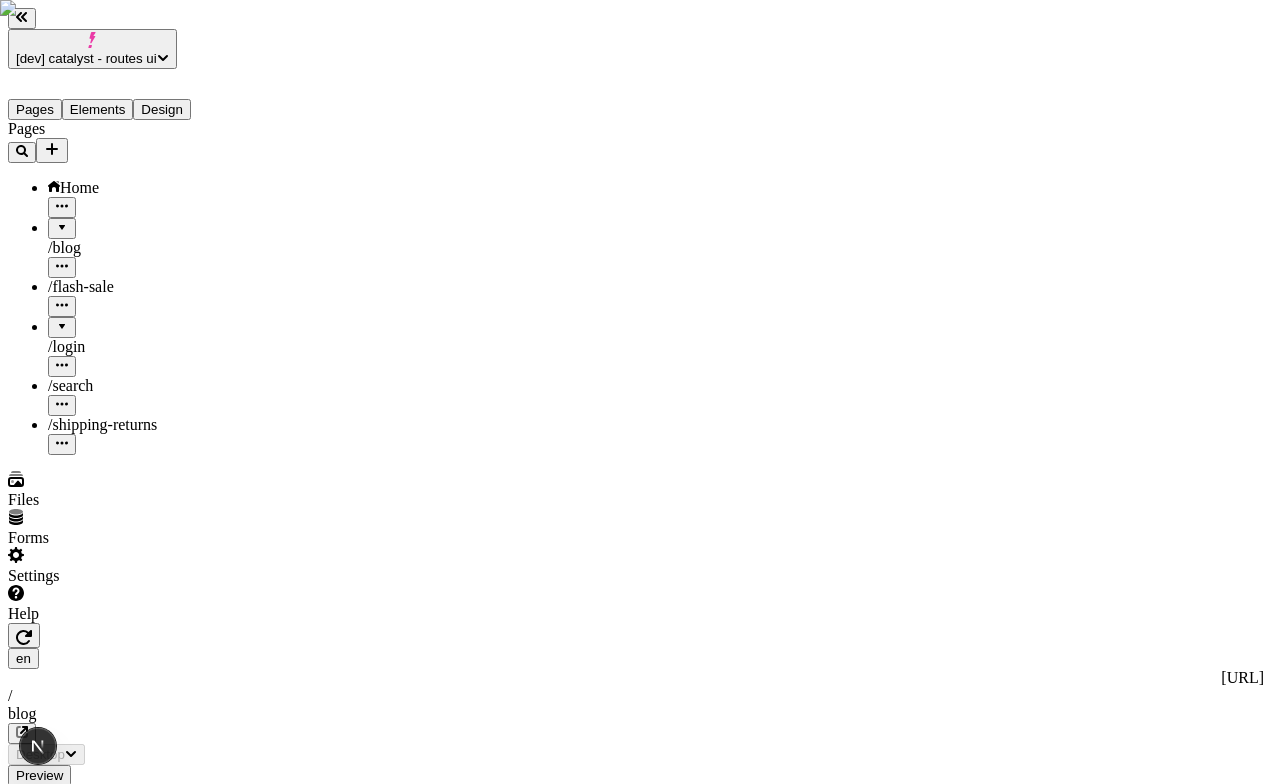 click on "[dev] catalyst - routes ui Pages Elements Design Pages Home / blog / flash-sale / login / search / shipping-returns Files Forms Settings Help en http://localhost:3110 / blog Desktop Preview Publish S Metadata Online Path /blog Title Description Social Image Choose an image Choose Exclude from search engines Canonical URL Sitemap priority 0.75 Sitemap frequency Hourly Snippets" at bounding box center [636, 1569] 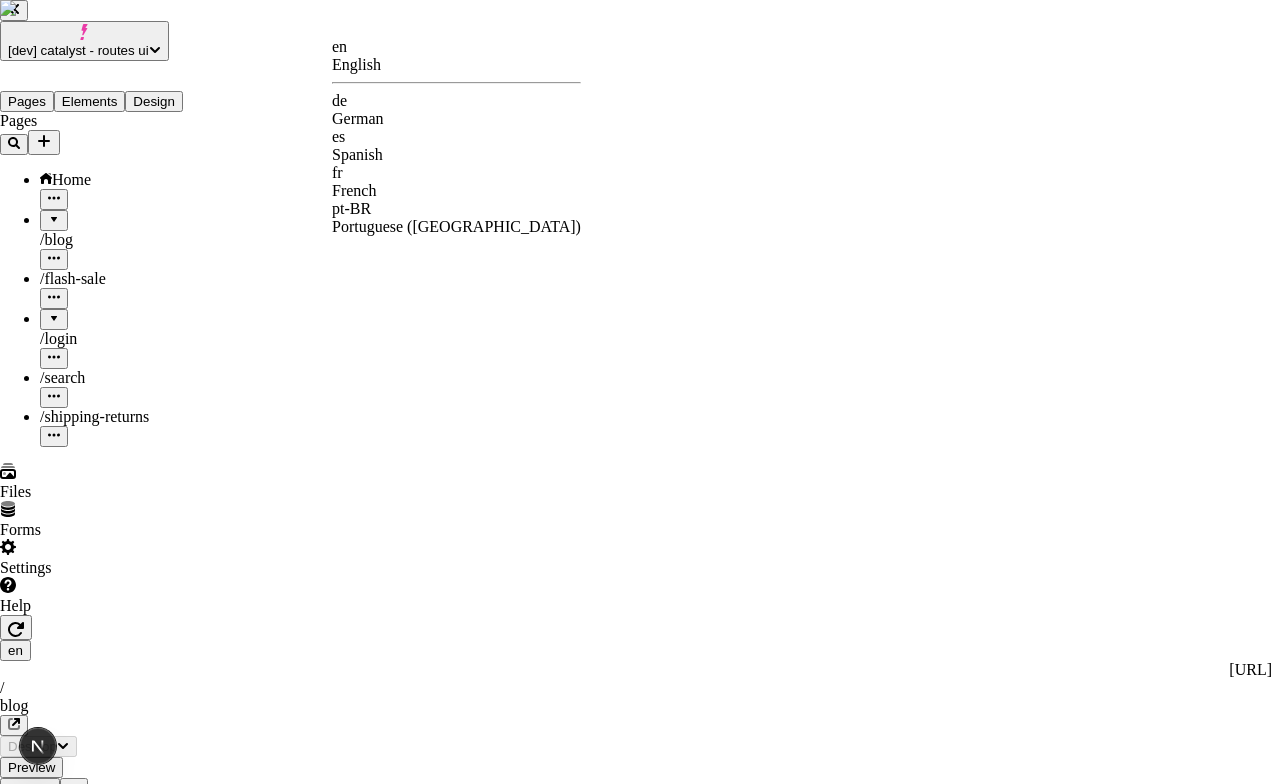 click on "de German" at bounding box center (456, 110) 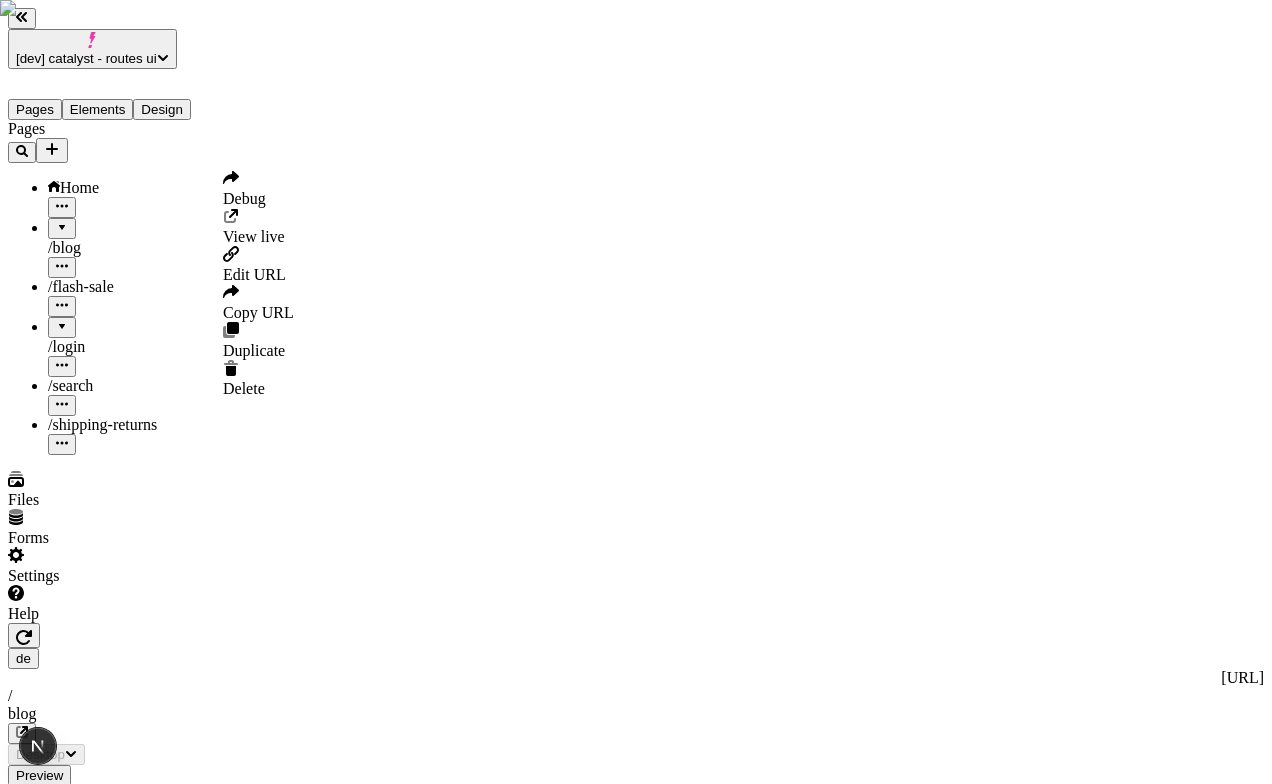 click 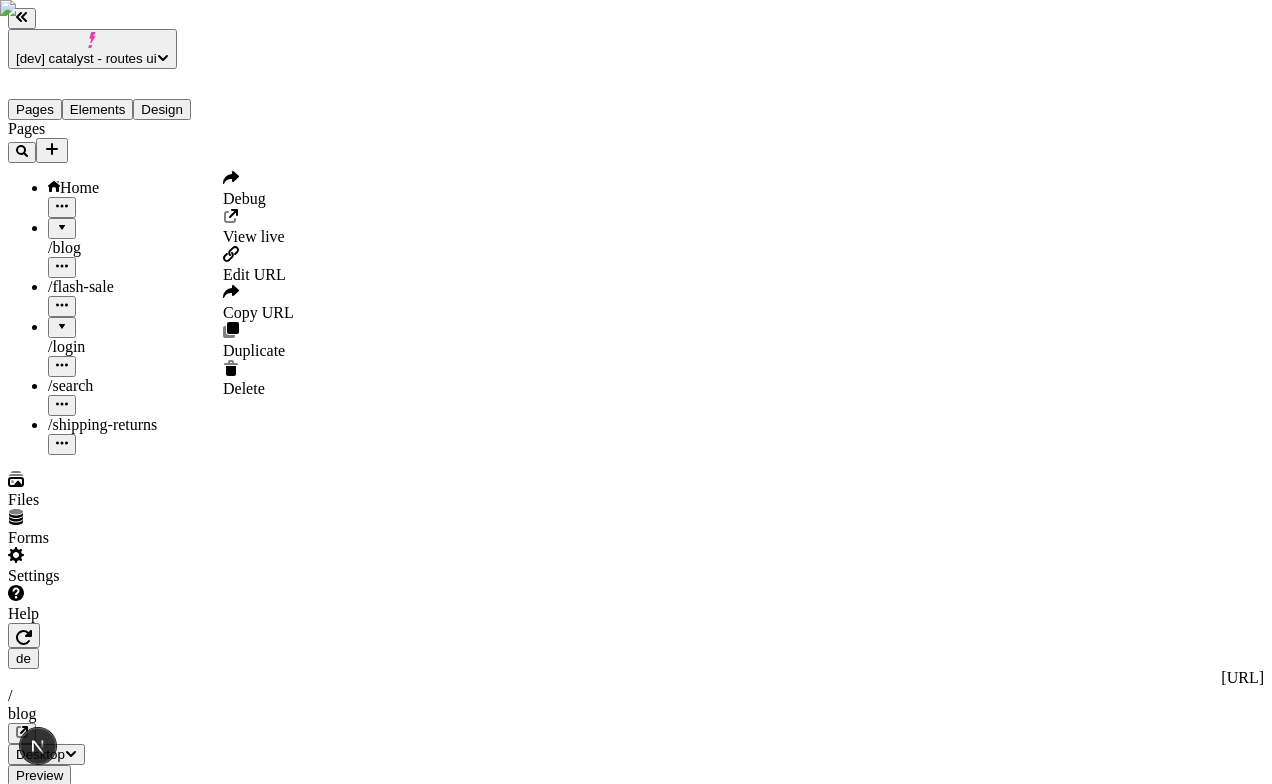 click on "Online" at bounding box center (128, 2511) 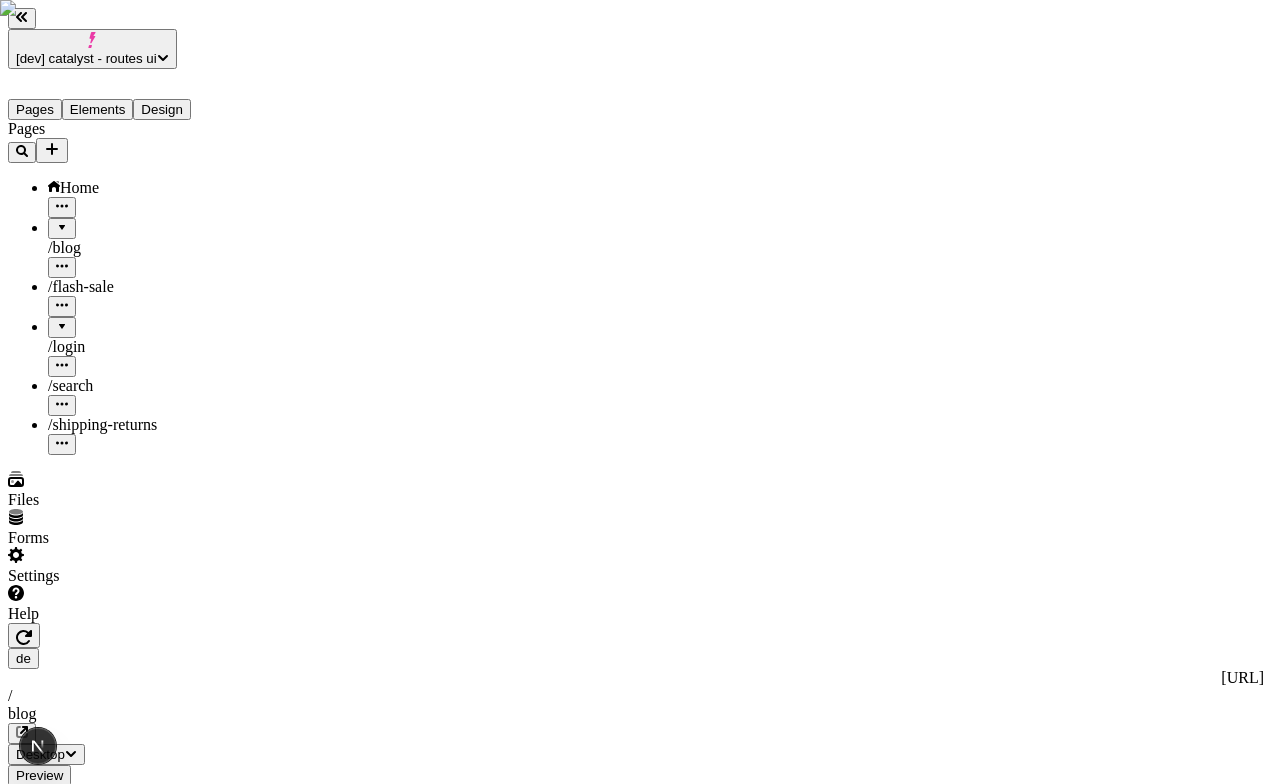 click at bounding box center (60, 2516) 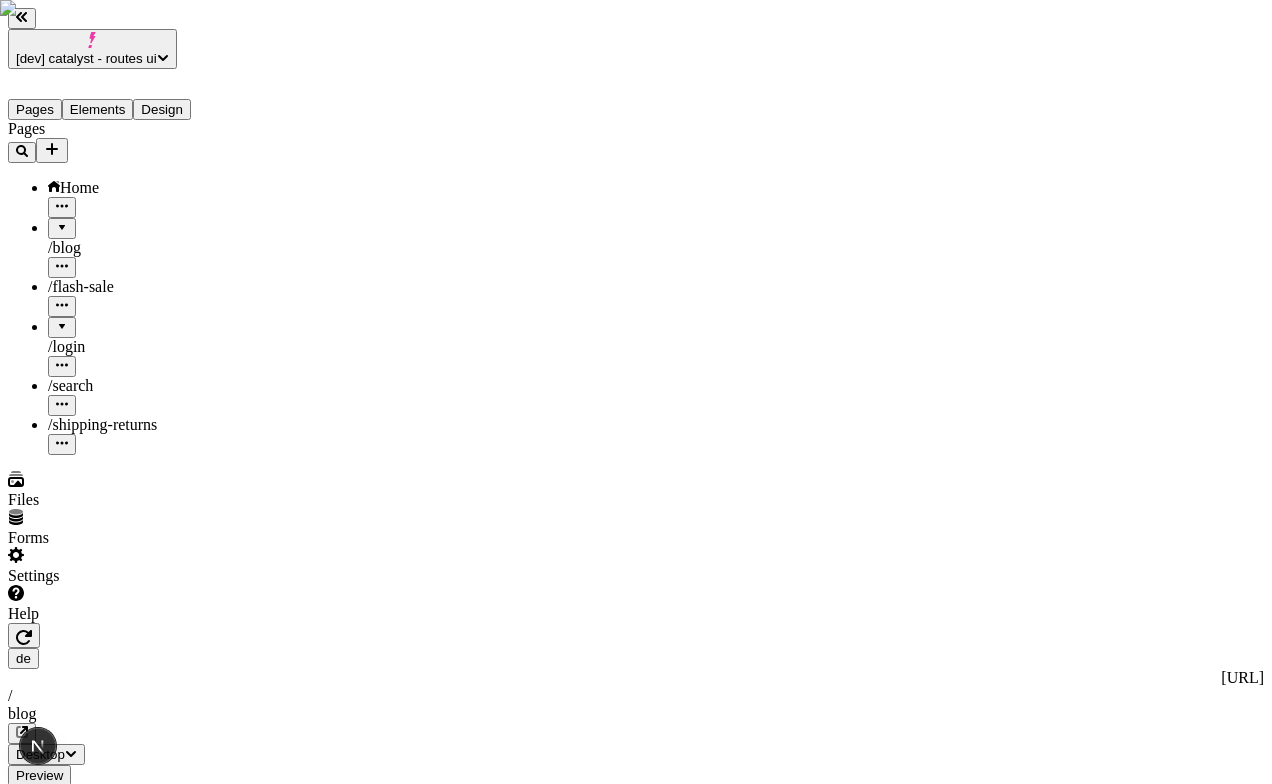 click at bounding box center [62, 221] 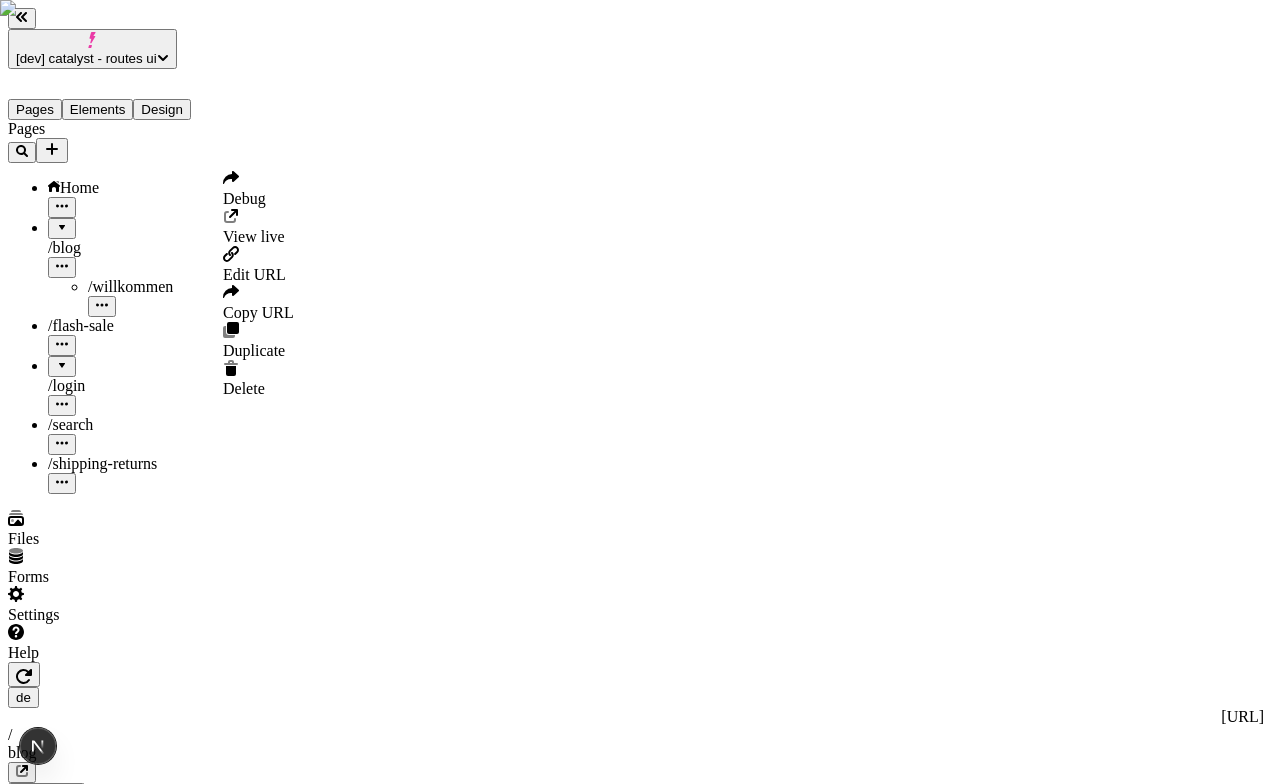 click at bounding box center [62, 267] 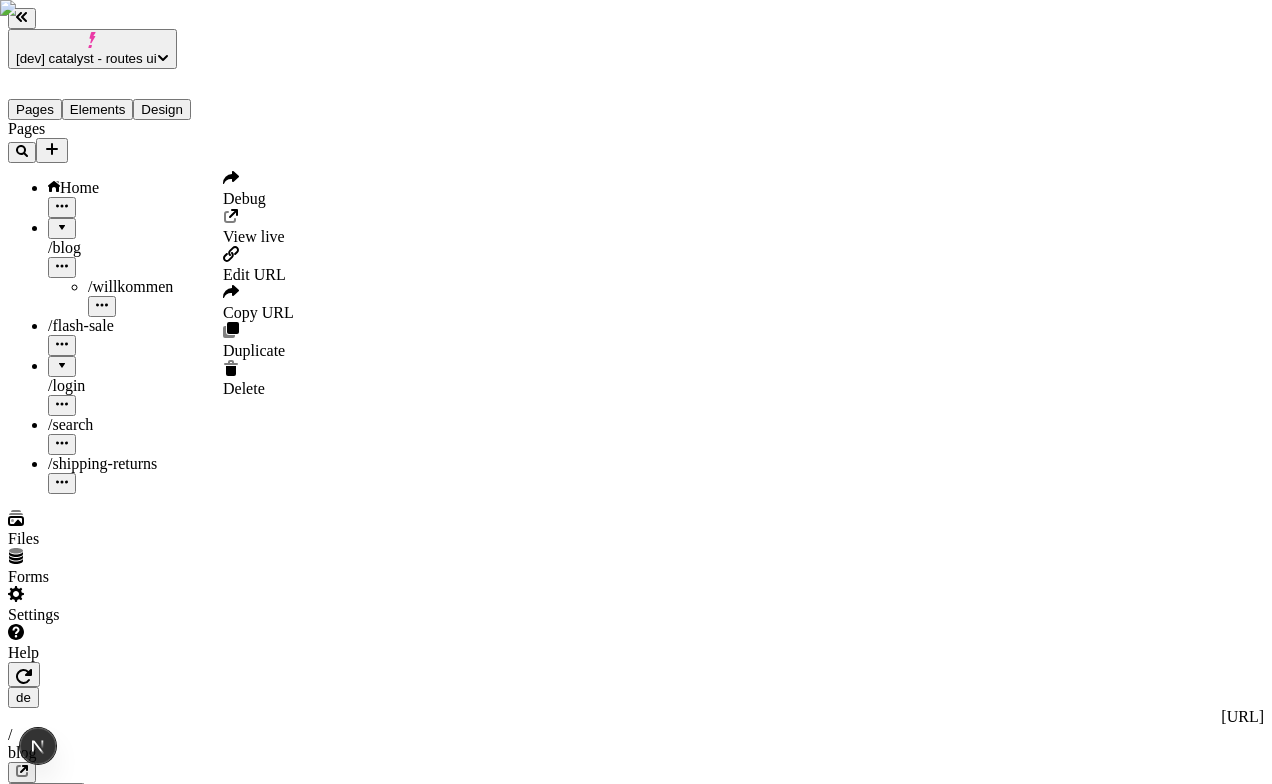 click on "Pages Home / blog / willkommen / flash-sale / login / search / shipping-returns" at bounding box center (128, 307) 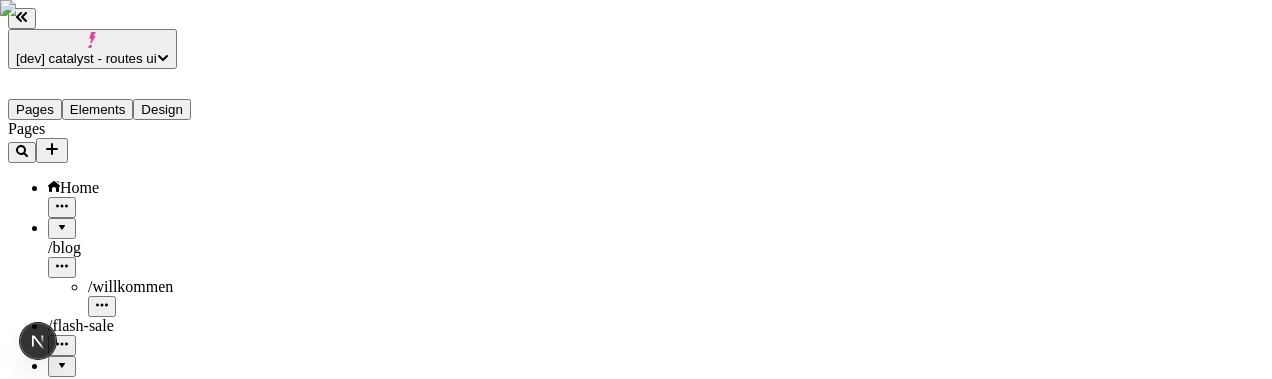 click at bounding box center (60, 2555) 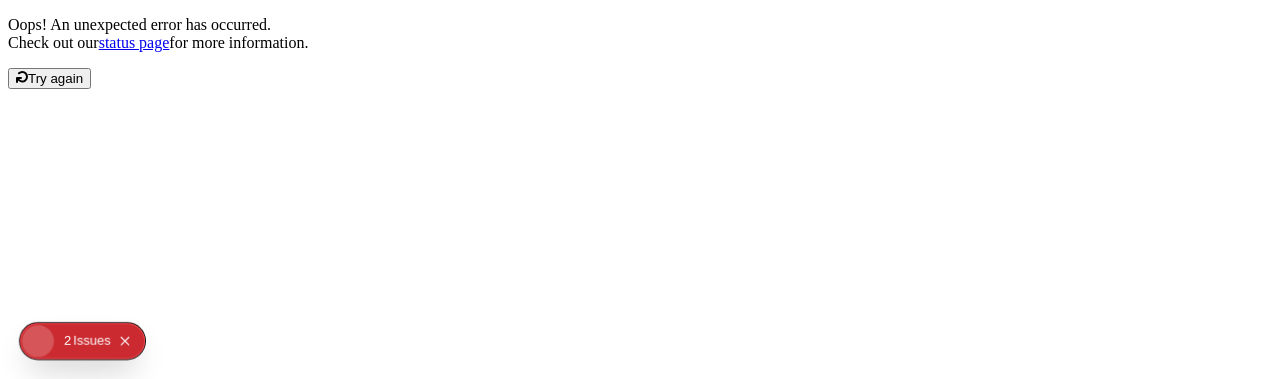scroll, scrollTop: 0, scrollLeft: 0, axis: both 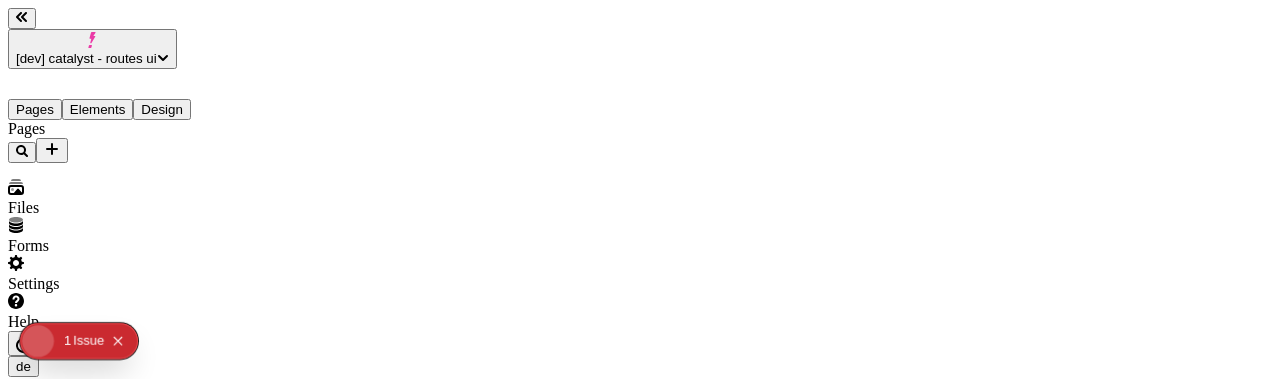 type on "/blog" 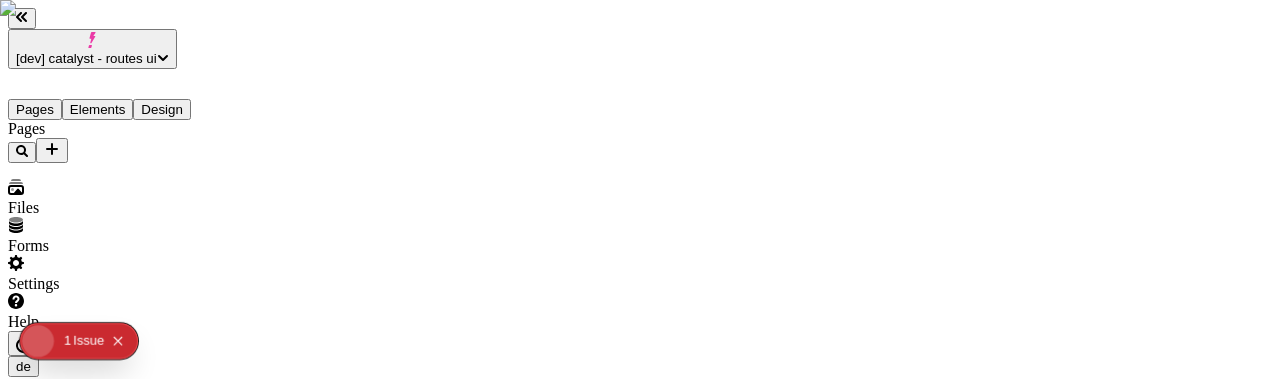 scroll, scrollTop: 0, scrollLeft: 0, axis: both 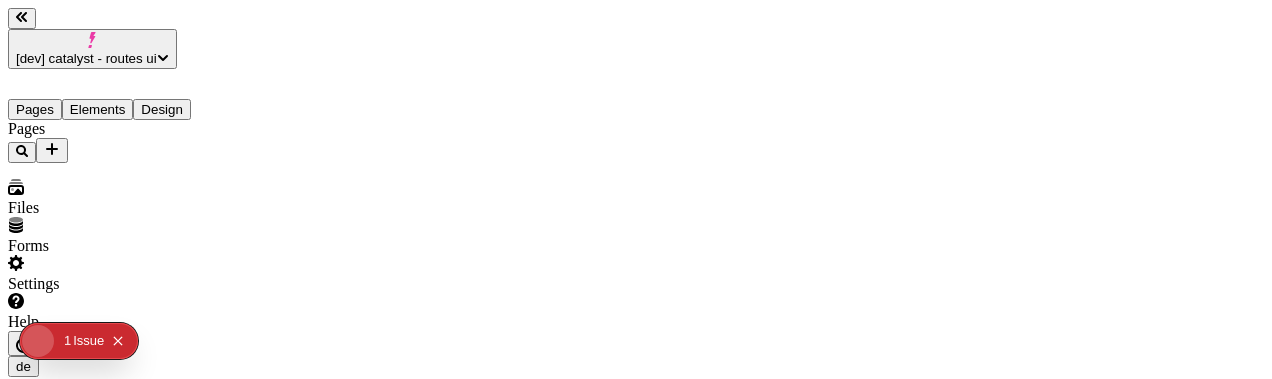 type on "/blog" 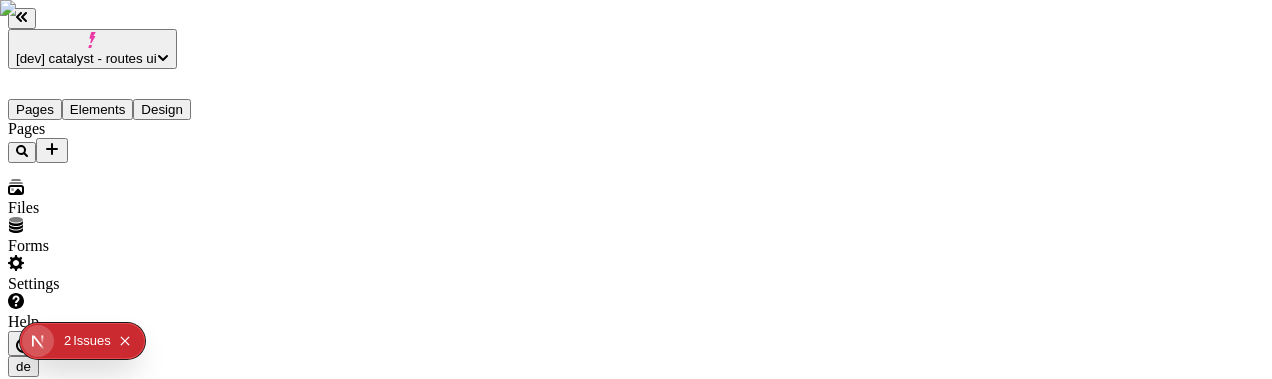 scroll, scrollTop: 0, scrollLeft: 0, axis: both 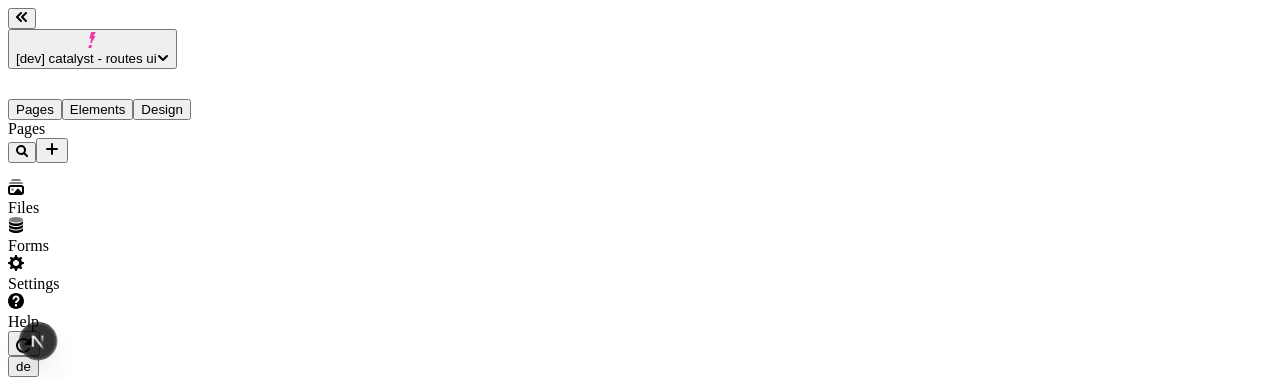 type on "/blog" 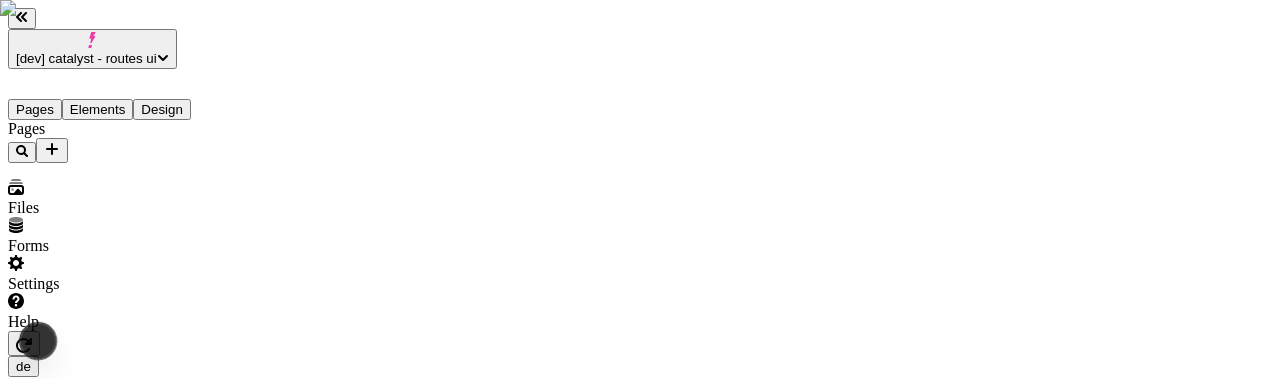 scroll, scrollTop: 0, scrollLeft: 0, axis: both 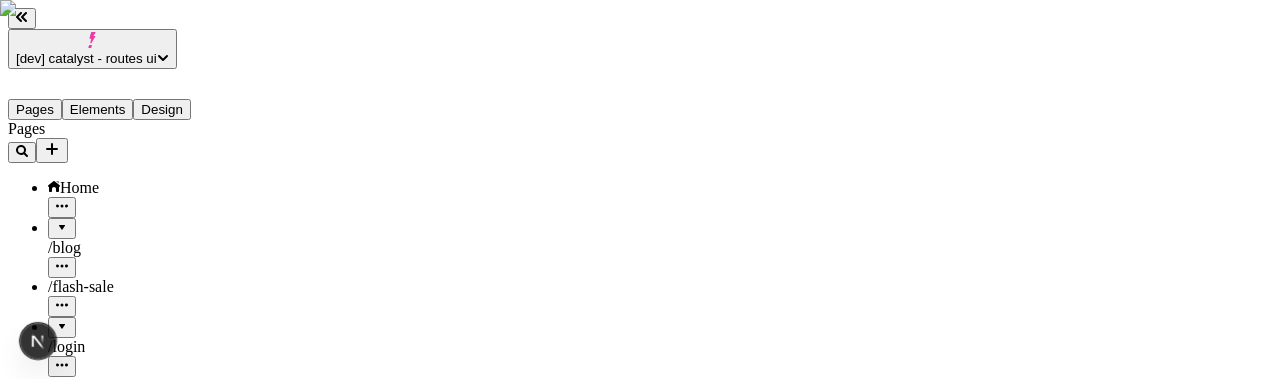 click at bounding box center [60, 2516] 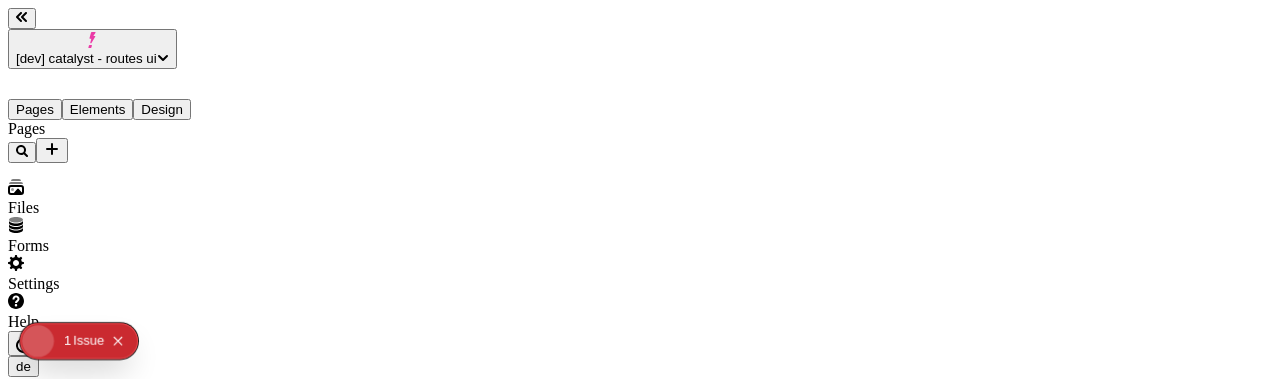 scroll, scrollTop: 0, scrollLeft: 0, axis: both 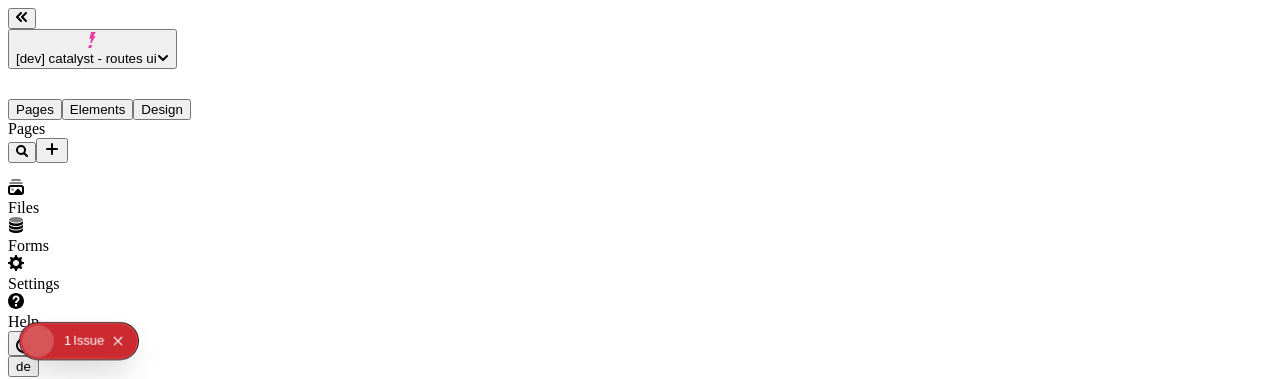 type on "/blog" 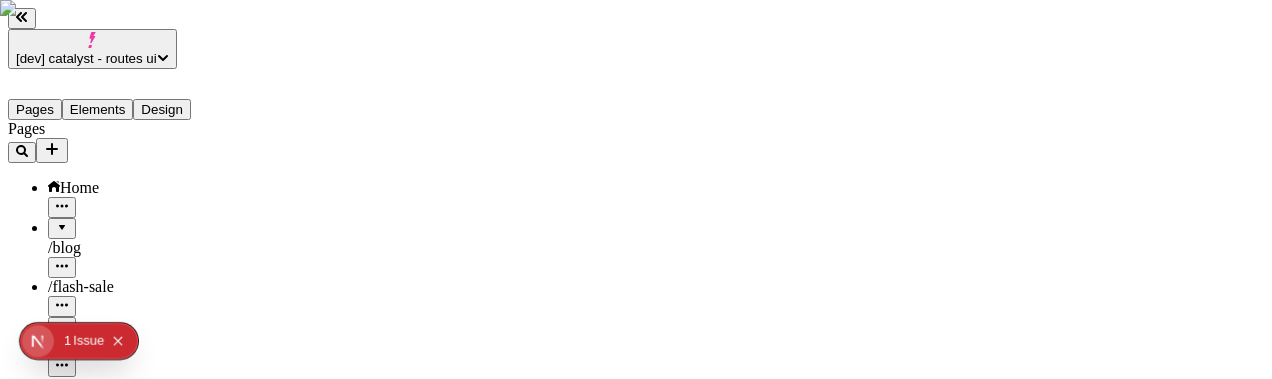 scroll, scrollTop: 0, scrollLeft: 0, axis: both 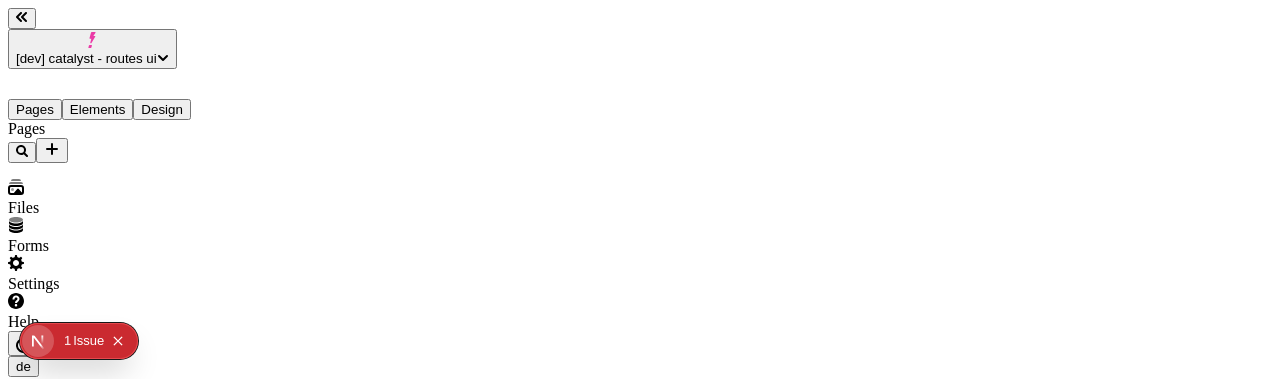 type on "/blog" 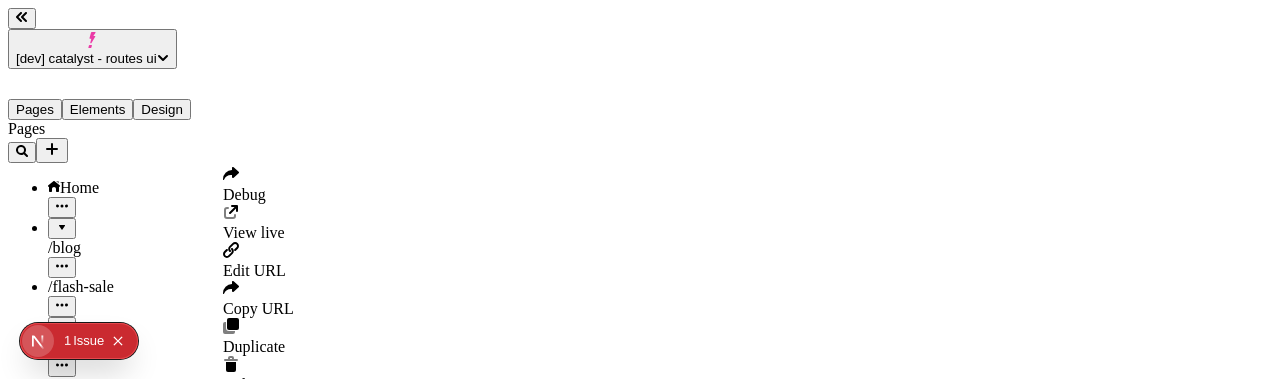 click 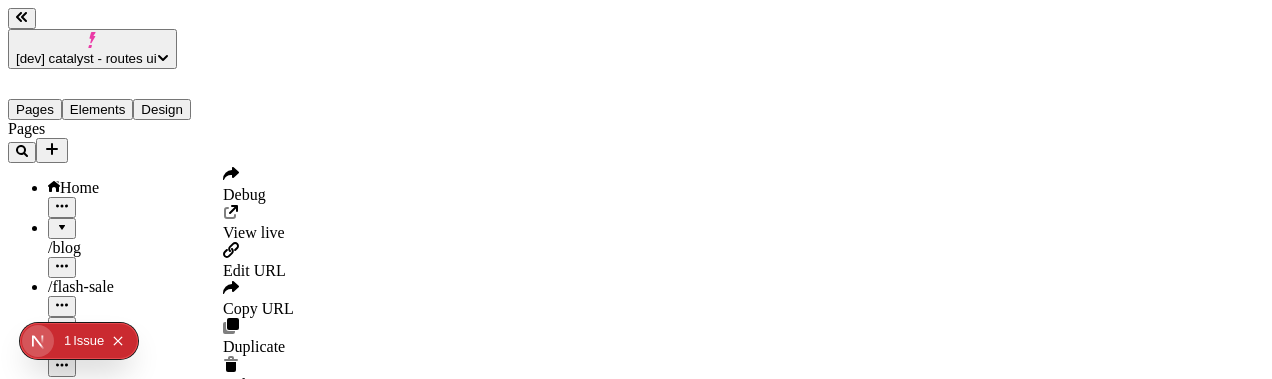 click on "Copy URL" at bounding box center (258, 308) 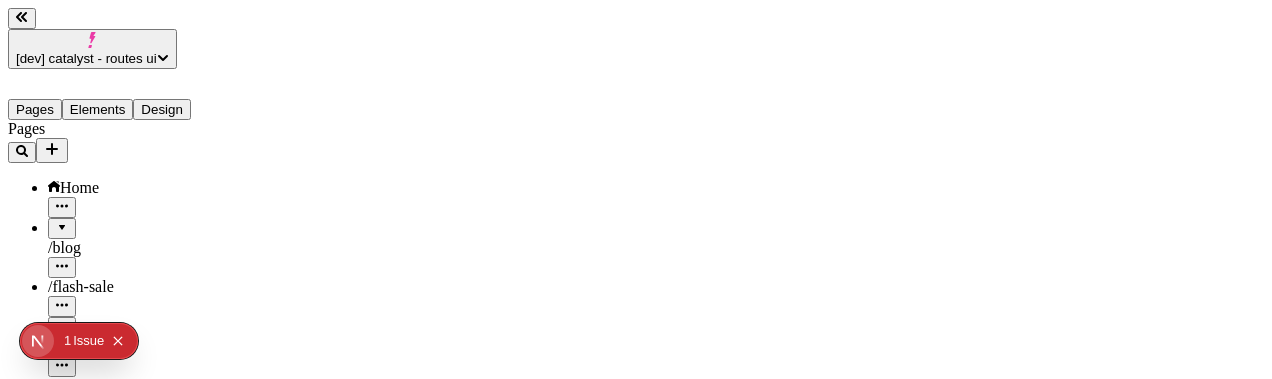 type 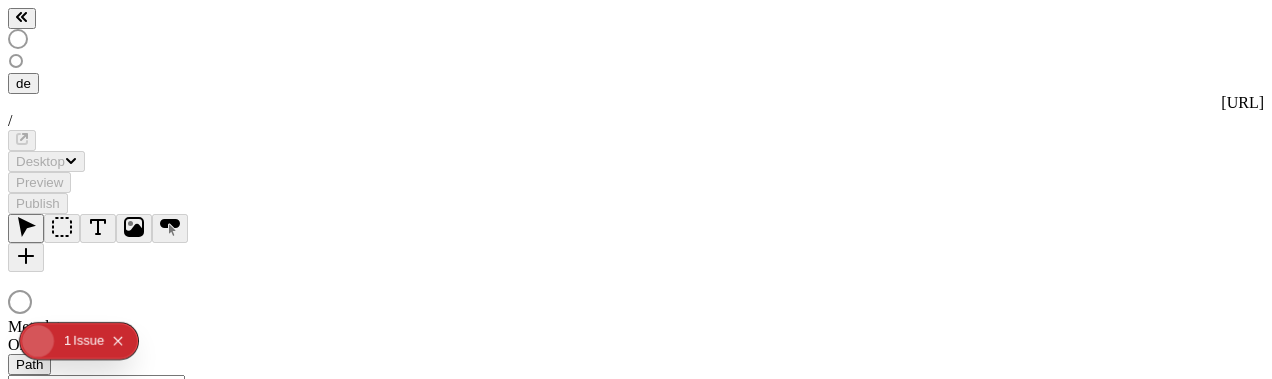 scroll, scrollTop: 0, scrollLeft: 0, axis: both 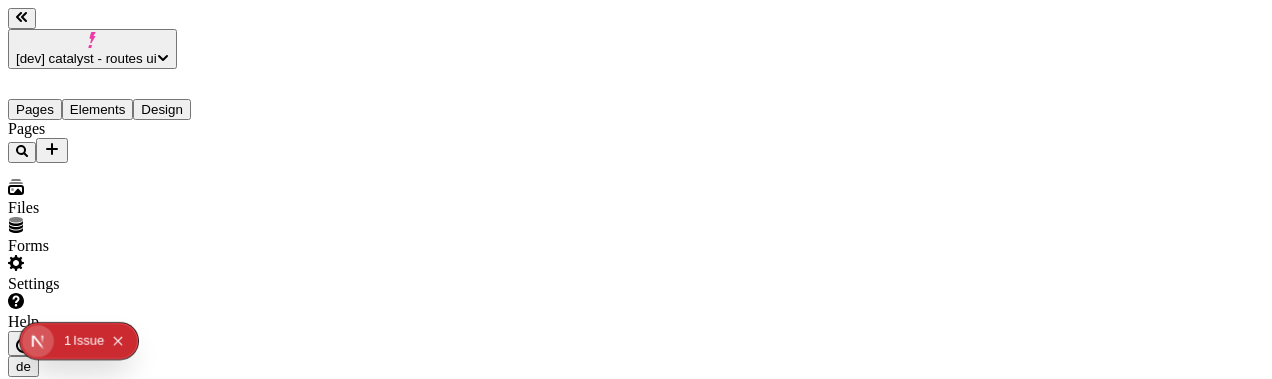 type on "/blog" 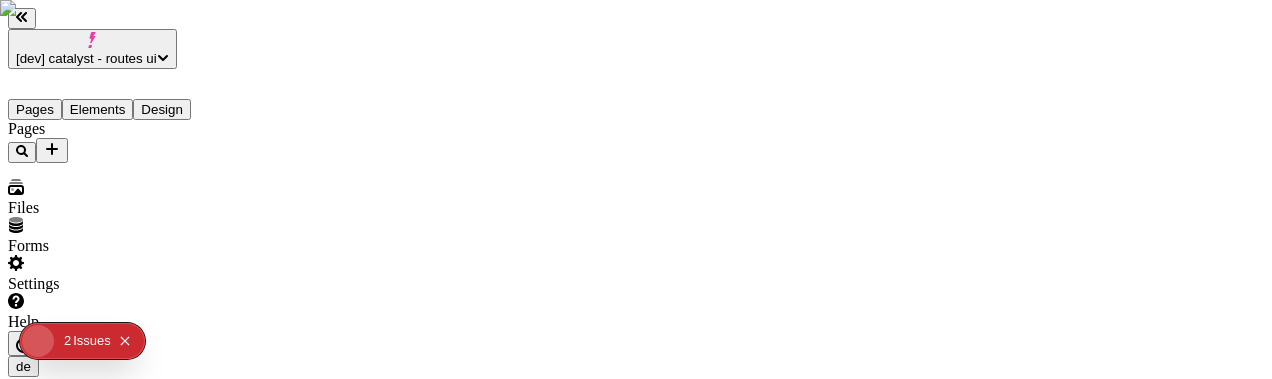scroll, scrollTop: 0, scrollLeft: 0, axis: both 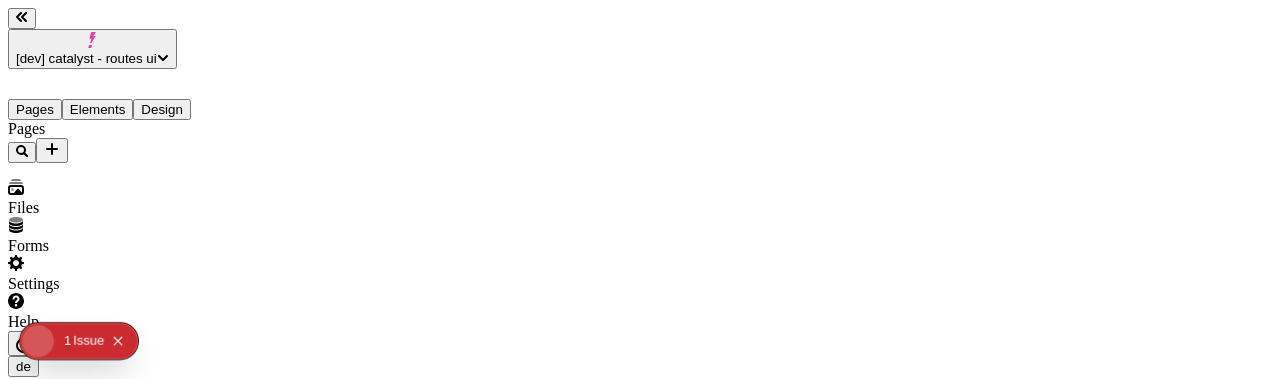 type on "/blog" 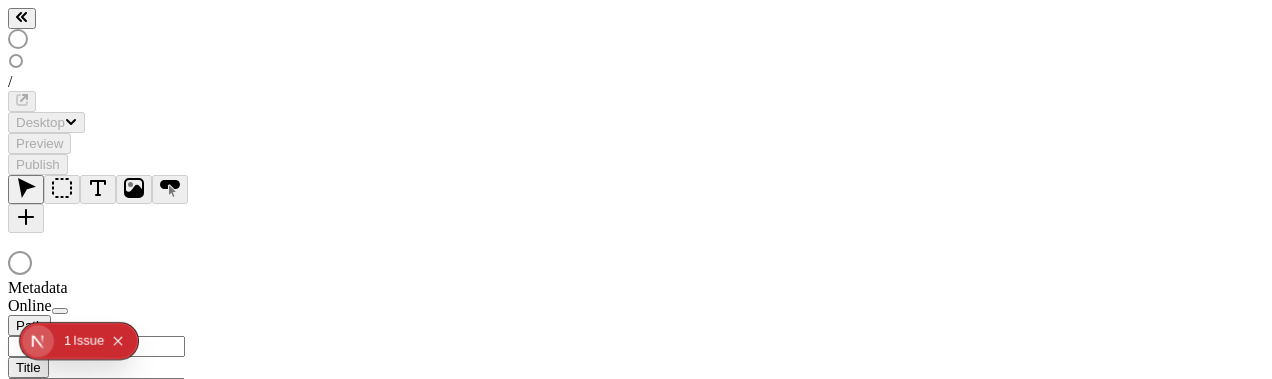 scroll, scrollTop: 0, scrollLeft: 0, axis: both 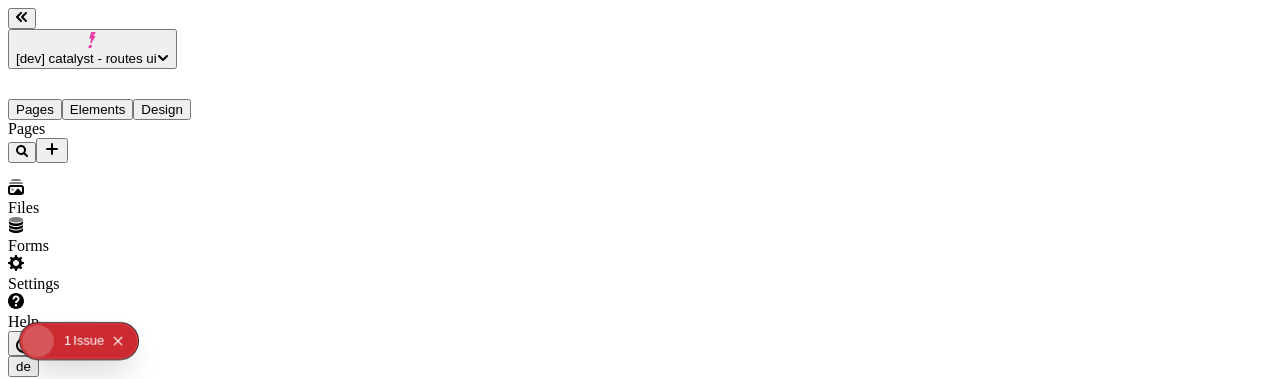 type on "/blog" 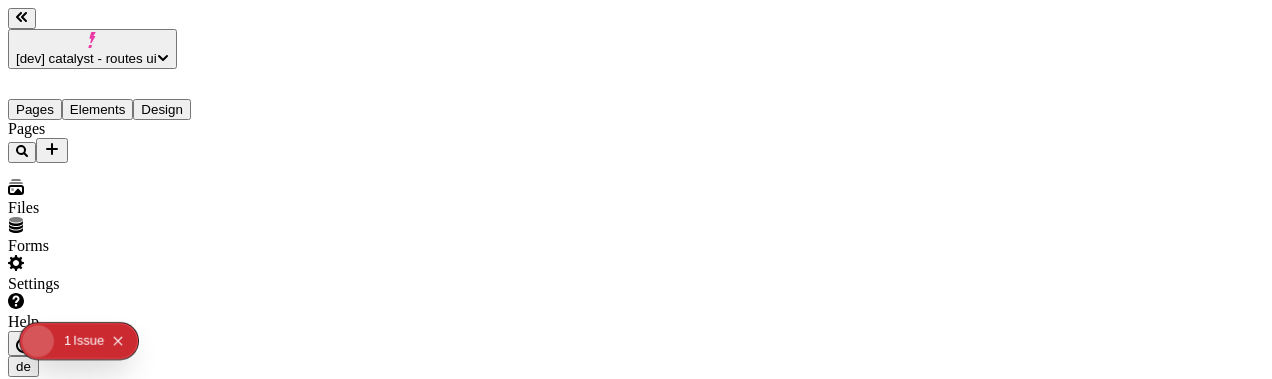 scroll, scrollTop: 0, scrollLeft: 0, axis: both 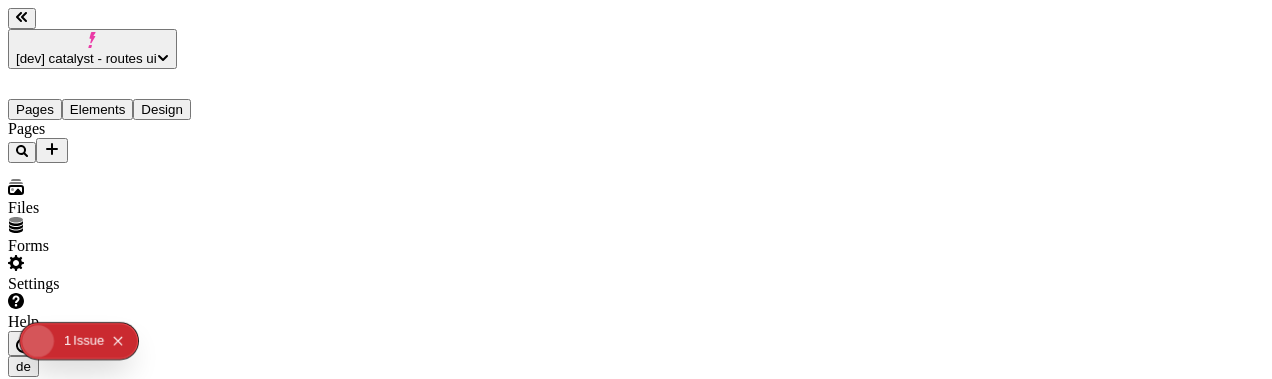 type on "/blog" 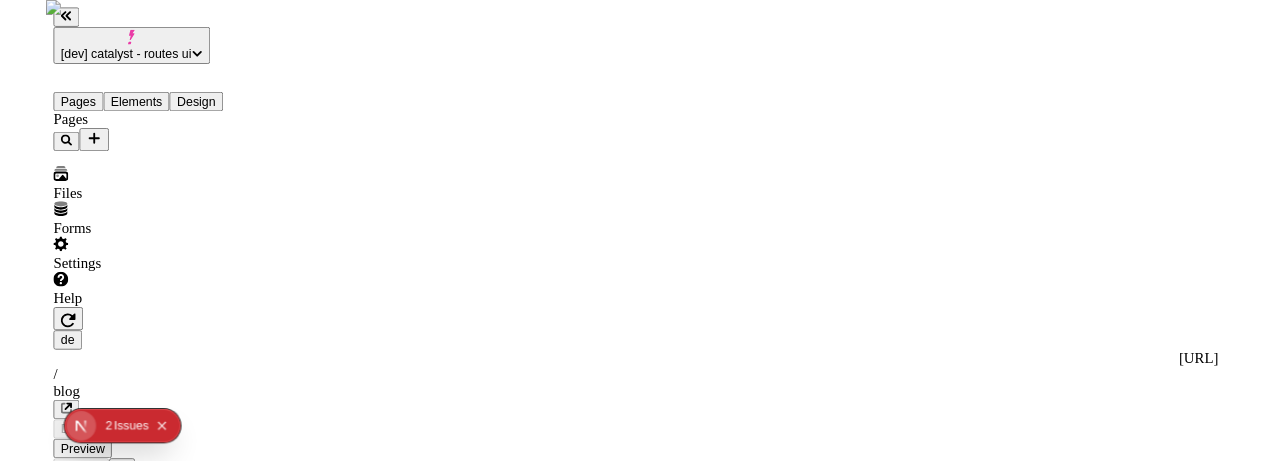 scroll, scrollTop: 0, scrollLeft: 0, axis: both 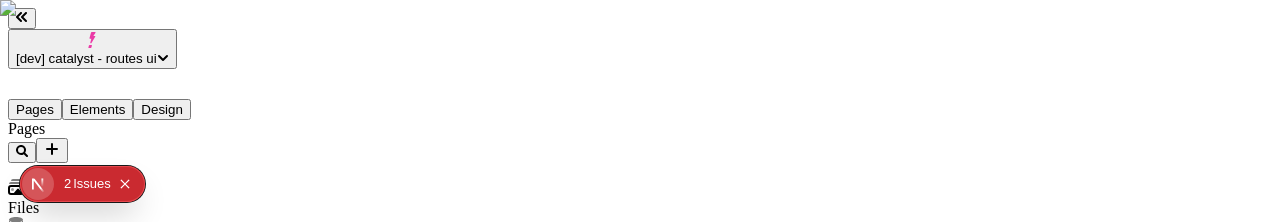 click on "Issue s" 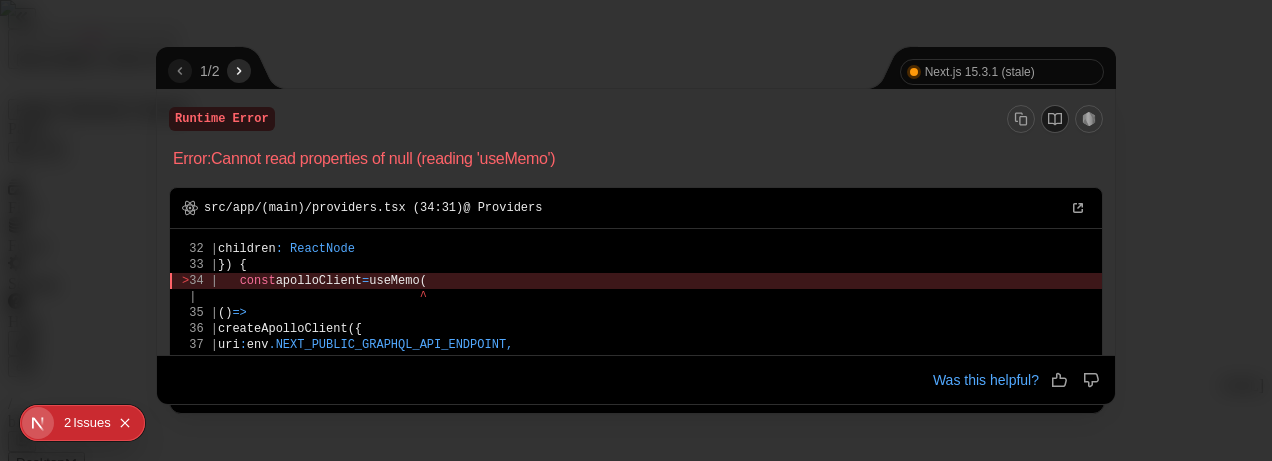 scroll, scrollTop: 1, scrollLeft: 0, axis: vertical 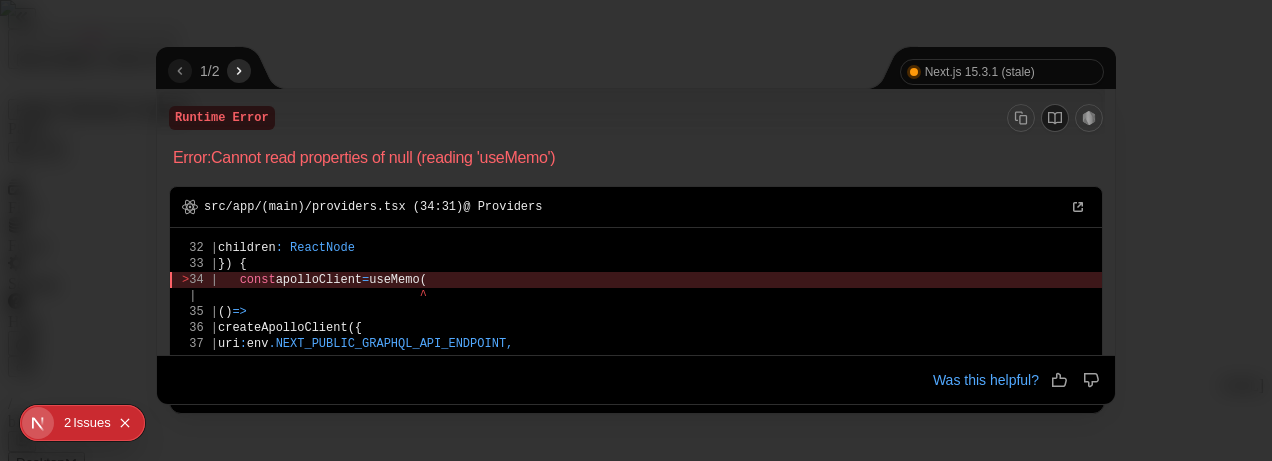 click 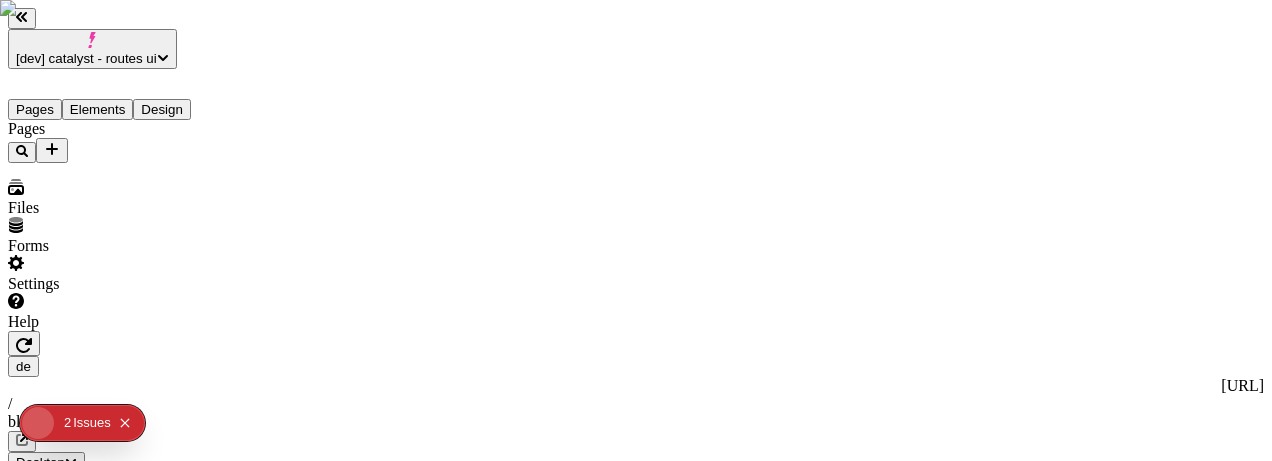 type 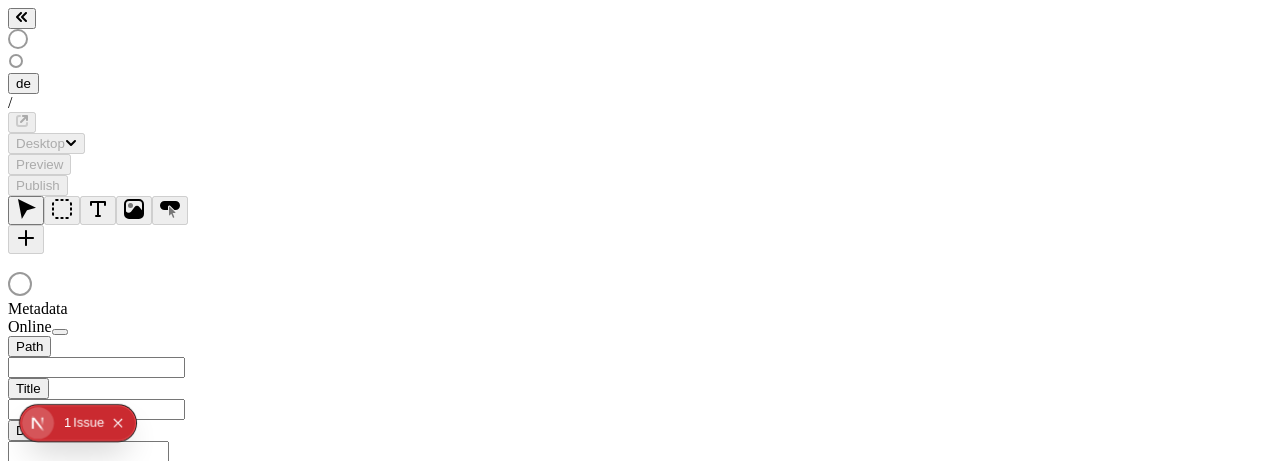 scroll, scrollTop: 0, scrollLeft: 0, axis: both 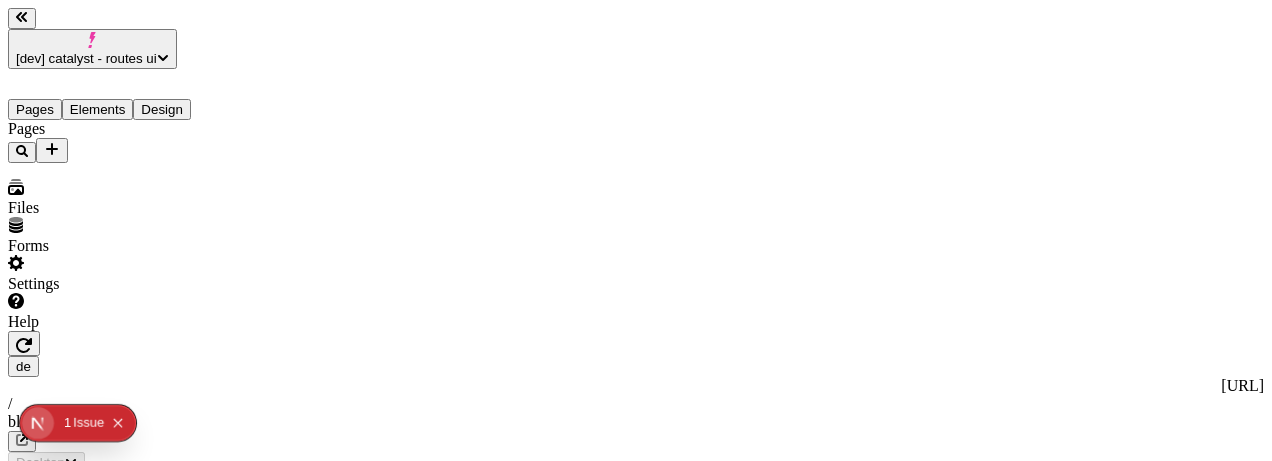 type on "/blog" 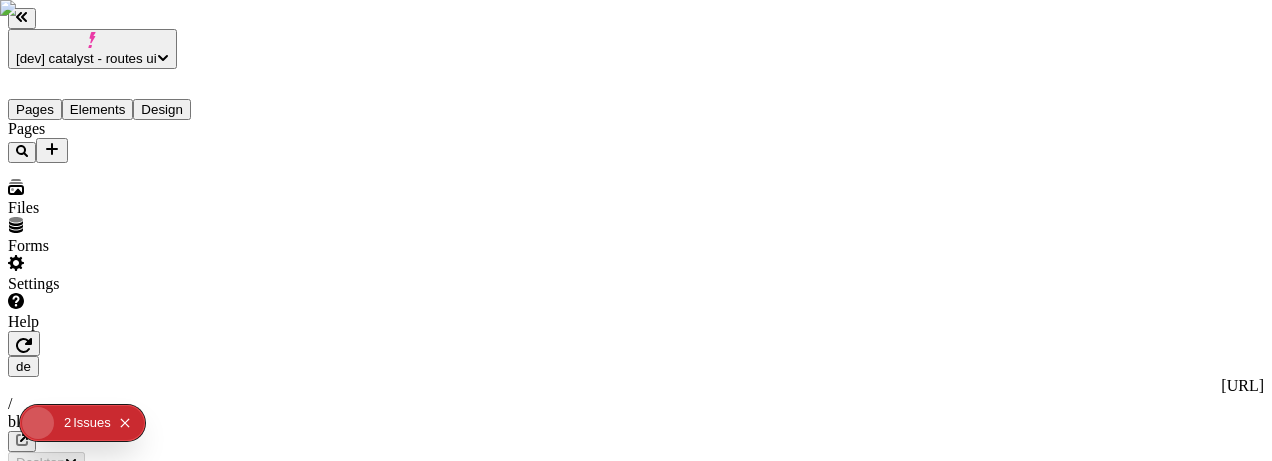 click 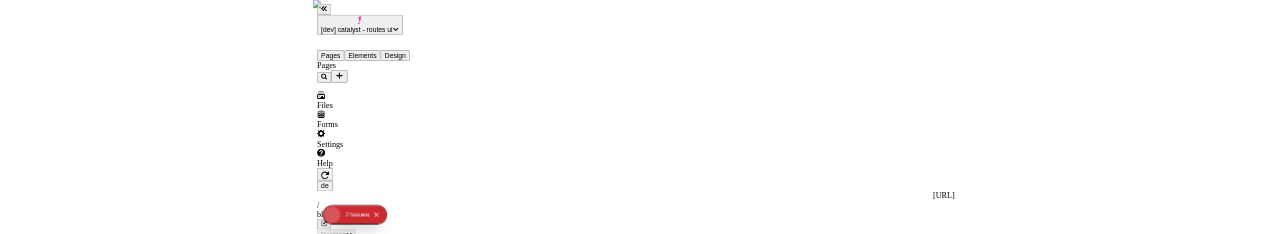 scroll, scrollTop: 0, scrollLeft: 0, axis: both 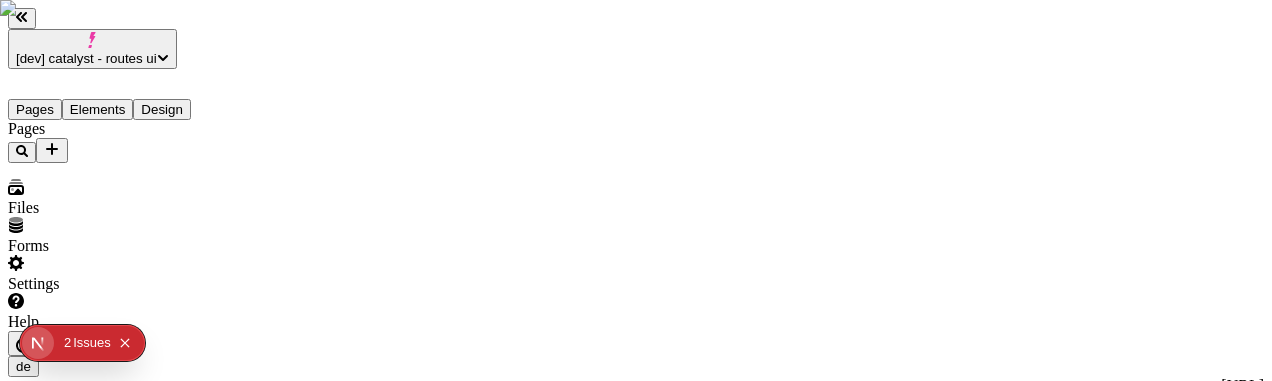 click 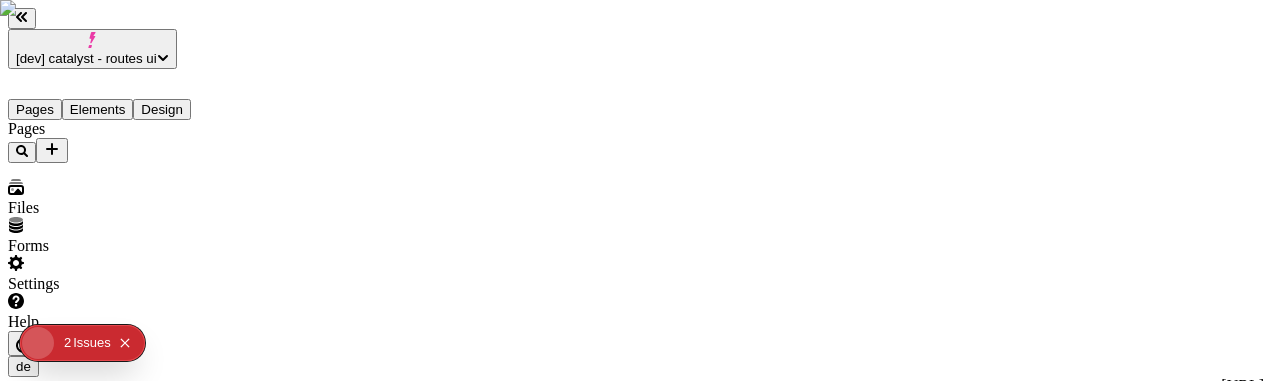 click 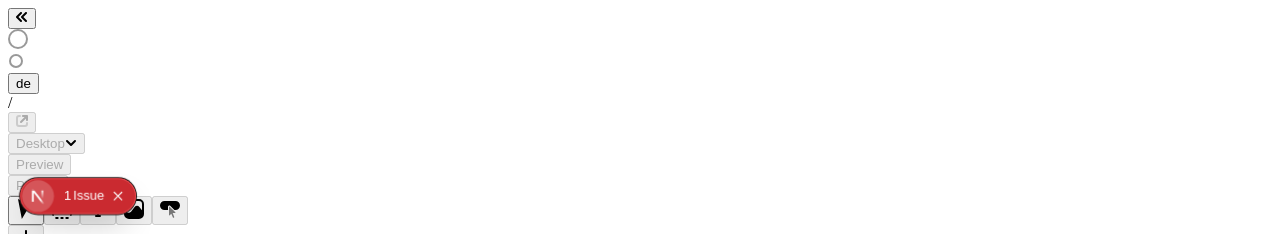 scroll, scrollTop: 0, scrollLeft: 0, axis: both 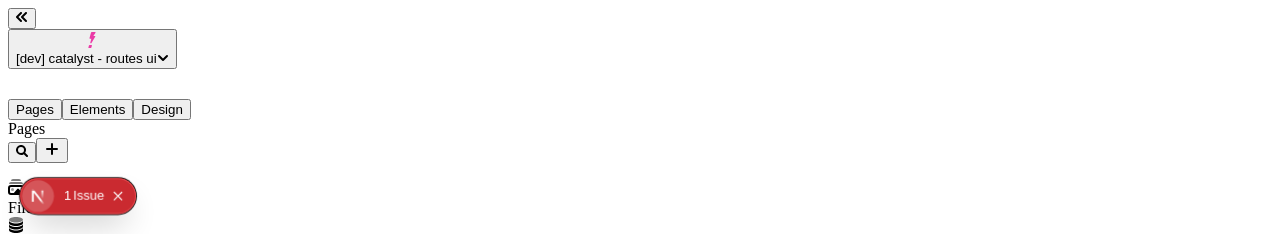 type on "/blog" 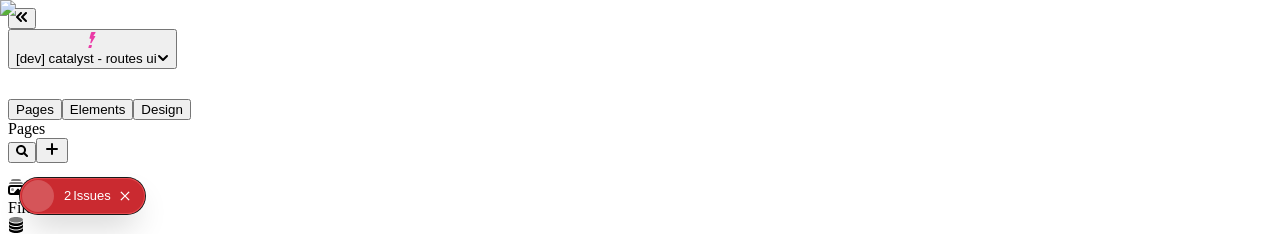 scroll, scrollTop: 0, scrollLeft: 0, axis: both 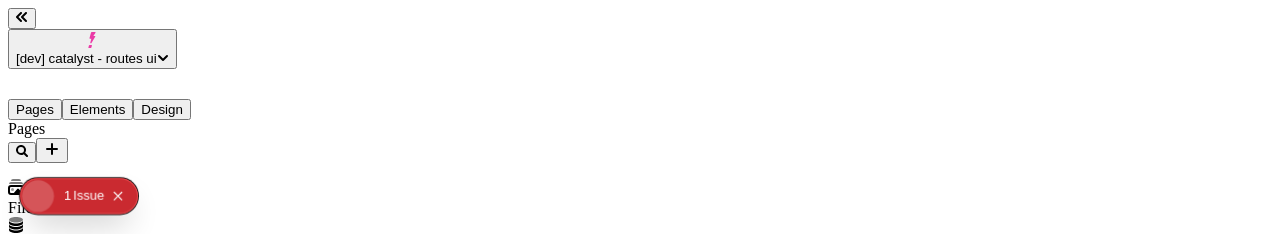 type on "/blog" 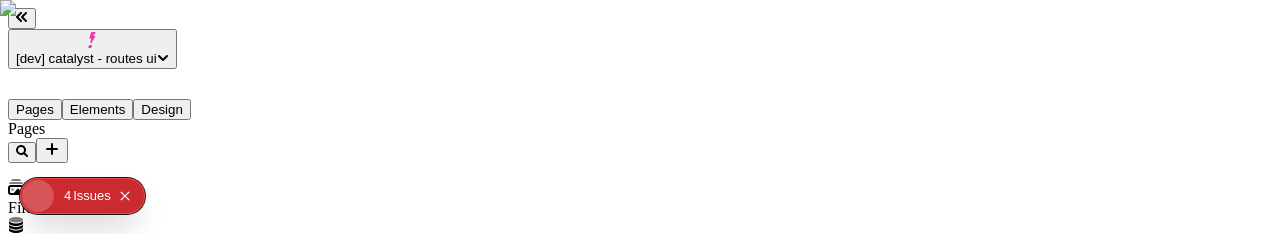 scroll, scrollTop: 0, scrollLeft: 0, axis: both 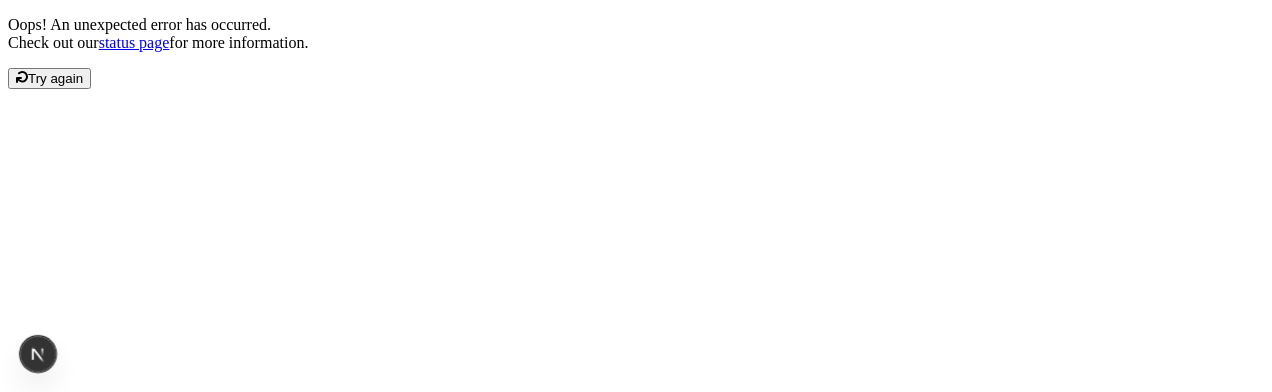 click 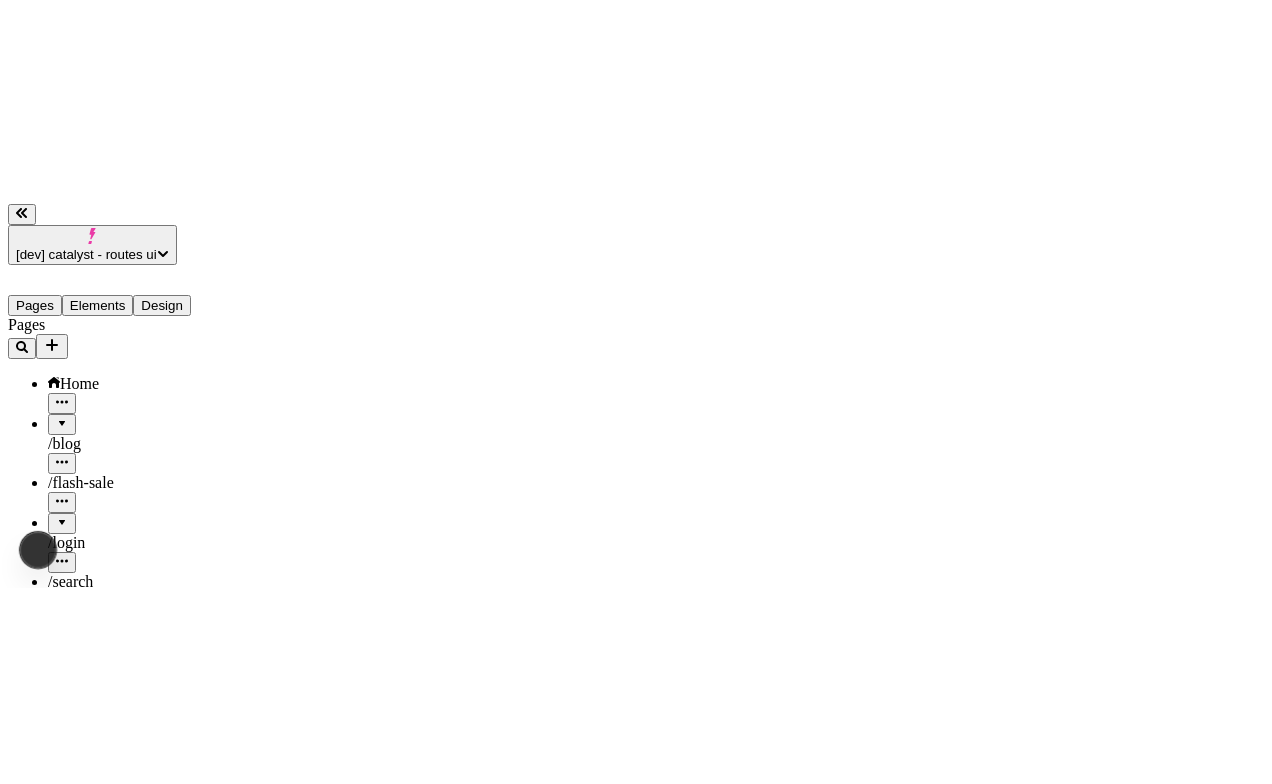 scroll, scrollTop: 0, scrollLeft: 0, axis: both 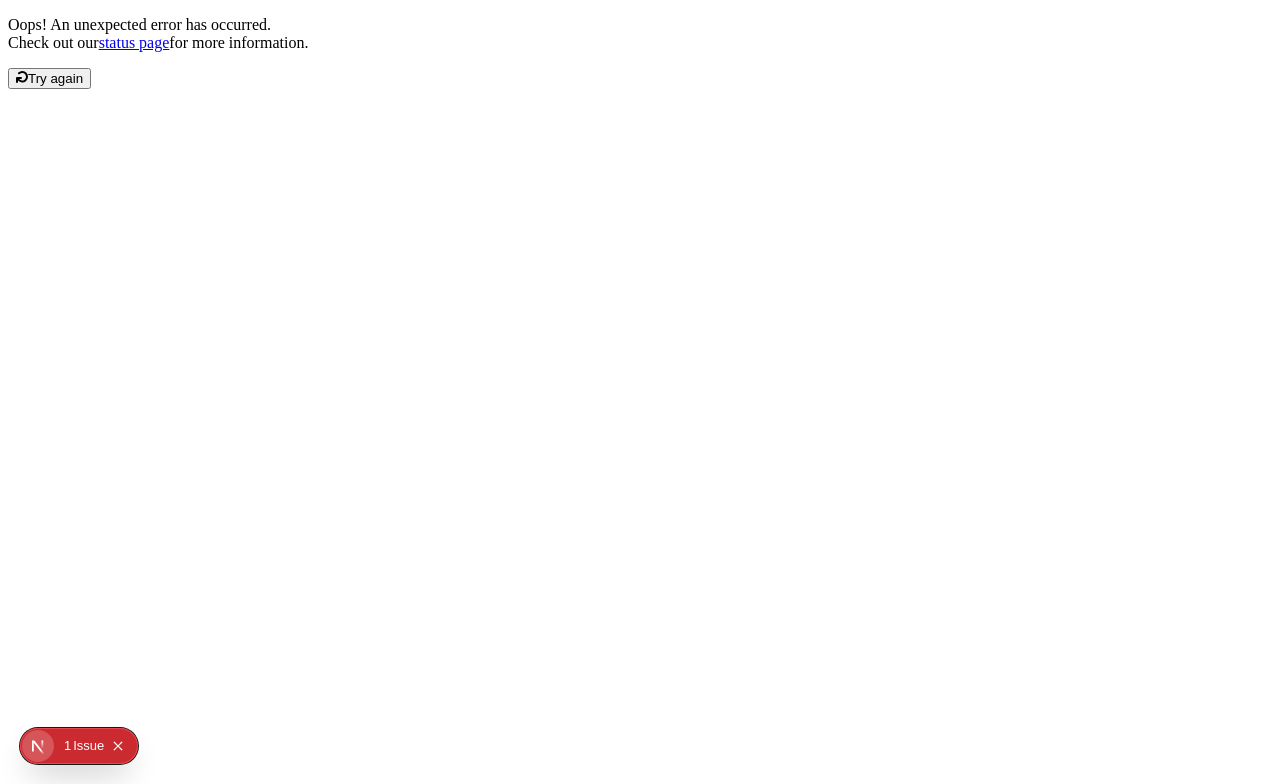 click on "Try again" at bounding box center [55, 78] 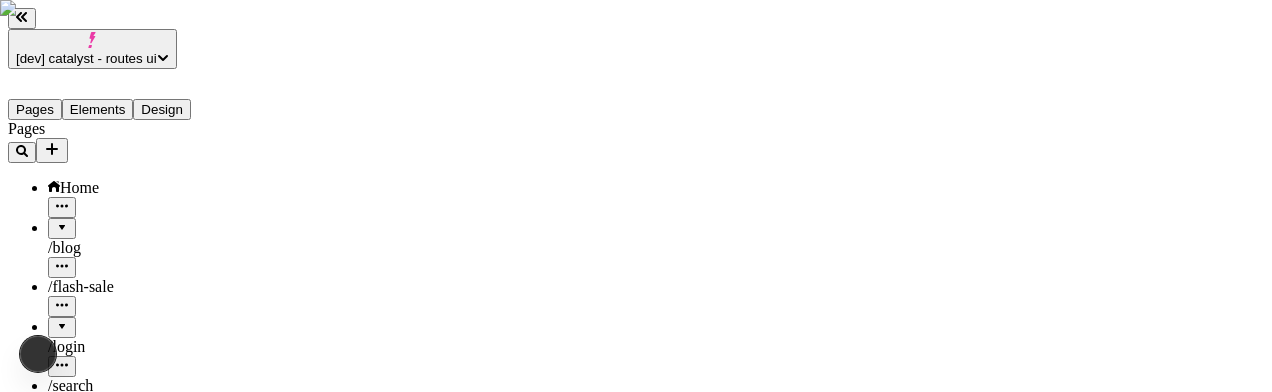 scroll, scrollTop: 0, scrollLeft: 0, axis: both 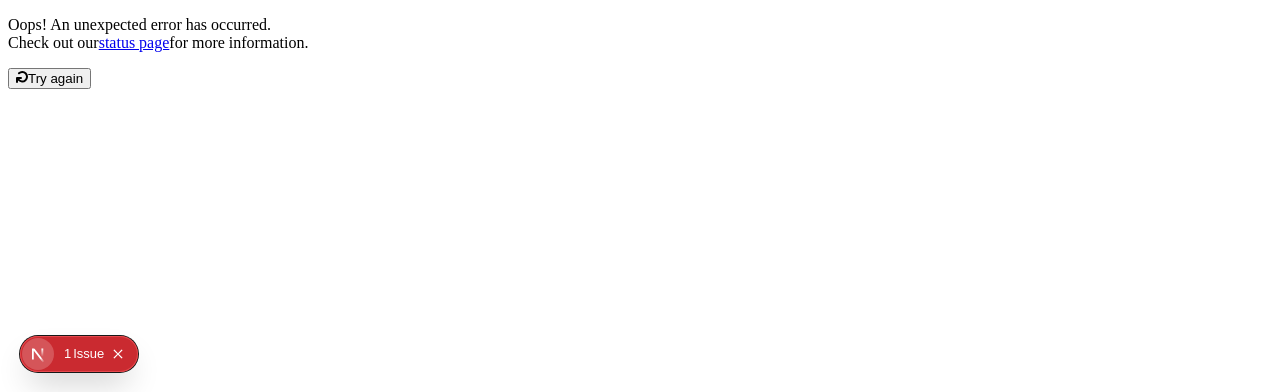 click on "Try again" at bounding box center (49, 78) 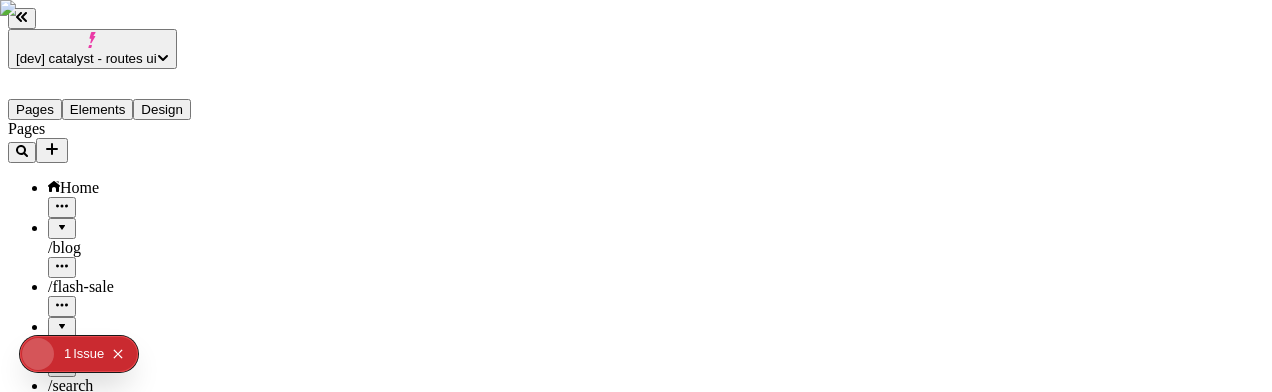 scroll, scrollTop: 0, scrollLeft: 0, axis: both 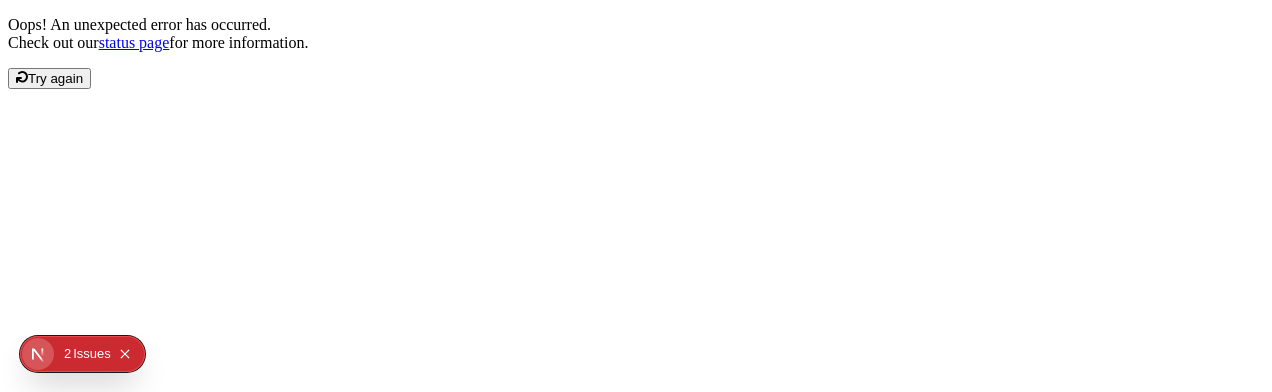 click on "Try again" at bounding box center (55, 78) 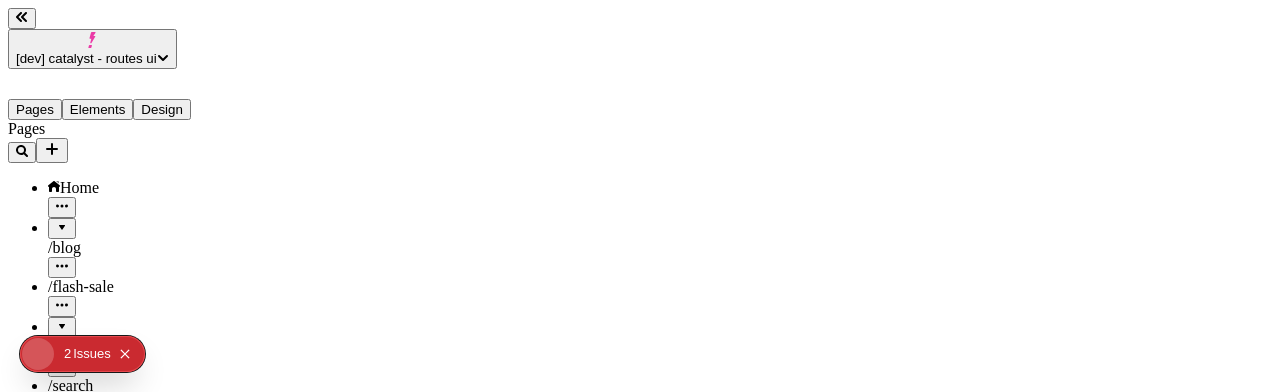scroll, scrollTop: 0, scrollLeft: 0, axis: both 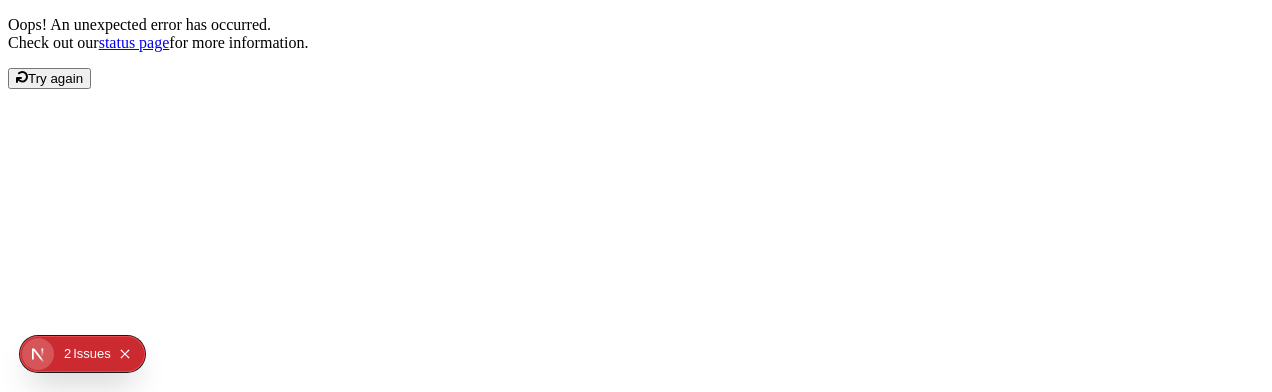 click on "Try again" at bounding box center [49, 78] 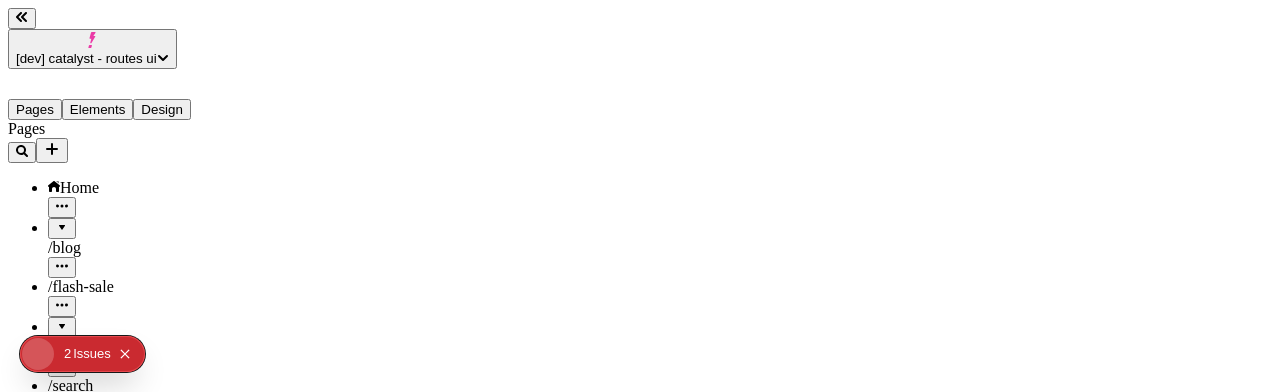 scroll, scrollTop: 0, scrollLeft: 0, axis: both 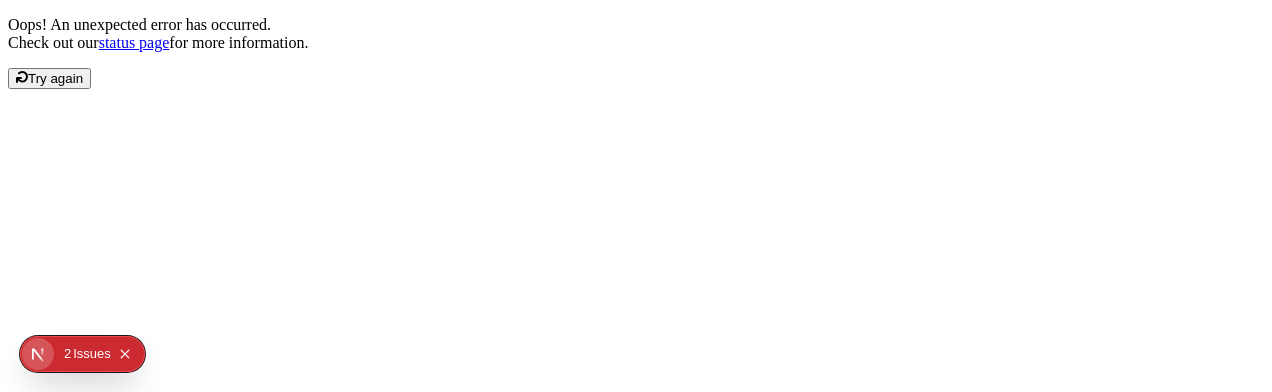 click on "Try again" at bounding box center [55, 78] 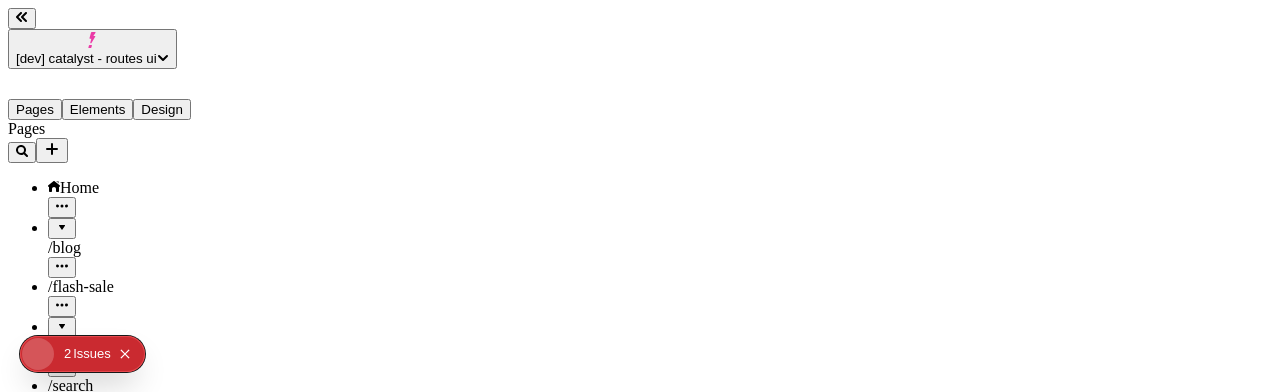 scroll, scrollTop: 0, scrollLeft: 0, axis: both 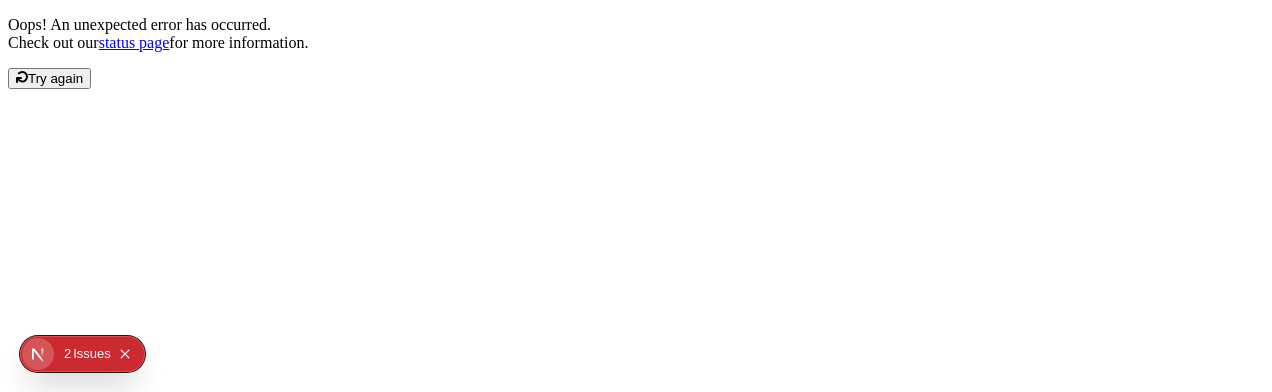 click on "Try again" at bounding box center (49, 78) 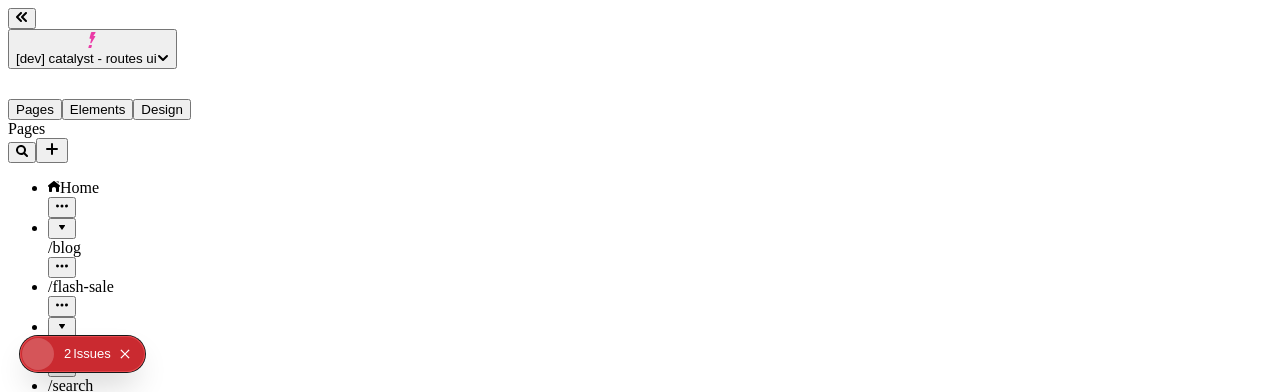 scroll, scrollTop: 0, scrollLeft: 0, axis: both 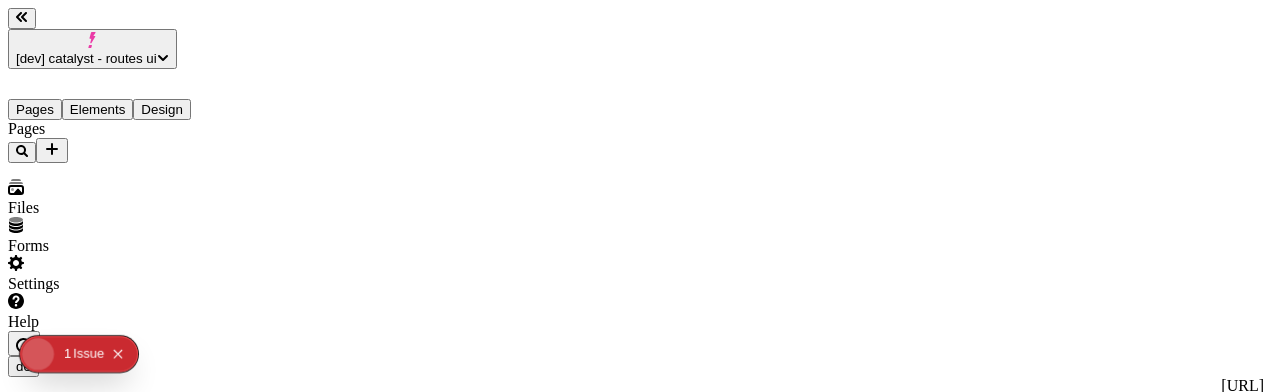type on "/blog" 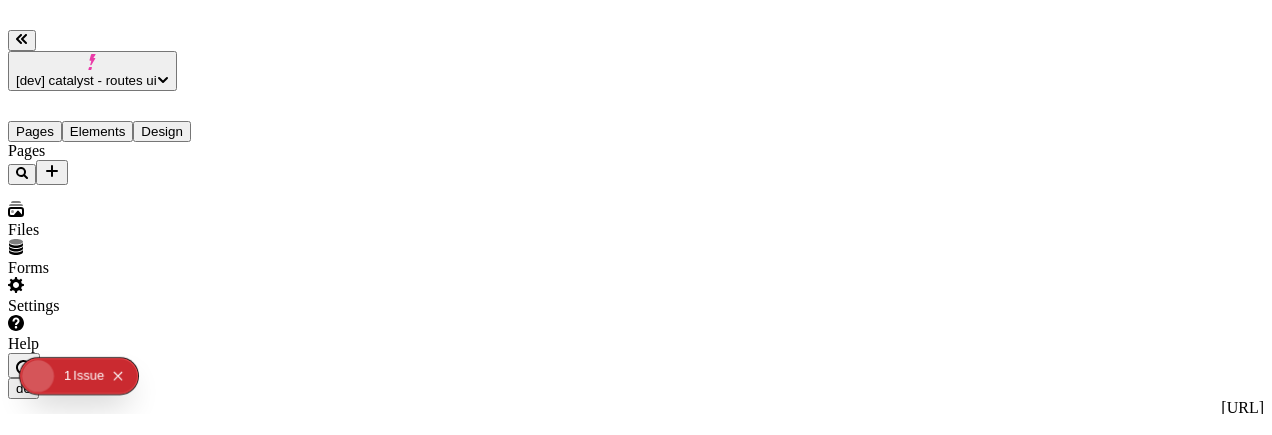 scroll, scrollTop: 0, scrollLeft: 0, axis: both 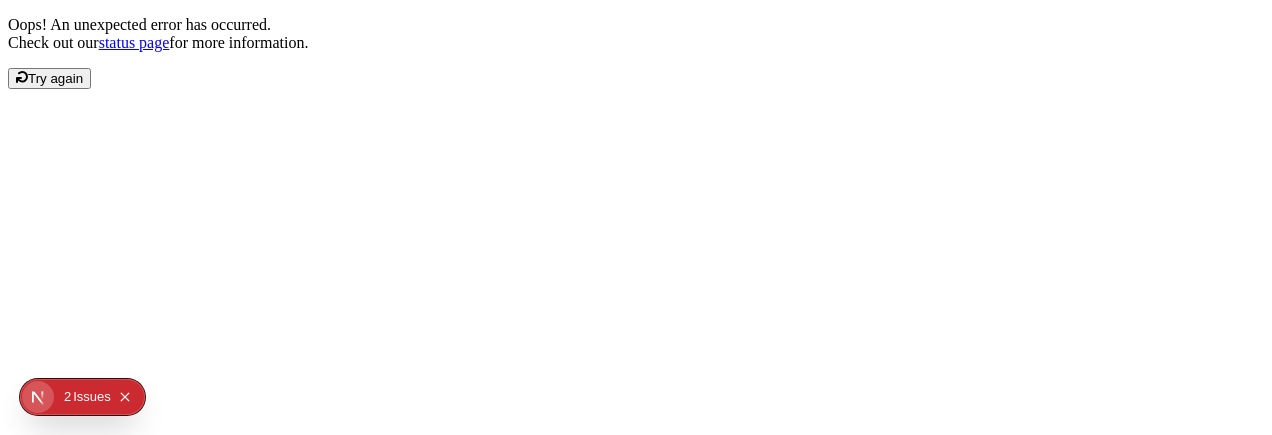 click on "Try again" at bounding box center (49, 78) 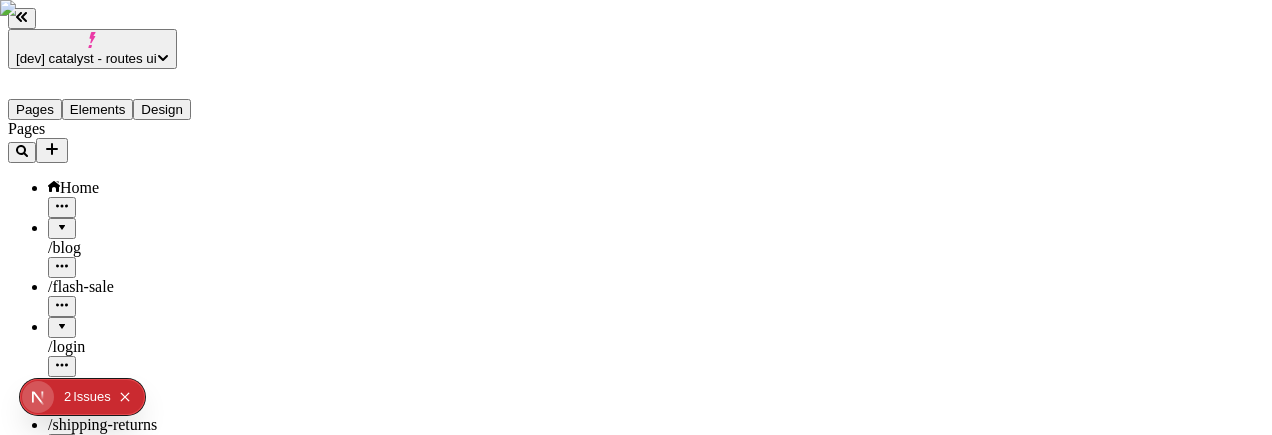 scroll, scrollTop: 0, scrollLeft: 0, axis: both 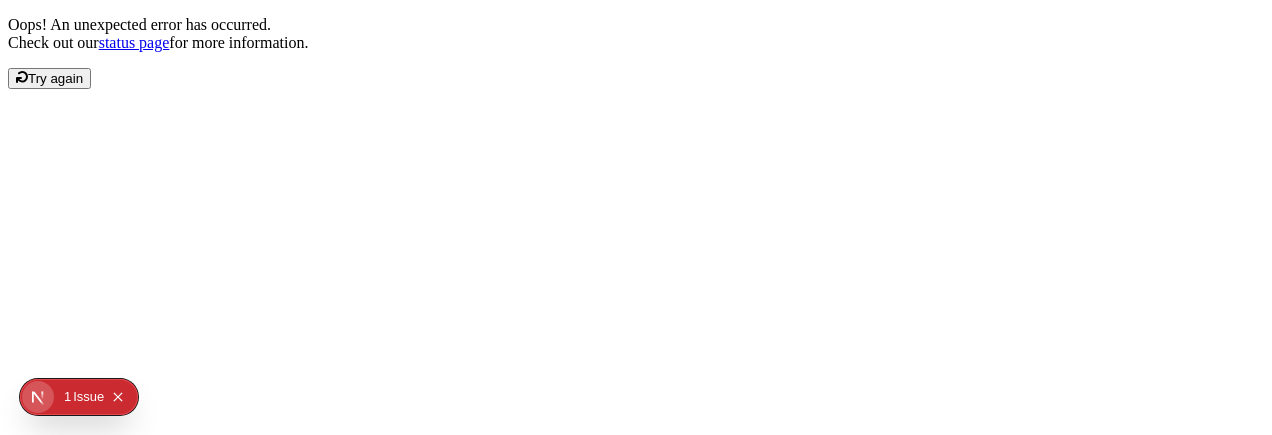 click on "Try again" at bounding box center [55, 78] 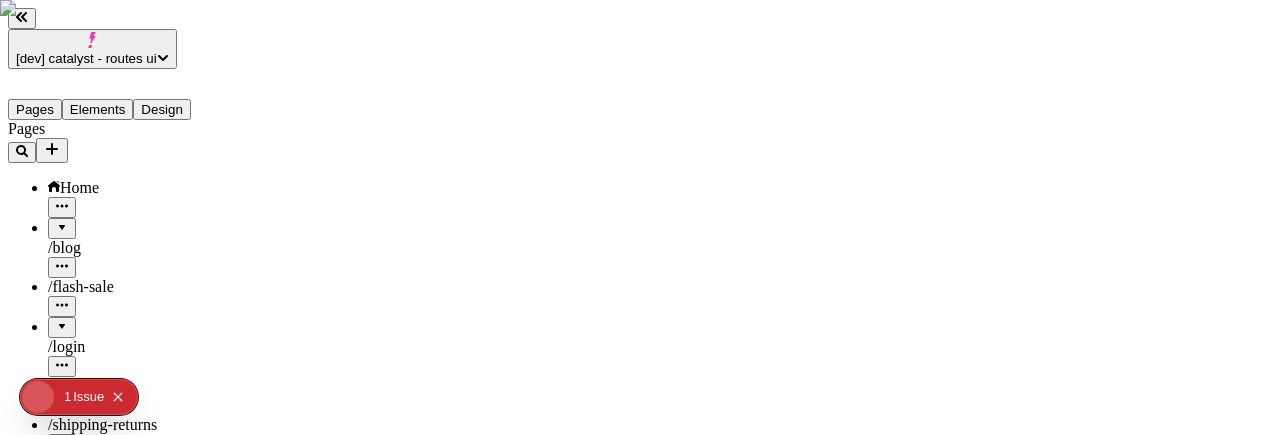 scroll, scrollTop: 0, scrollLeft: 0, axis: both 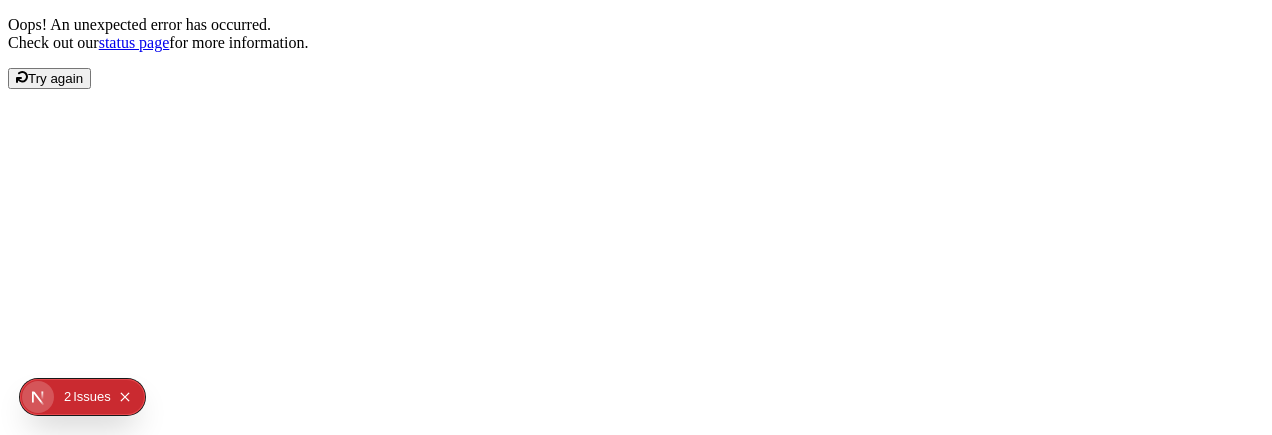 click on "Try again" at bounding box center (55, 78) 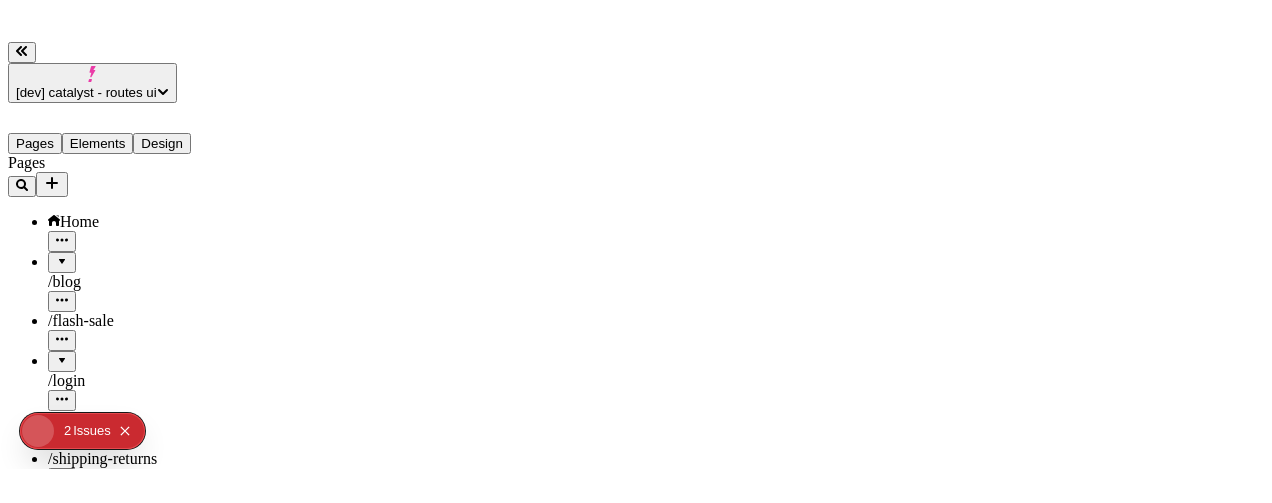 scroll, scrollTop: 0, scrollLeft: 0, axis: both 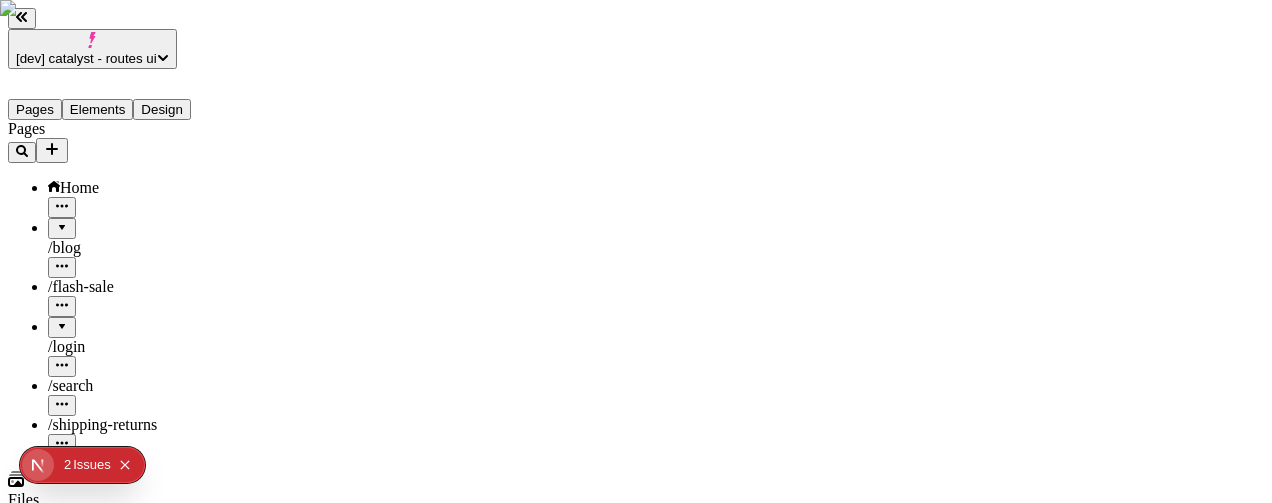click 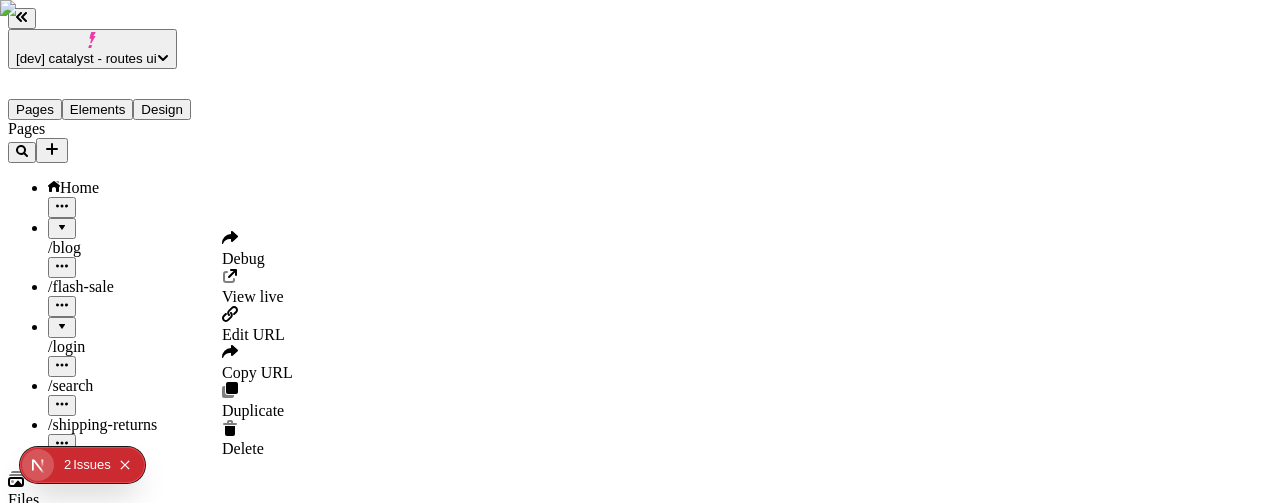 click on "Copy URL" at bounding box center (257, 372) 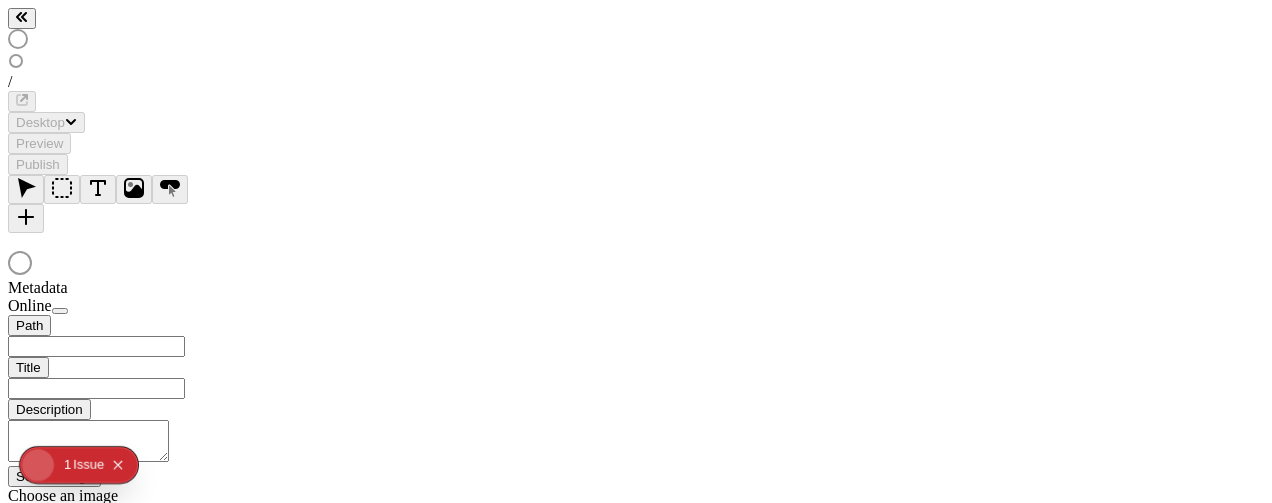 scroll, scrollTop: 0, scrollLeft: 0, axis: both 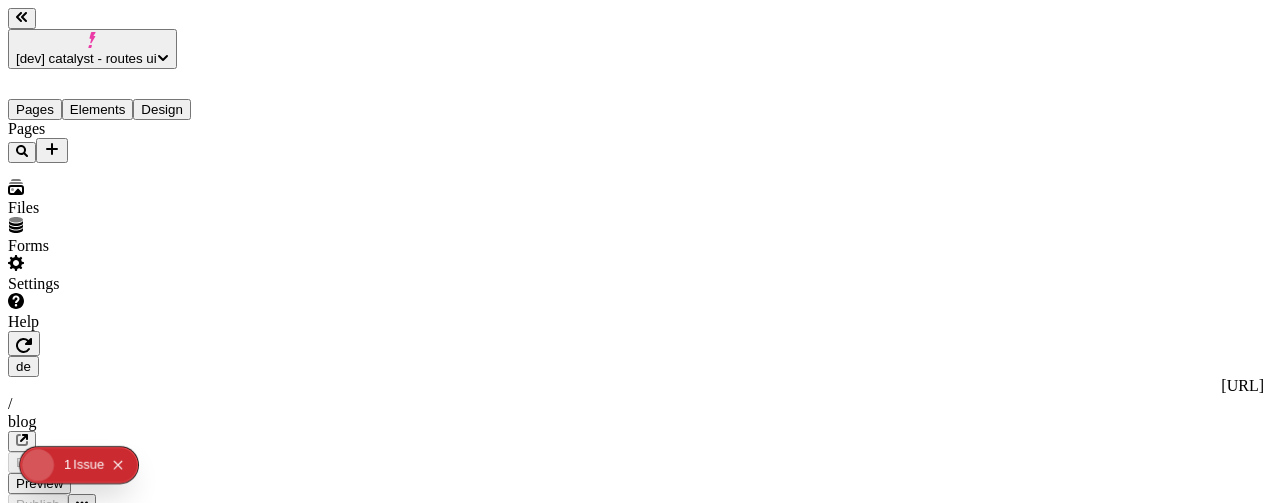 type on "/blog" 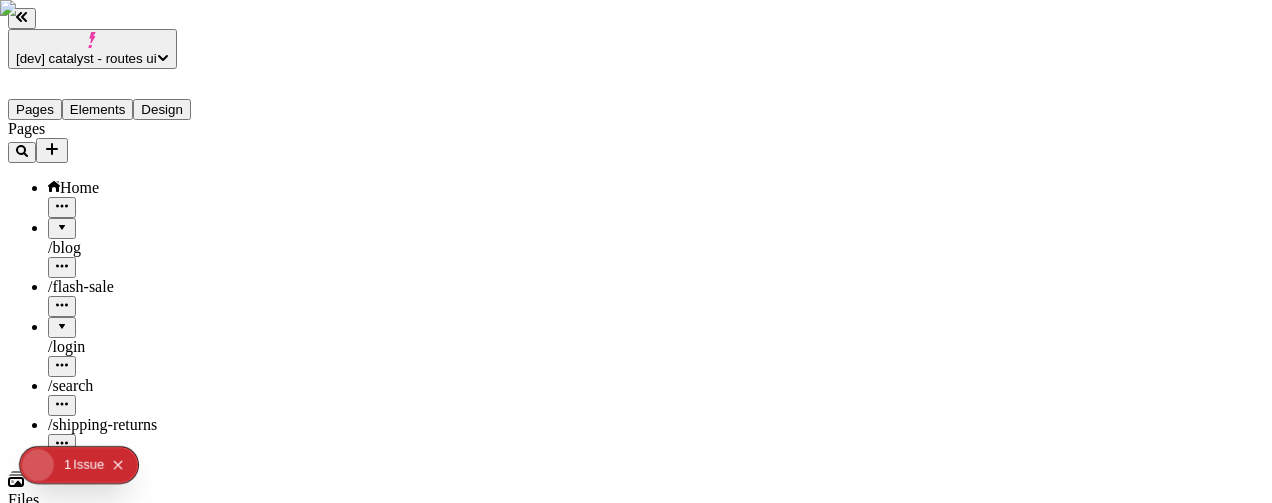scroll, scrollTop: 0, scrollLeft: 0, axis: both 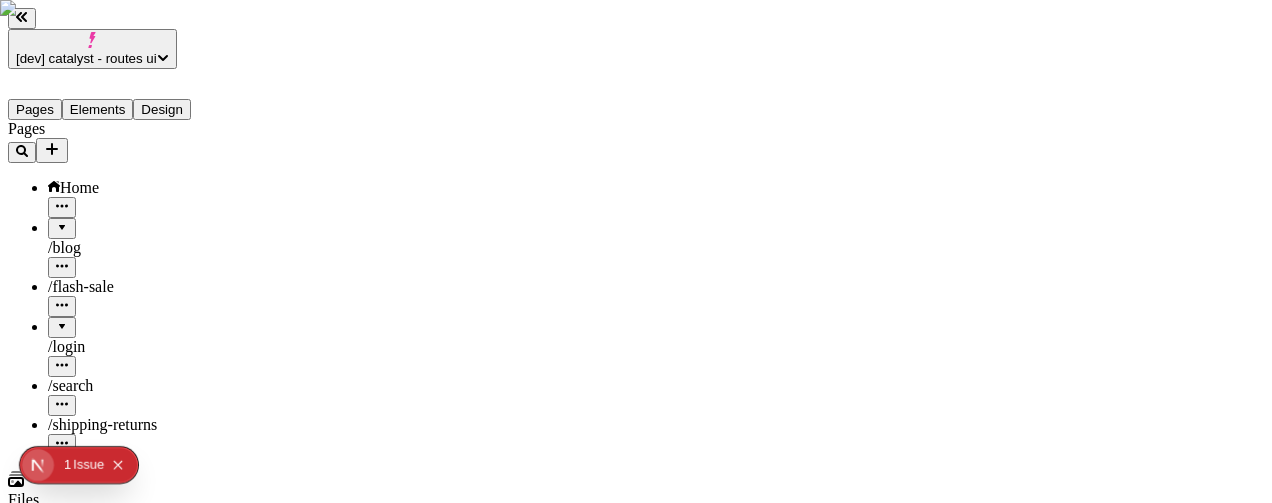 click on "[dev] catalyst - routes ui Pages Elements Design Pages Home / blog / flash-sale / login / search / shipping-returns Files Forms Settings Help de [URL] / blog Desktop Preview Publish S Metadata Online Path /blog Title Description Social Image Choose an image Choose Exclude from search engines Canonical URL Sitemap priority 0.75 Sitemap frequency Hourly Snippets" at bounding box center (636, 1557) 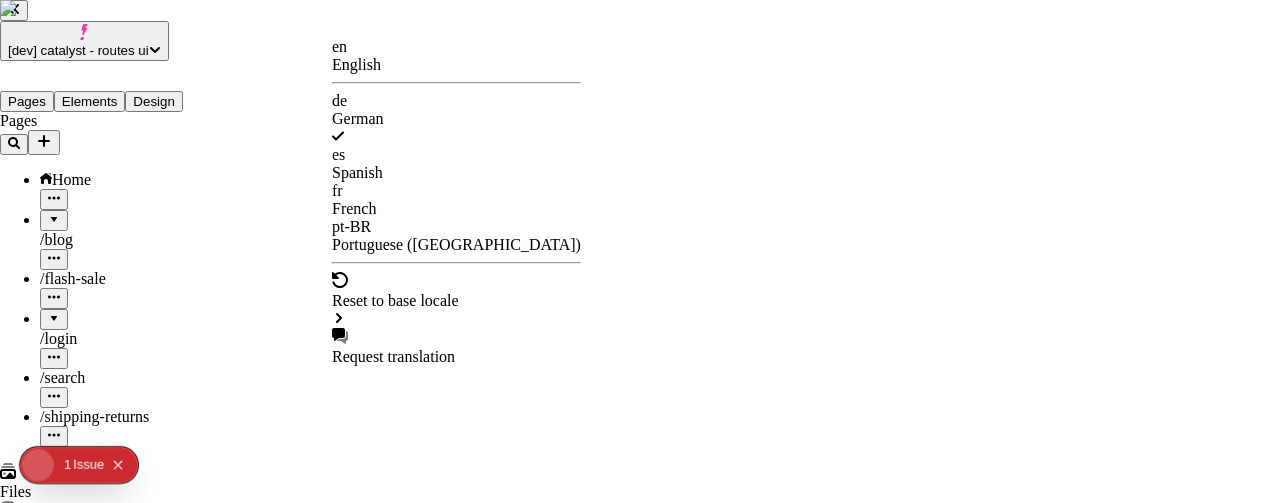click on "en" at bounding box center (456, 47) 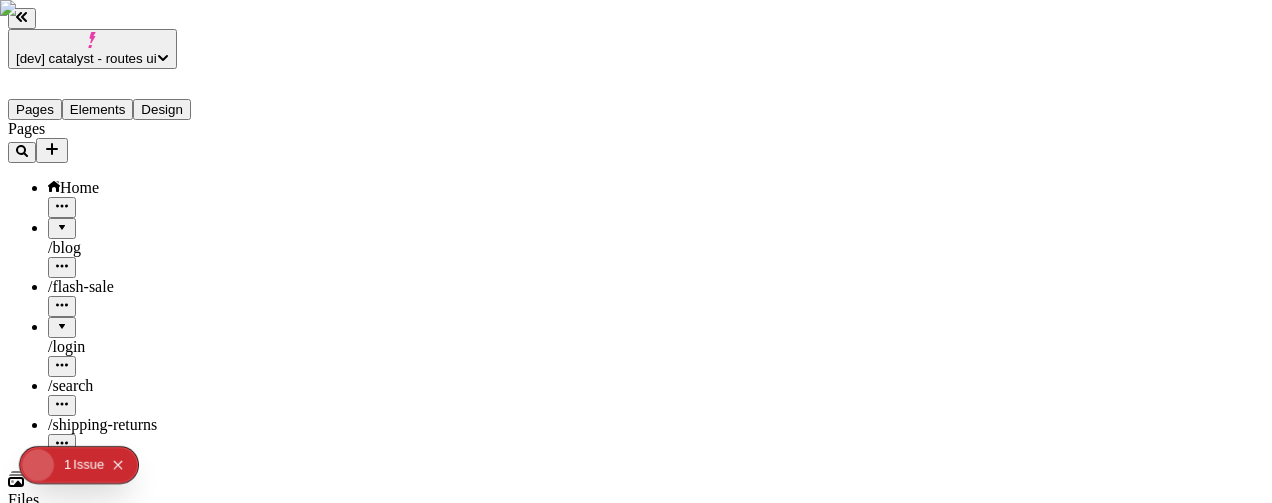 type on "/blog" 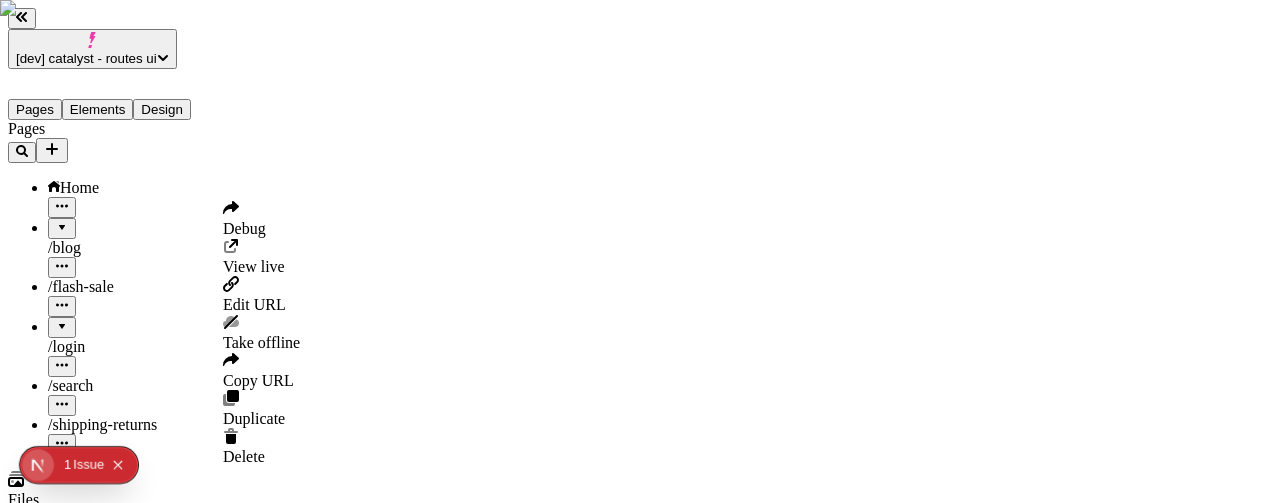 click at bounding box center [62, 306] 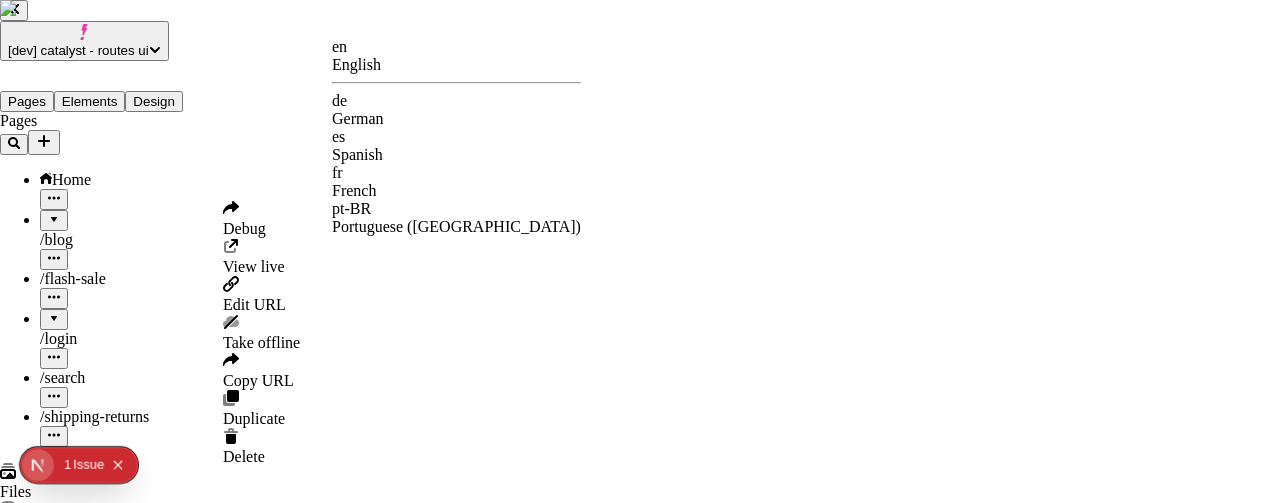 click on "[dev] catalyst - routes ui Pages Elements Design Pages Home / blog / flash-sale / login / search / shipping-returns Files Forms Settings Help en [URL] / blog Desktop Preview Publish S Metadata Online Path /blog Title Description Social Image Choose an image Choose Exclude from search engines Canonical URL Sitemap priority 0.75 Sitemap frequency Hourly Snippets Debug View live Edit URL Take offline Copy URL Duplicate Delete en English de German es Spanish fr French pt-BR Portuguese ([GEOGRAPHIC_DATA])" at bounding box center (636, 1553) 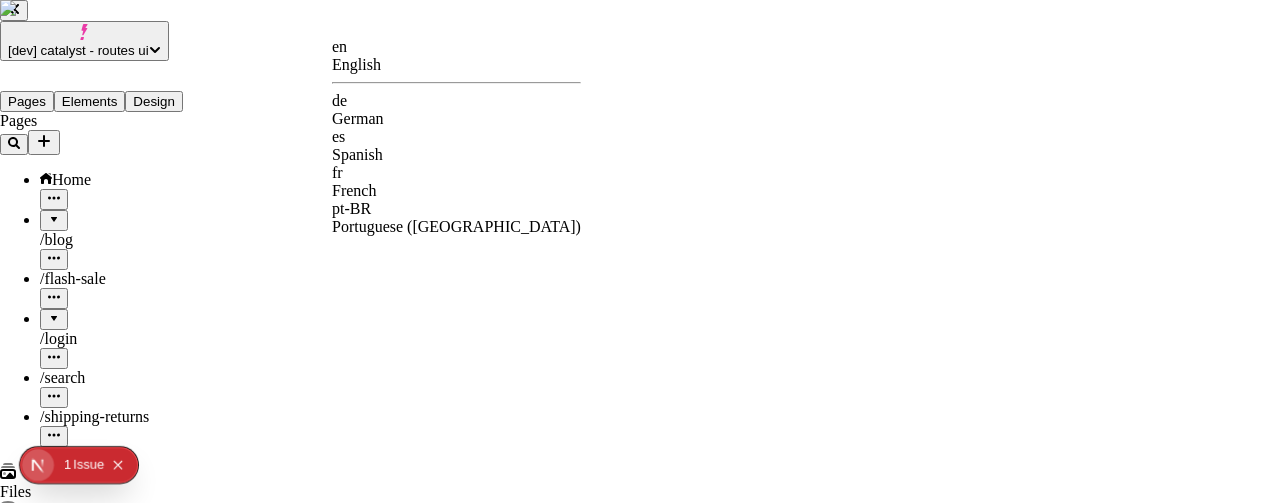 click on "de" at bounding box center [456, 101] 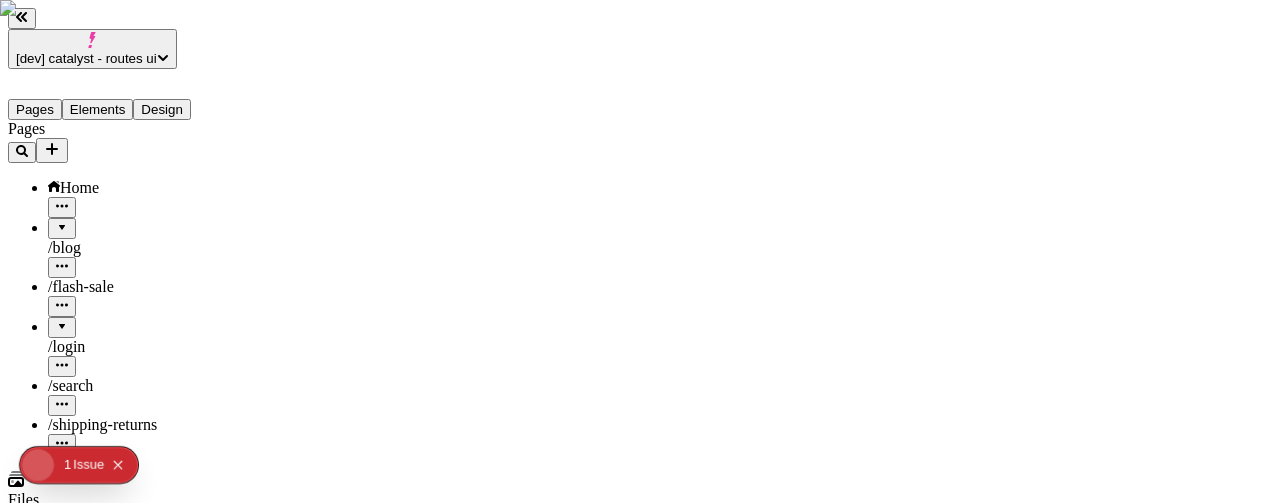 click at bounding box center [62, 306] 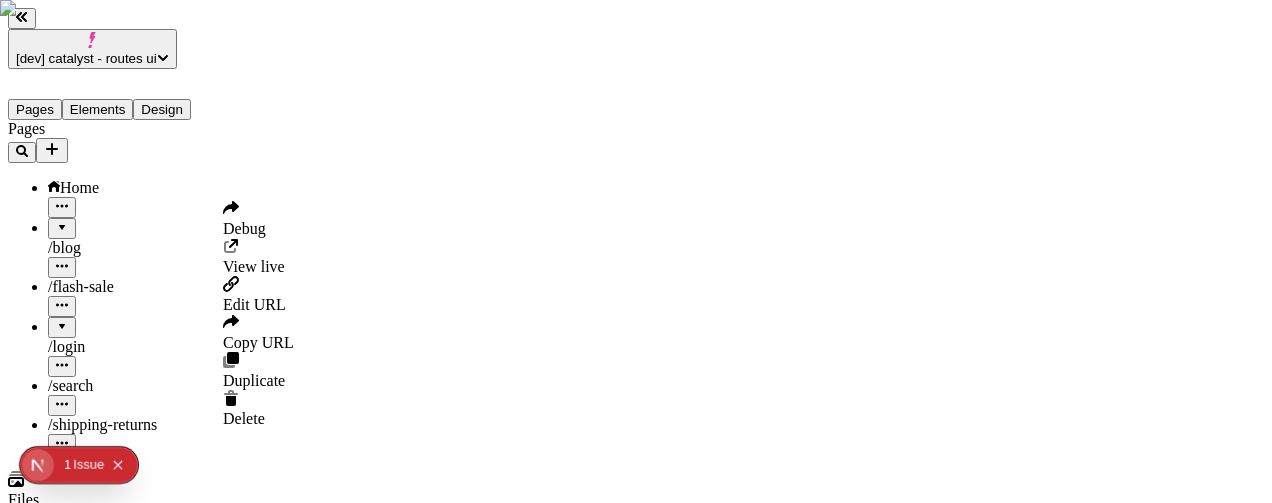 click on "Copy URL" at bounding box center (258, 342) 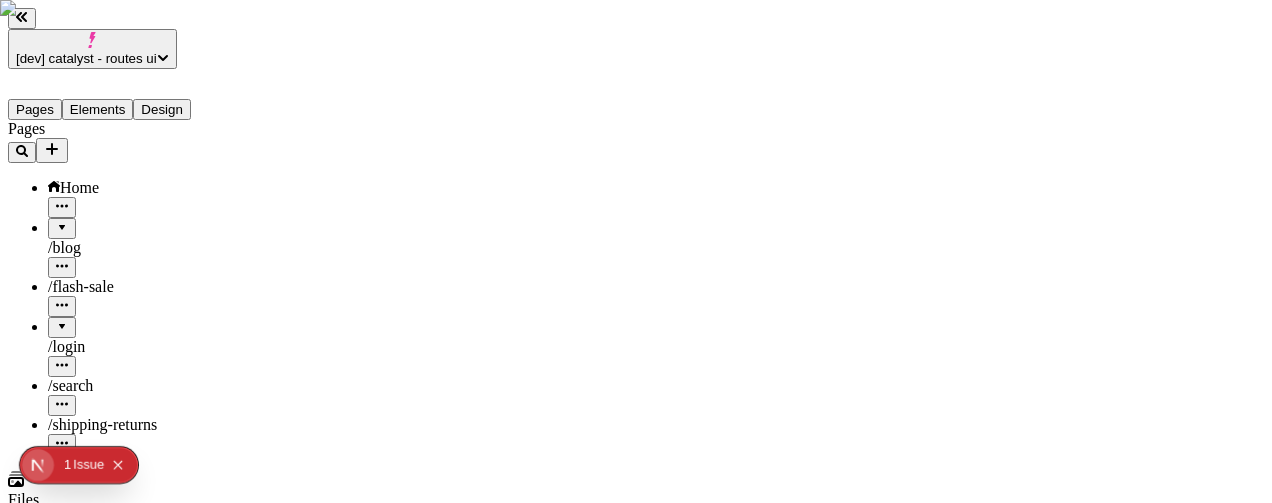 type 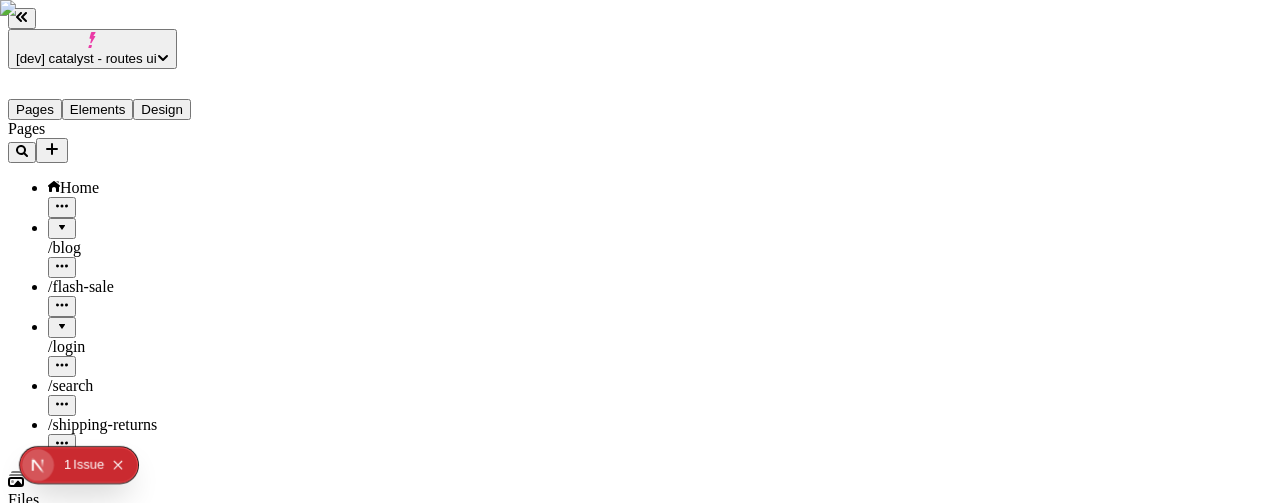 click at bounding box center (62, 221) 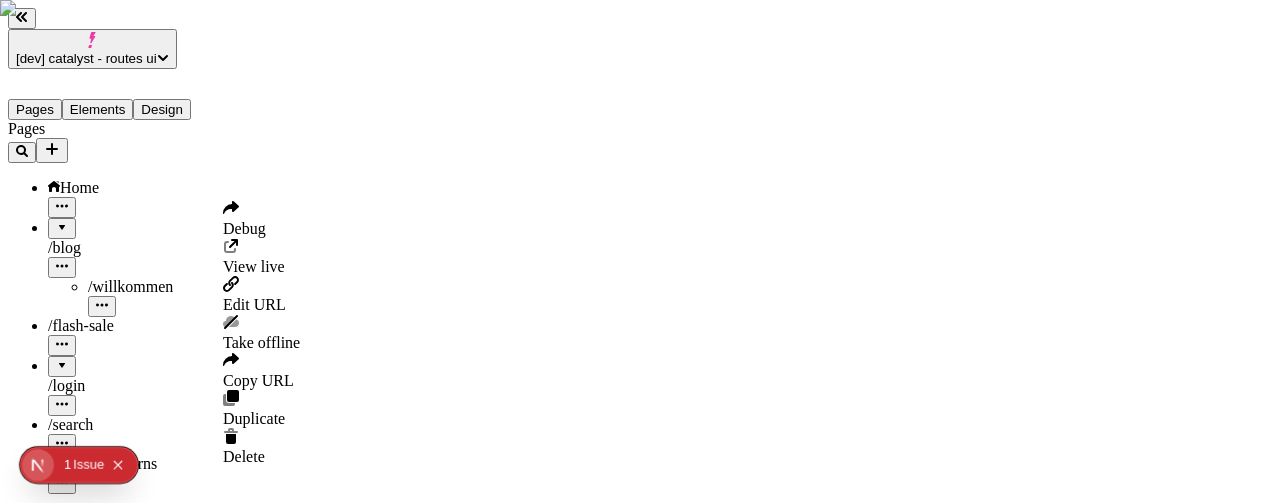 click at bounding box center (102, 306) 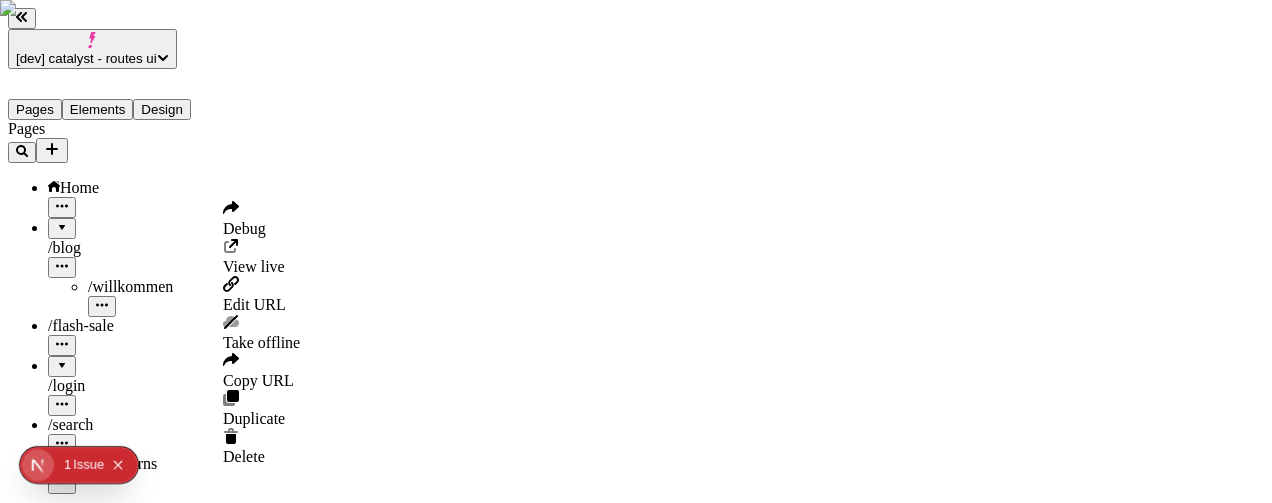 click on "Copy URL" at bounding box center (261, 371) 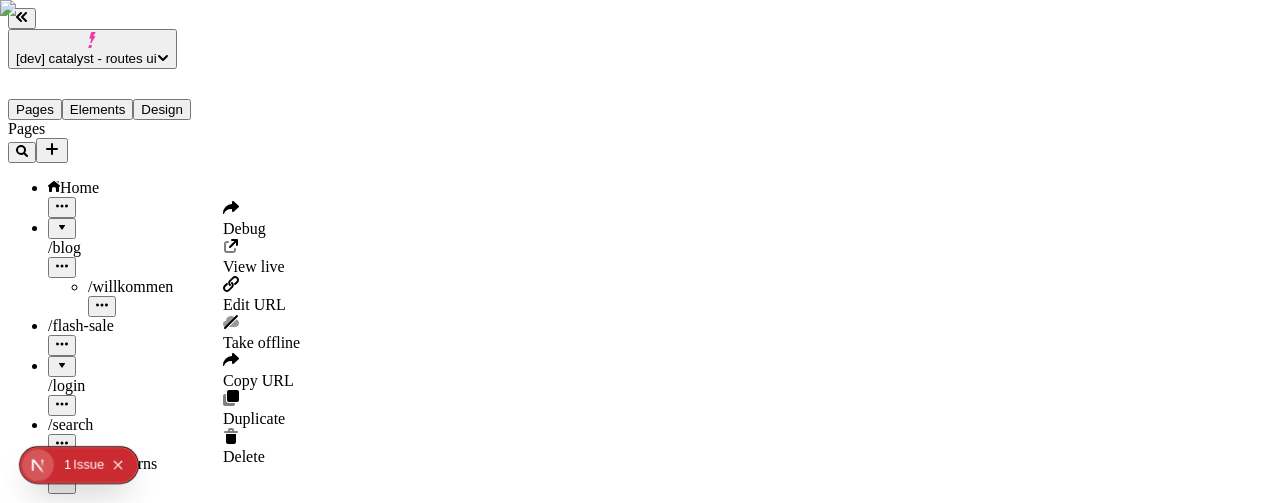 click 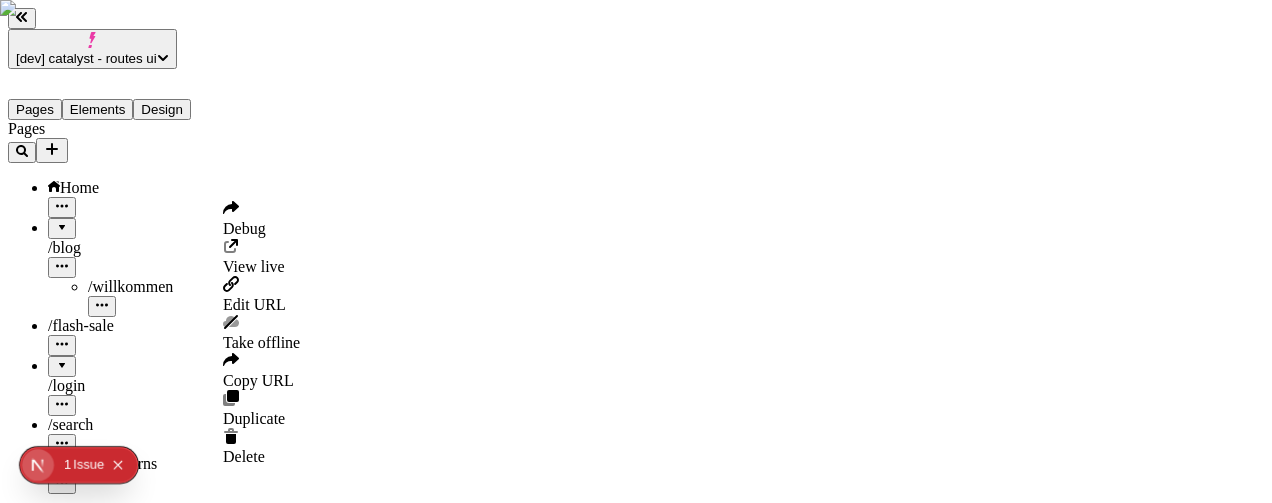click on "/ willkommen" at bounding box center [168, 287] 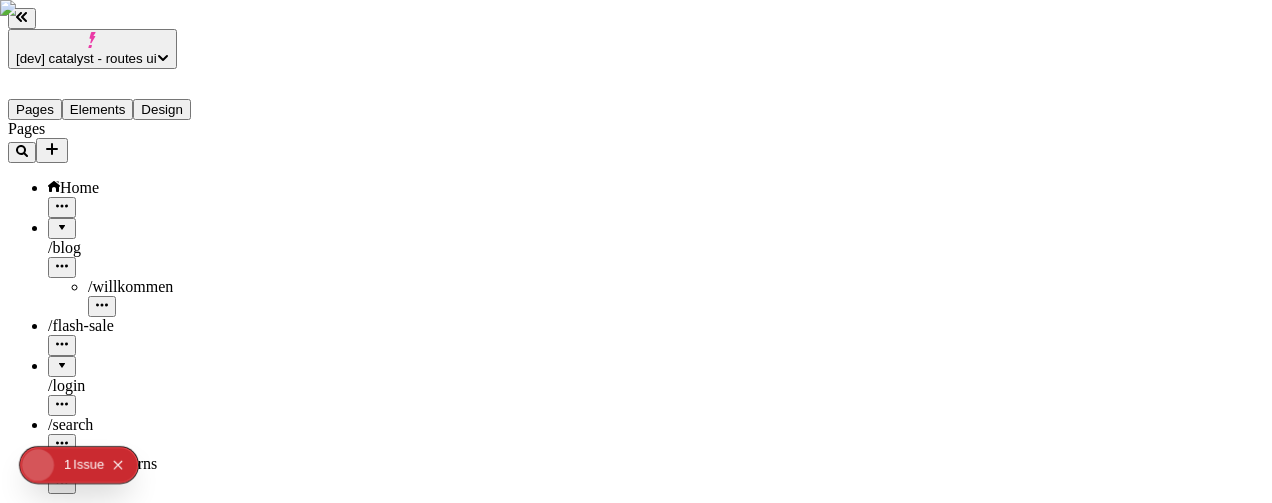 click on "/ willkommen" at bounding box center [168, 287] 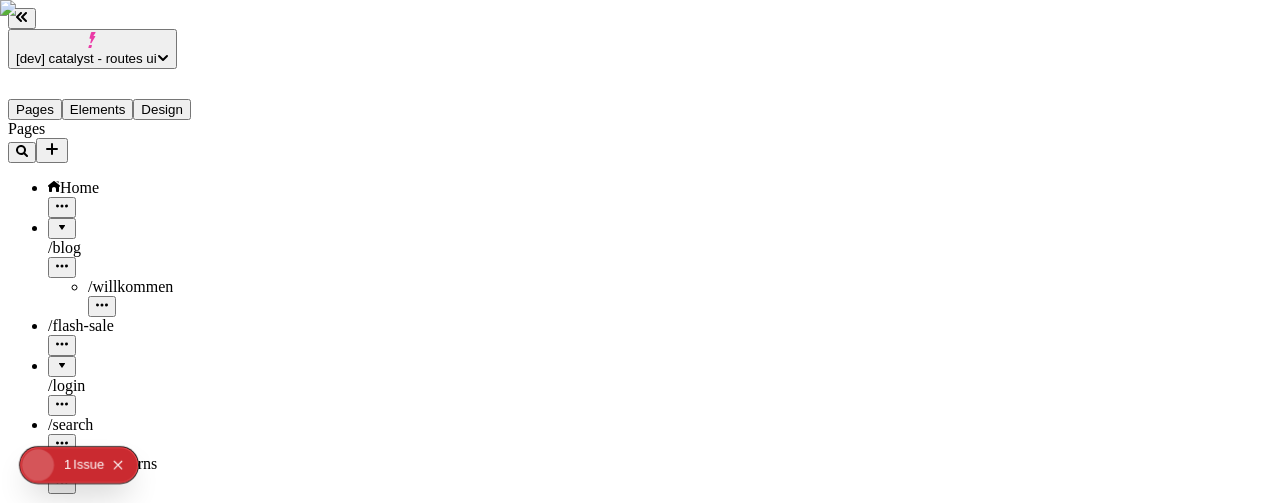 scroll, scrollTop: 0, scrollLeft: 3, axis: horizontal 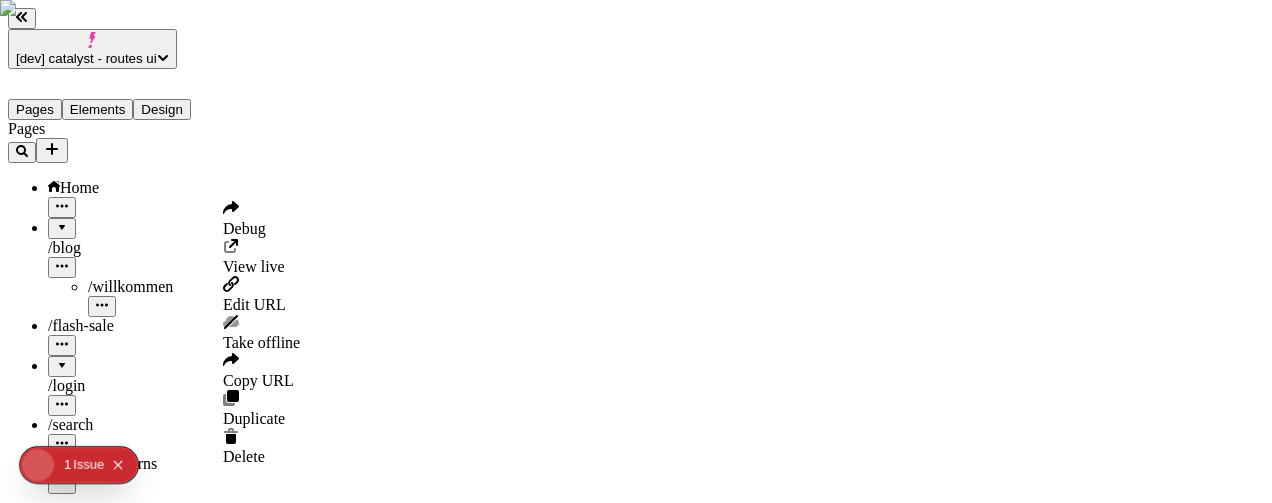 click on "/ blog" at bounding box center [148, 248] 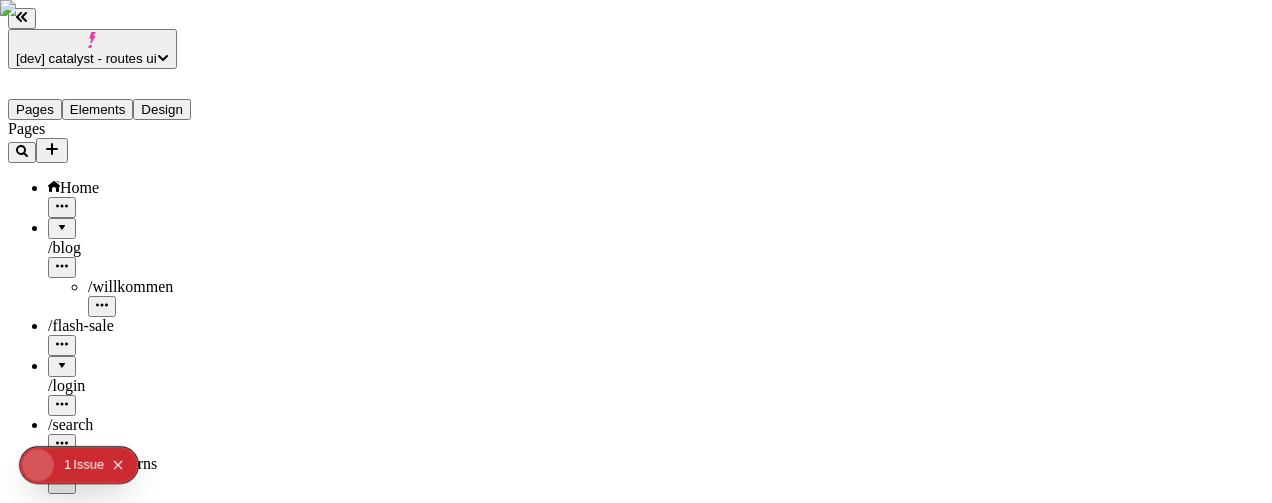 click 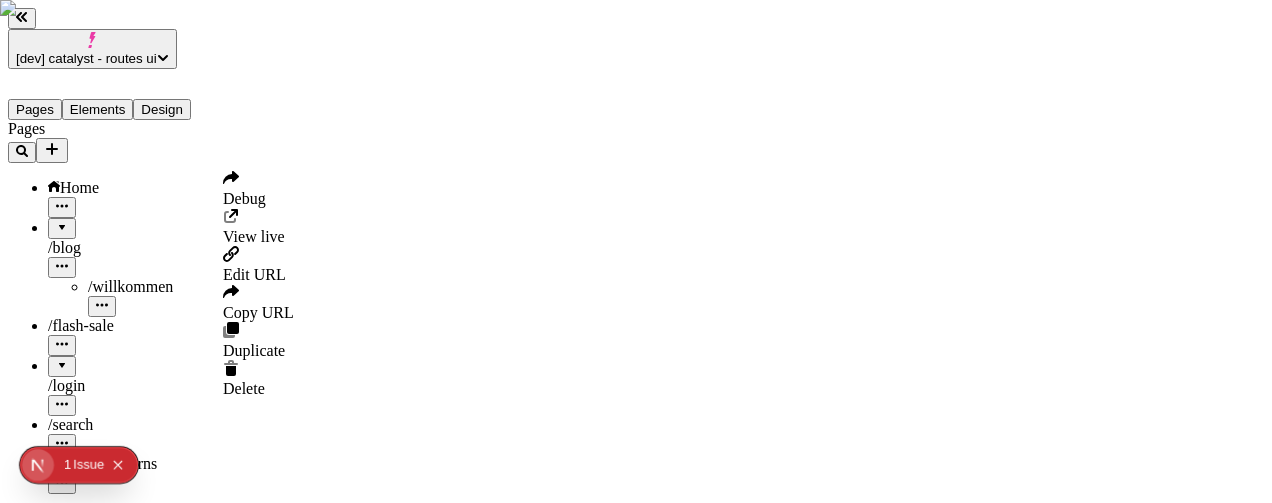click on "/ blog" at bounding box center (64, 247) 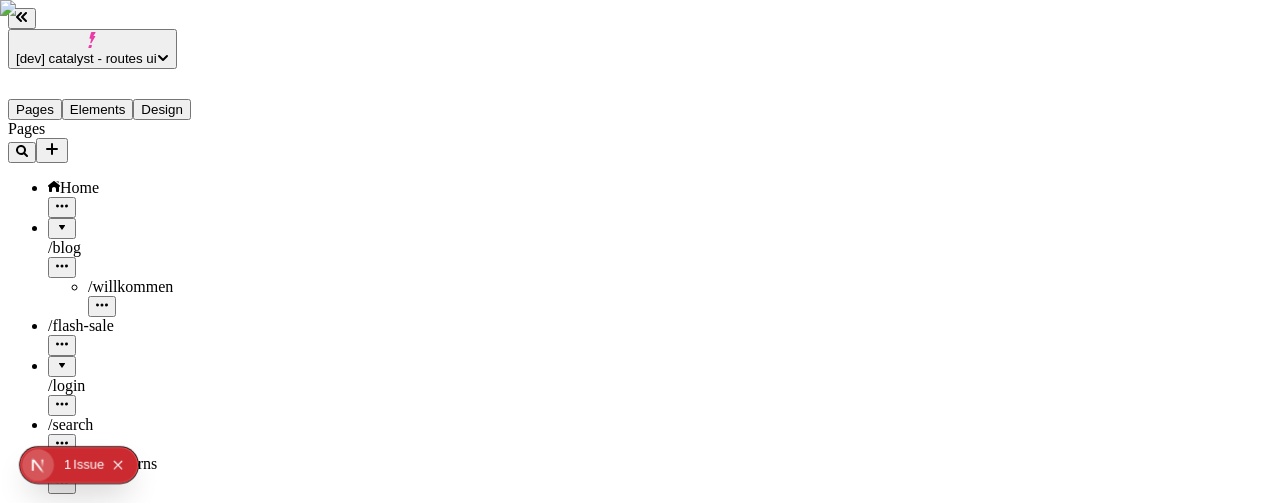 click on "/ blog" at bounding box center (148, 248) 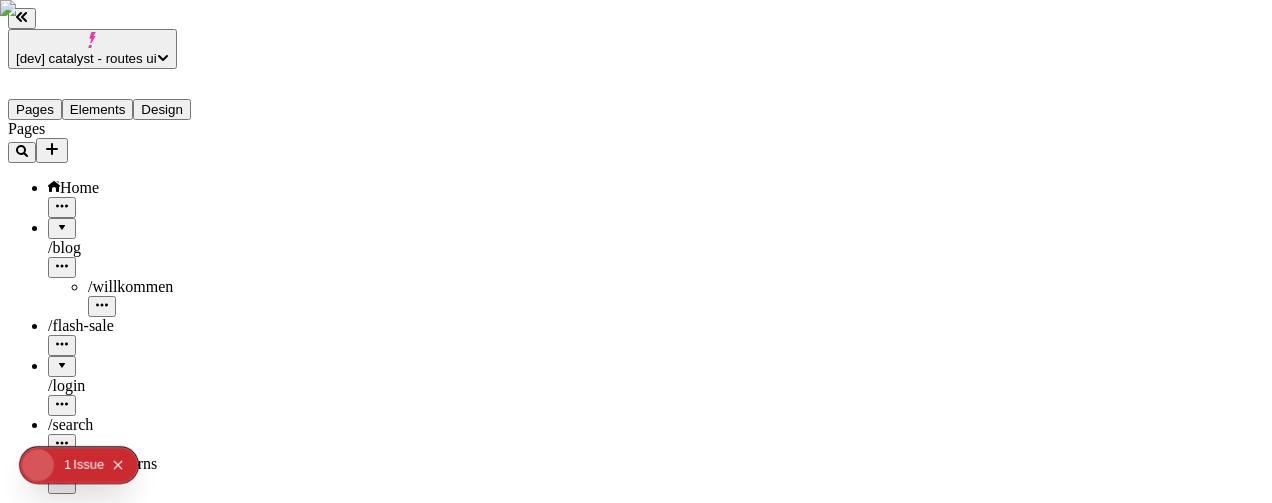 click 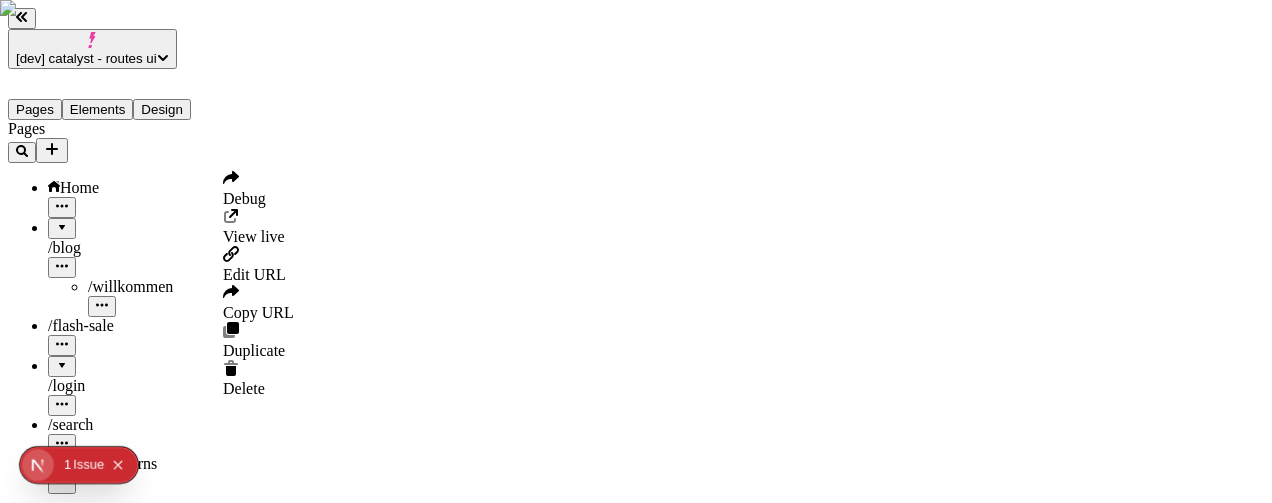 click on "/ blog" at bounding box center (148, 248) 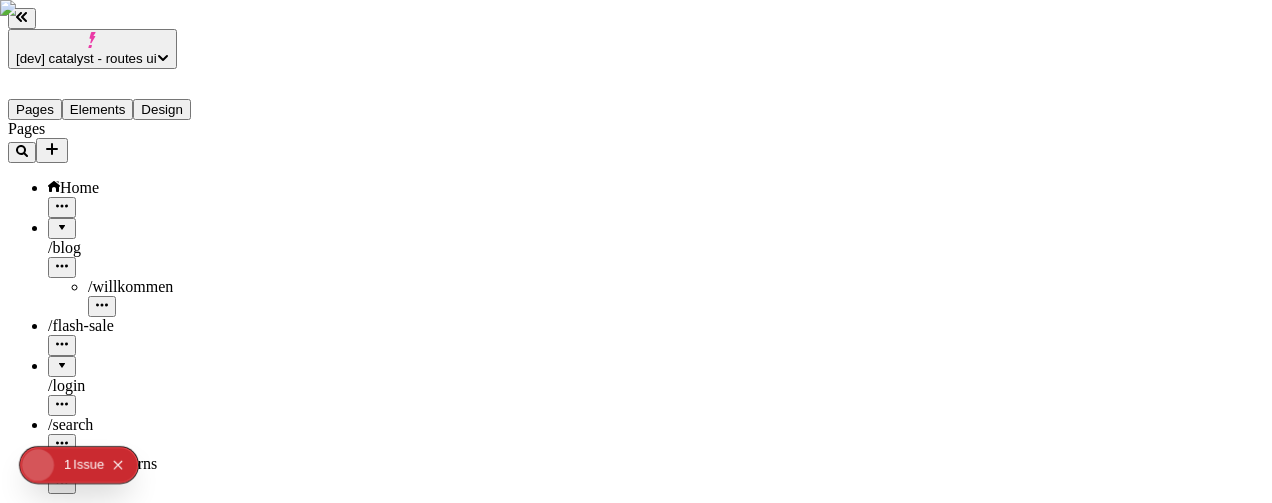 click at bounding box center [60, 2555] 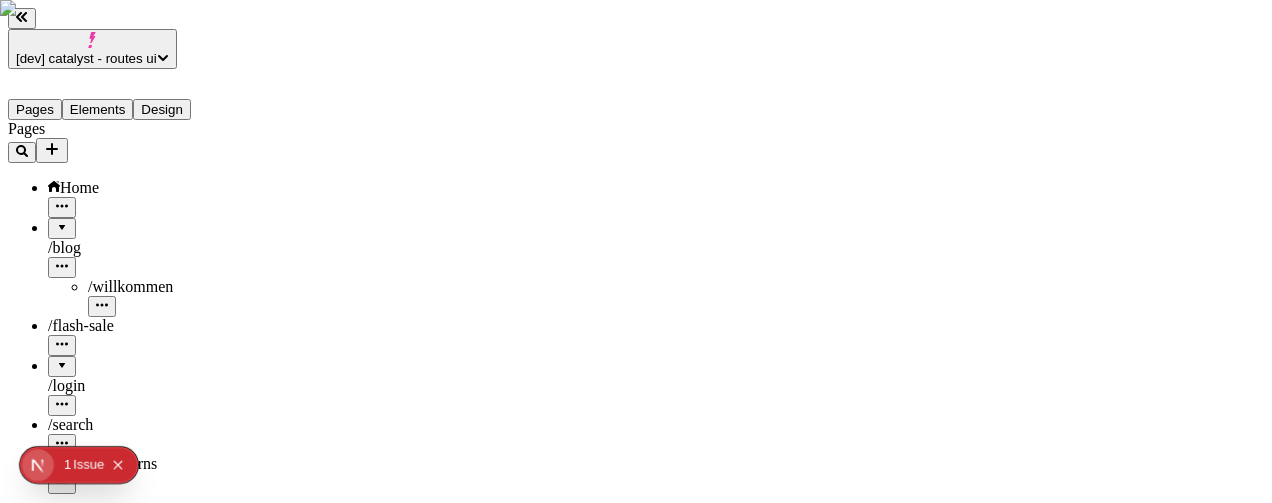 click at bounding box center [60, 2555] 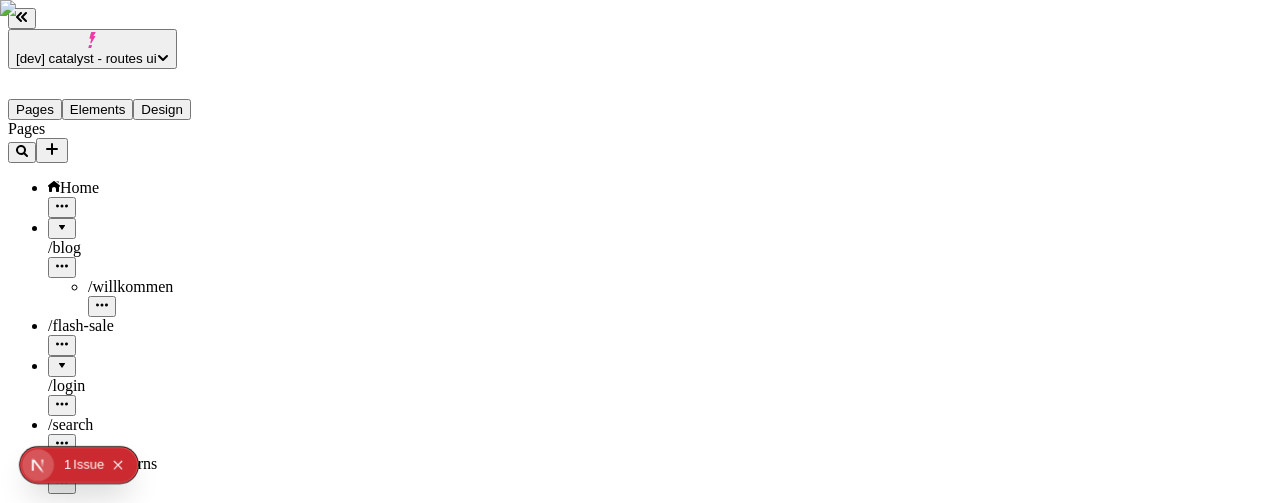 click at bounding box center [60, 2555] 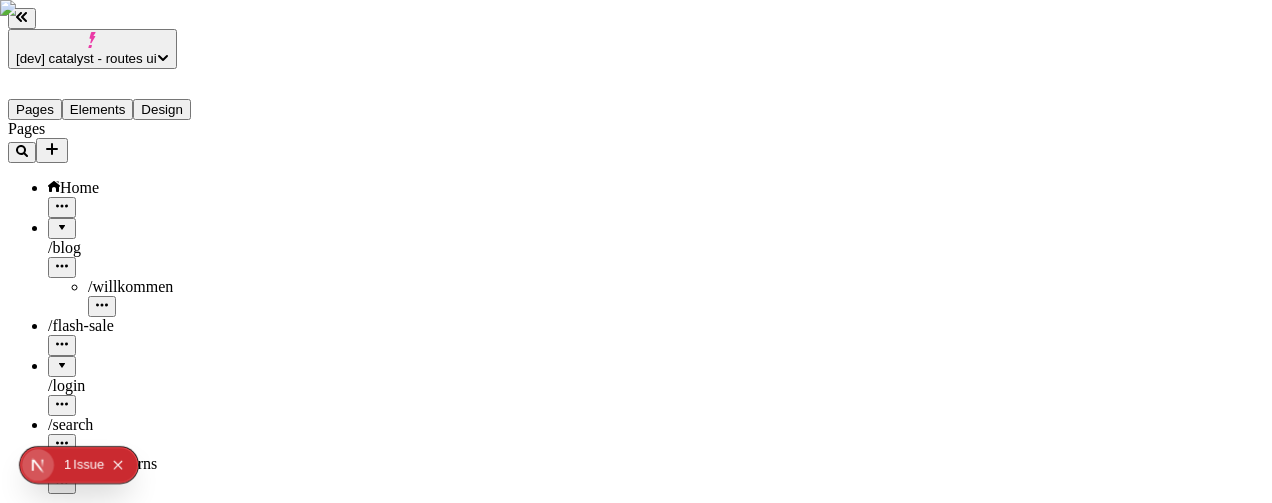 click at bounding box center [60, 2555] 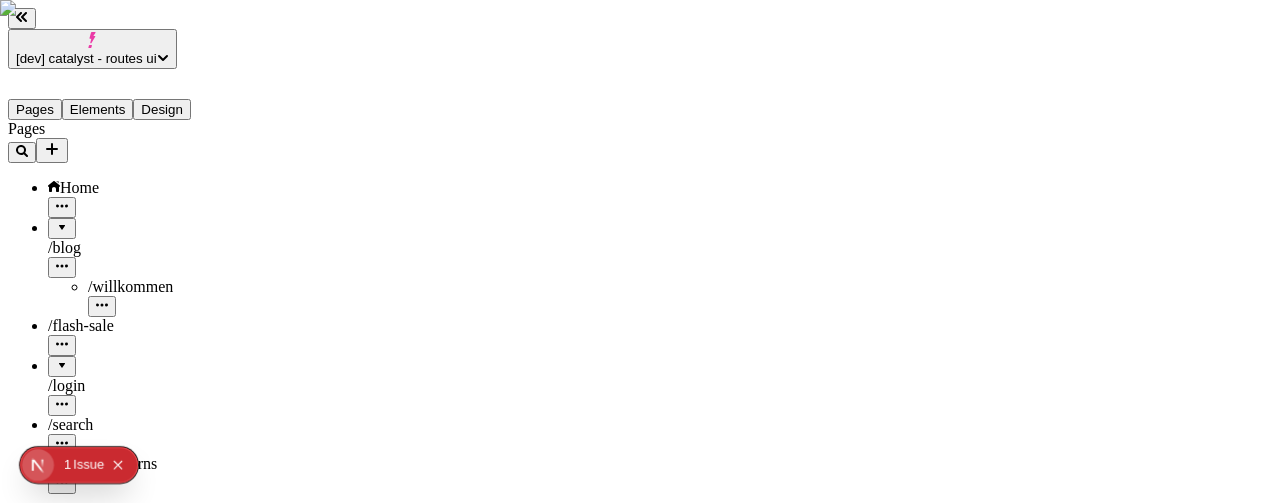 click at bounding box center (60, 2555) 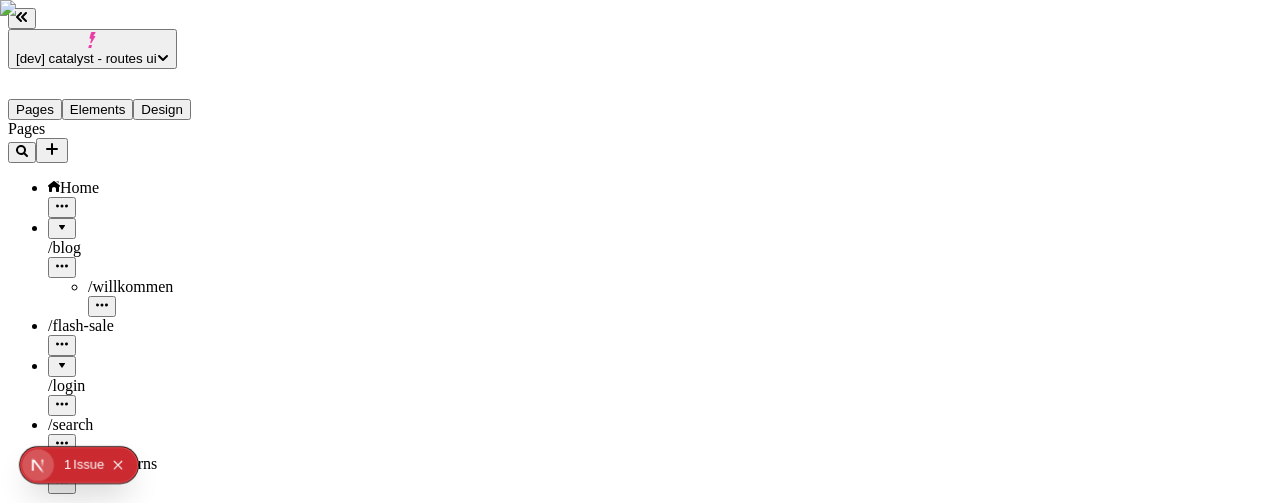 click at bounding box center (60, 2555) 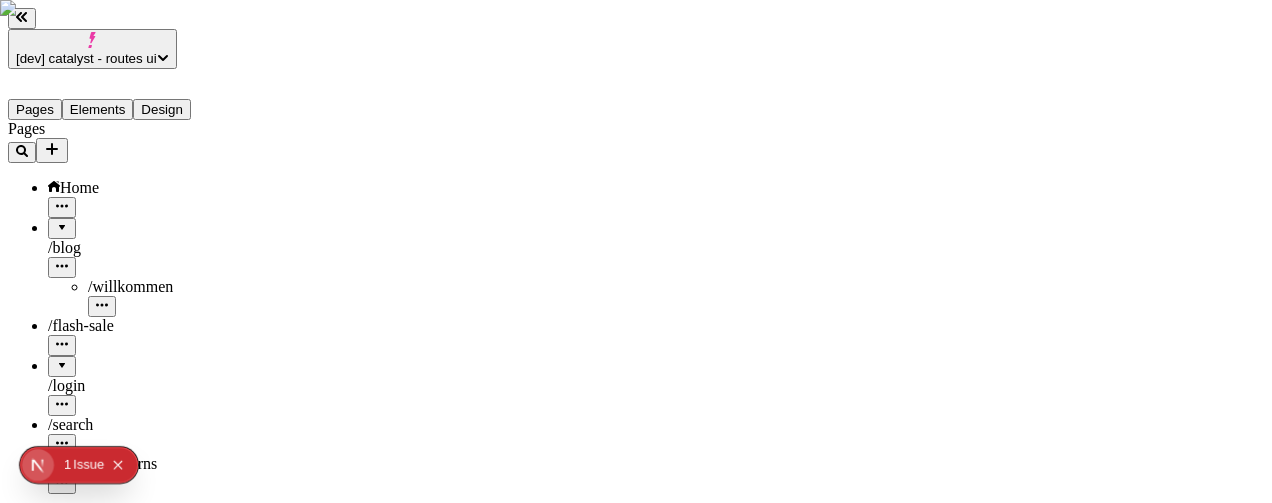 click at bounding box center (60, 2555) 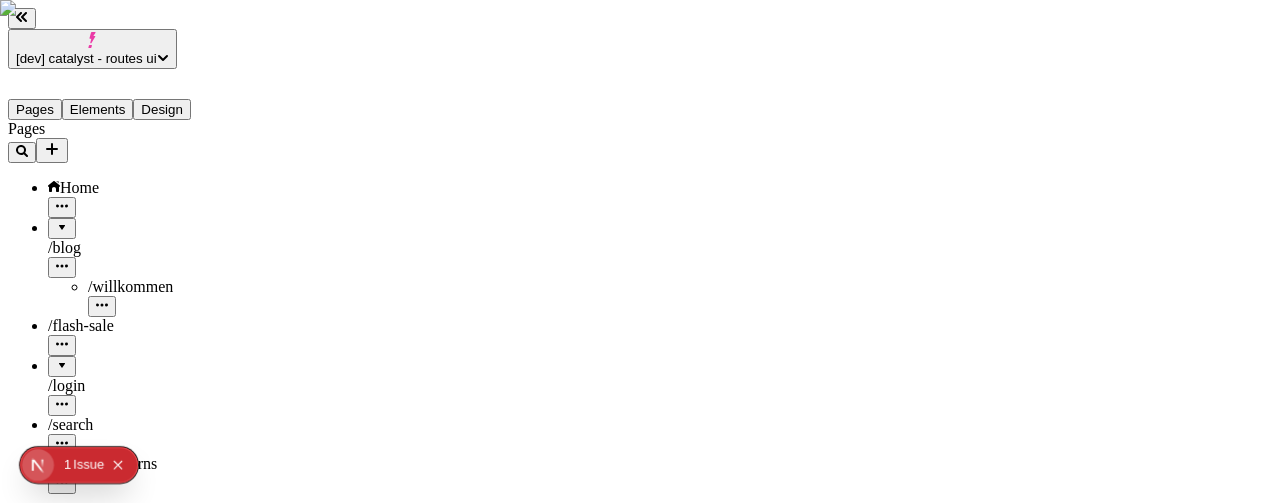 click at bounding box center [60, 2555] 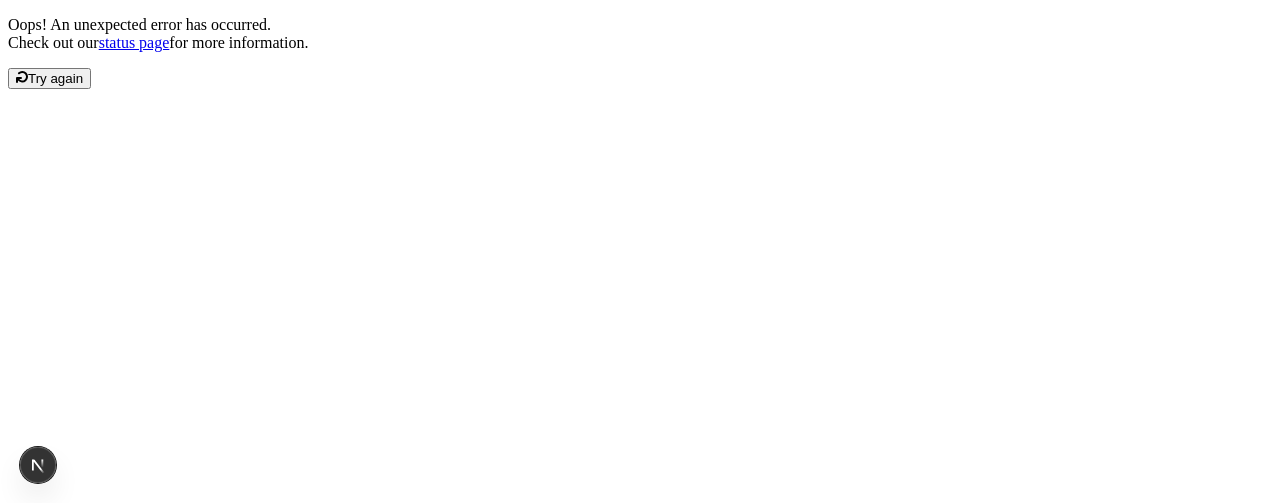 click on "Oops! An unexpected error has occurred. Check out our status page for more information. Try again" at bounding box center [636, 52] 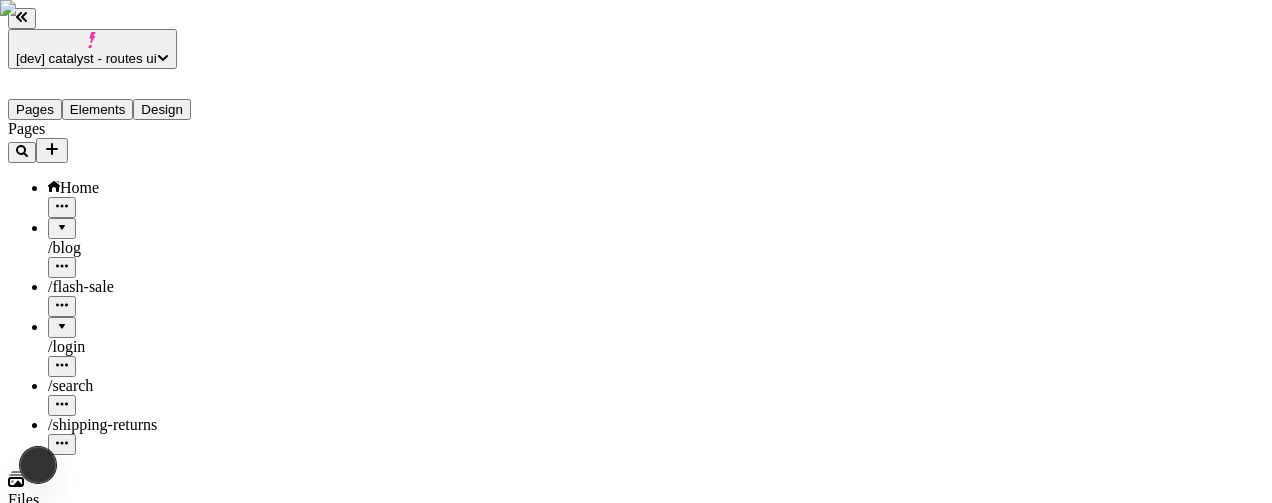 click 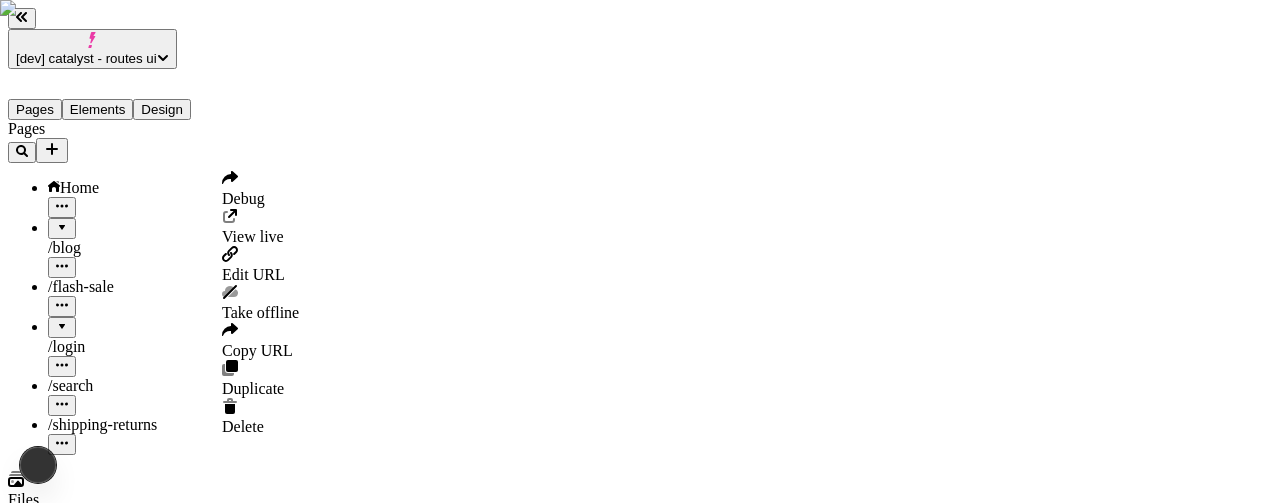 scroll, scrollTop: 0, scrollLeft: 0, axis: both 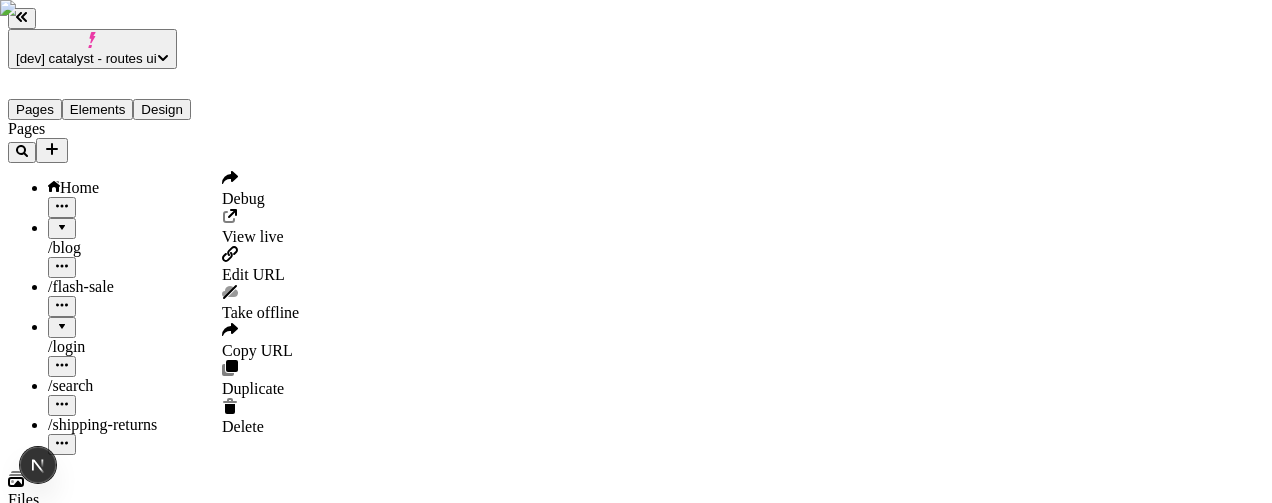 click on "Take offline" at bounding box center [260, 312] 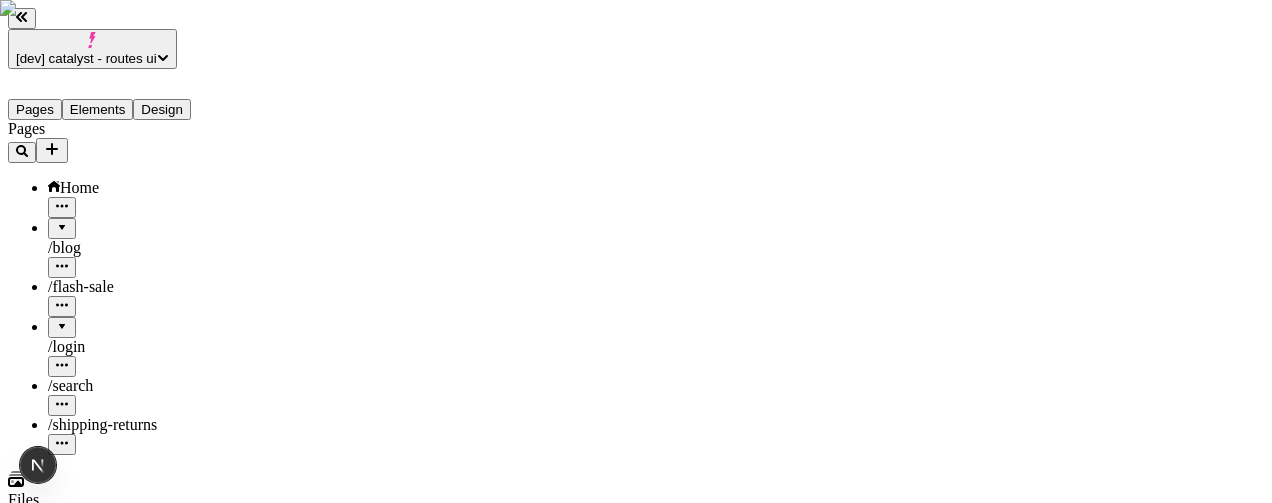 type 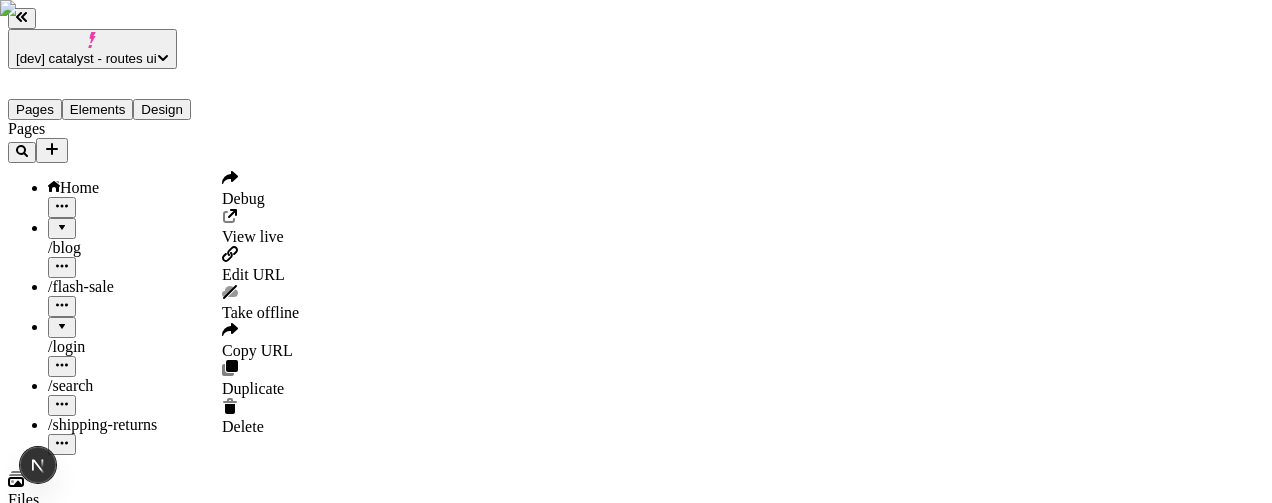 click 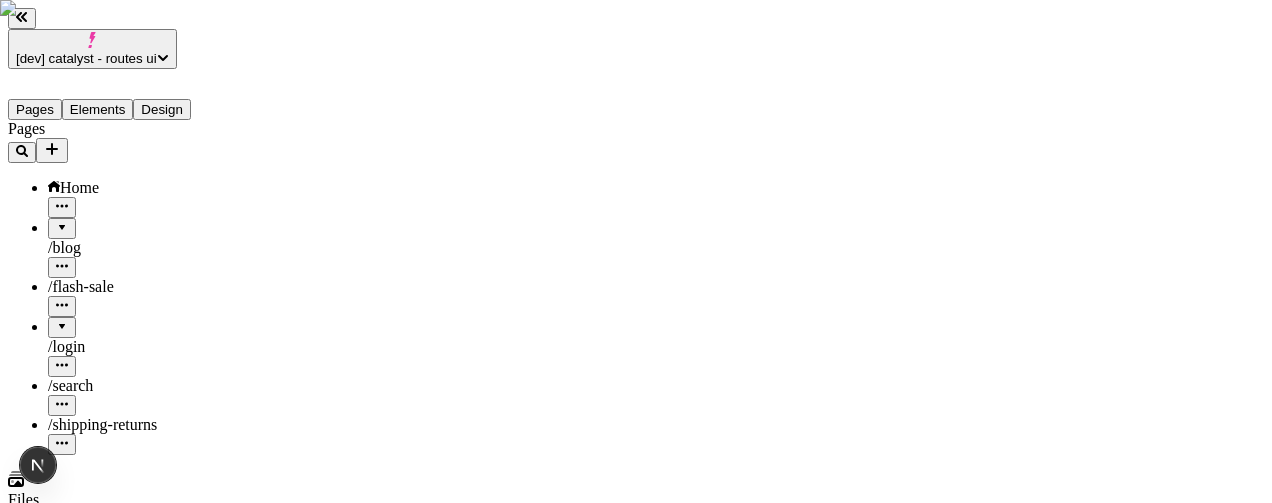 click at bounding box center [60, 2516] 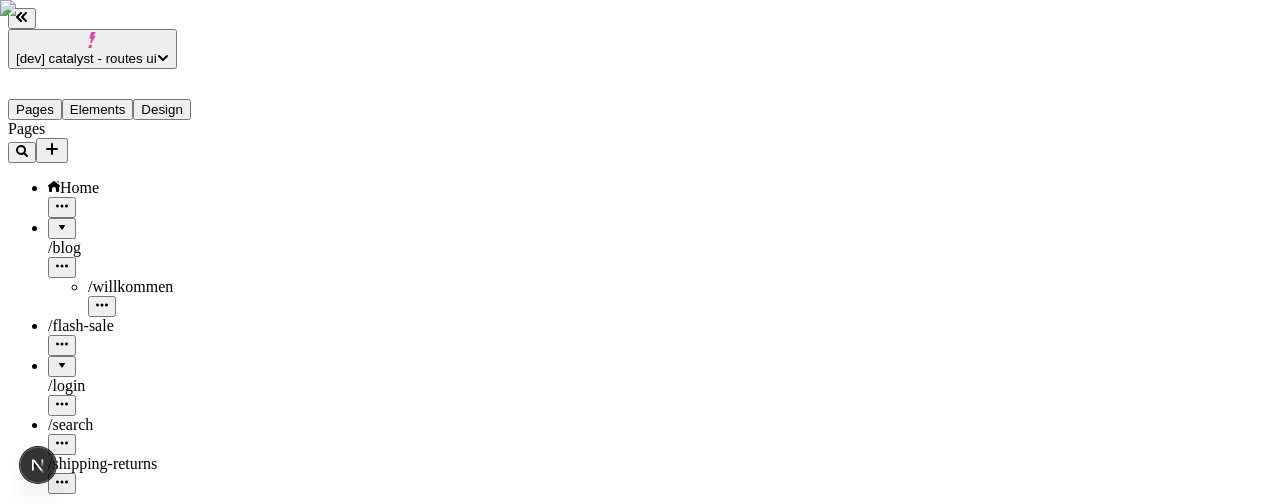 click on "/ willkommen" at bounding box center [130, 286] 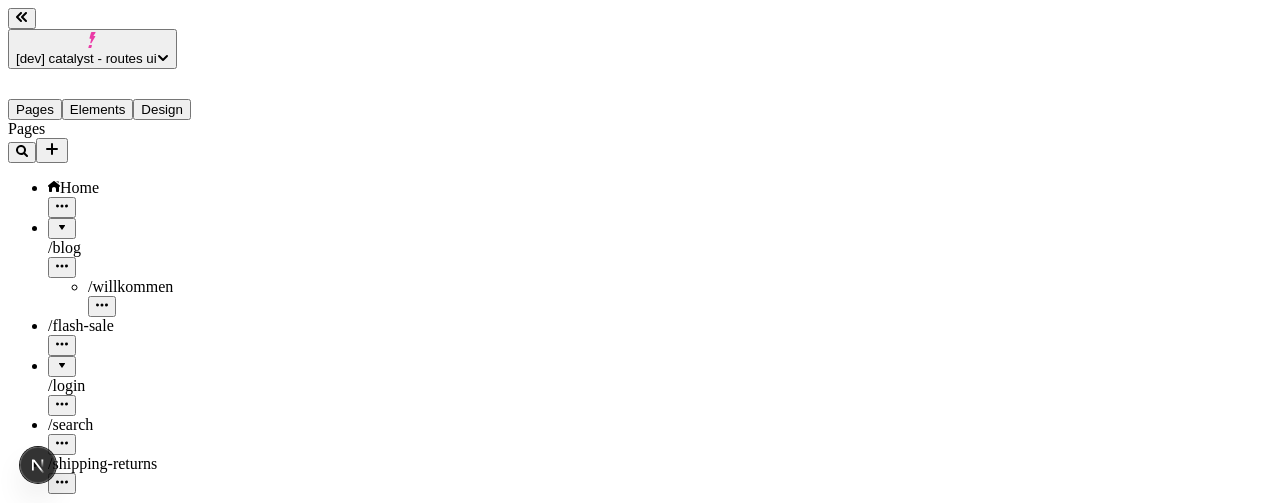 click 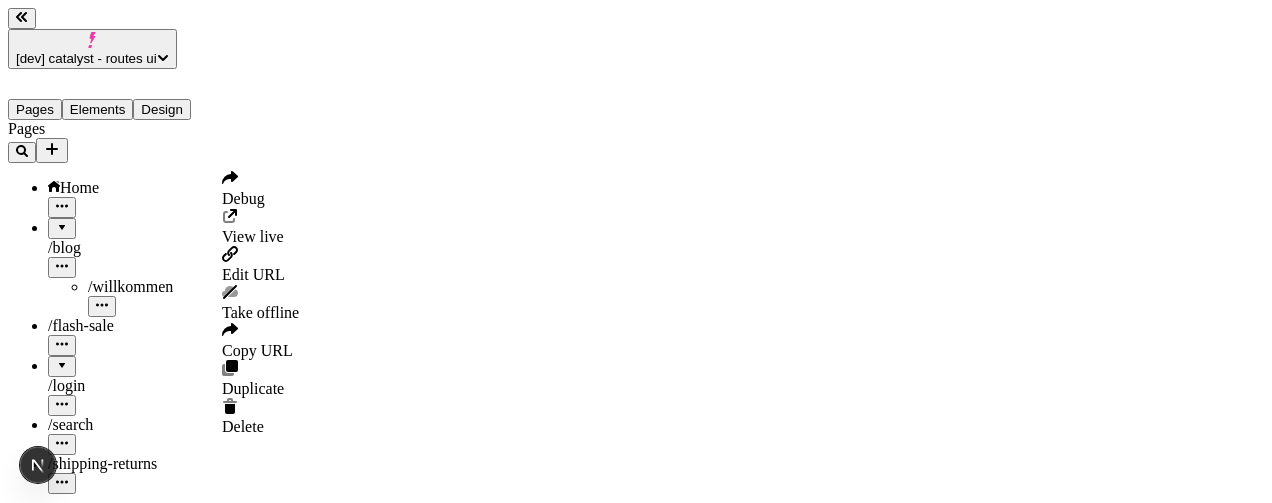 click on "/ blog" at bounding box center (147, 248) 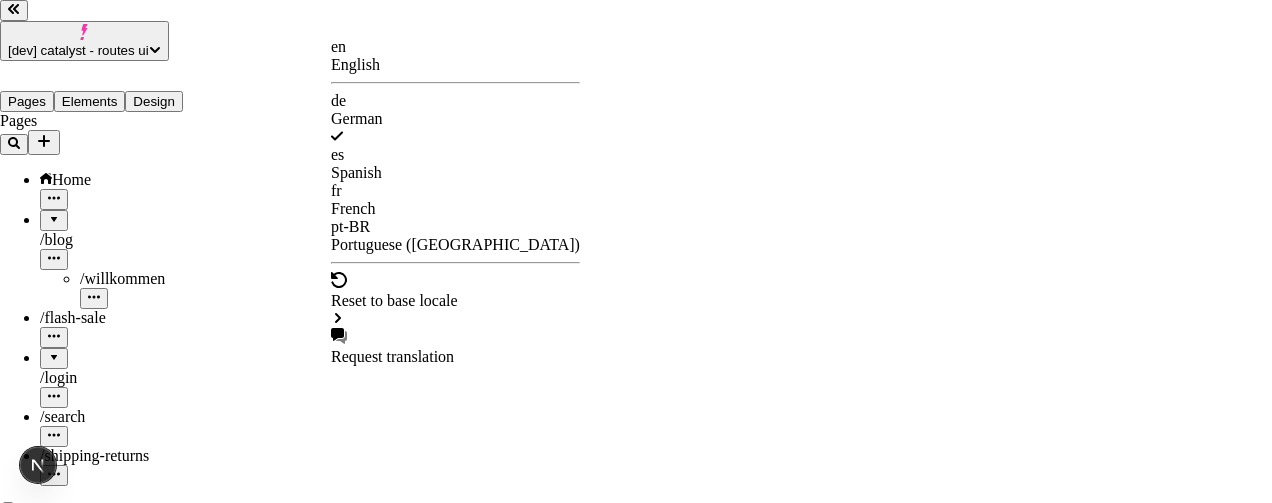 click on "[dev] catalyst - routes ui Pages Elements Design Pages Home / blog / willkommen / flash-sale / login / search / shipping-returns Files Forms Settings Help de [URL] / blog Desktop Preview Publish S Metadata Online Path /blog Title Description Social Image Choose an image Choose Exclude from search engines Canonical URL Sitemap priority 0.75 Sitemap frequency Hourly Snippets en English de German es Spanish fr French pt-BR Portuguese ([GEOGRAPHIC_DATA]) Reset to base locale Request translation" at bounding box center (636, 1572) 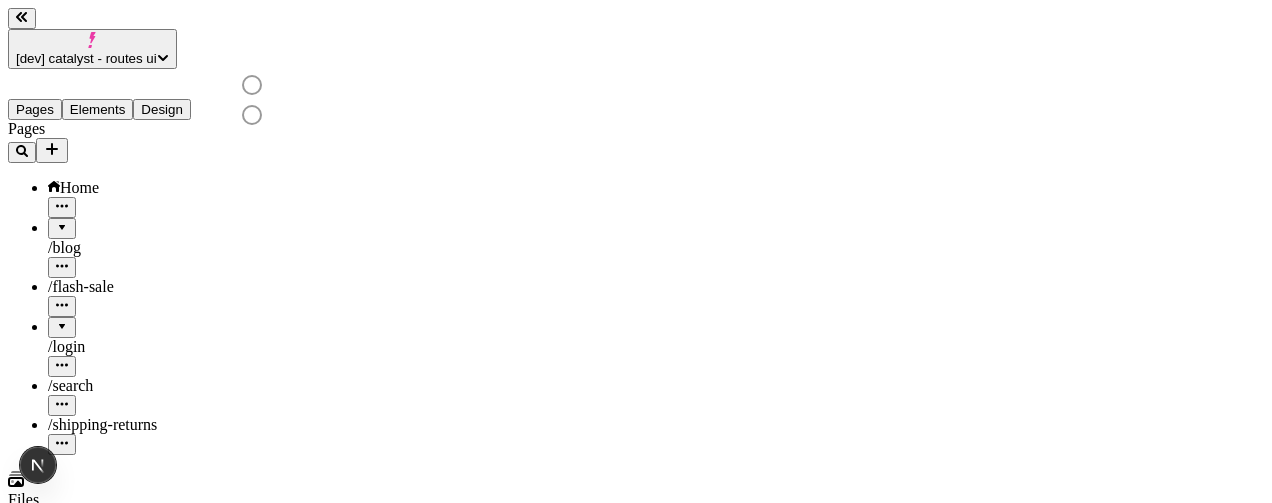 click at bounding box center [62, 221] 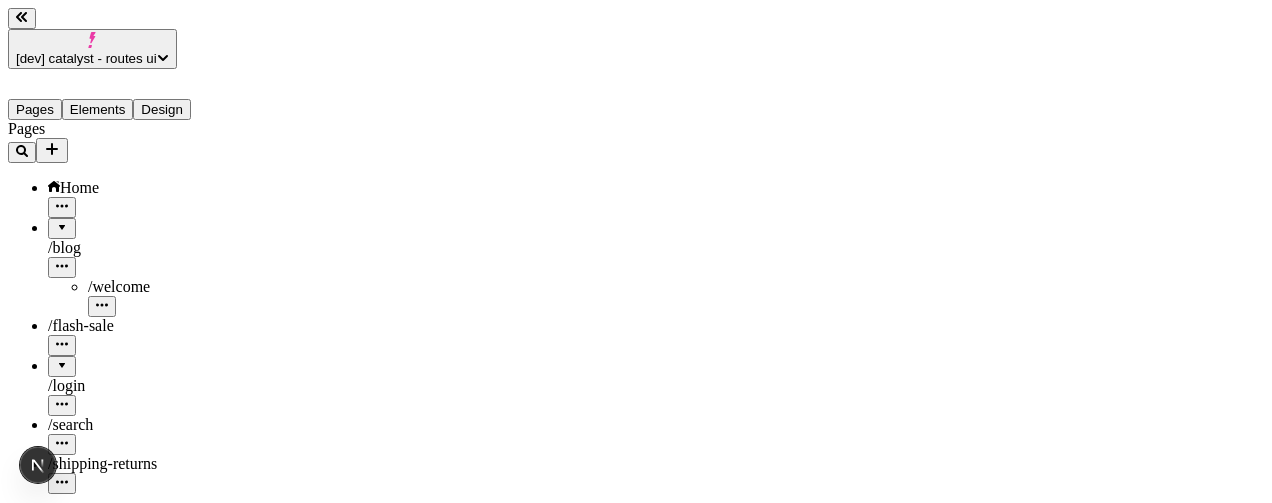 click on "[dev] catalyst - routes ui Pages Elements Design Pages Home / blog / welcome / flash-sale / login / search / shipping-returns Files Forms Settings Help en [URL] / blog Desktop Preview Publish S Metadata Online Path /blog Title Description Social Image Choose an image Choose Exclude from search engines Canonical URL Sitemap priority 0.75 Sitemap frequency Hourly Snippets" at bounding box center (636, 1576) 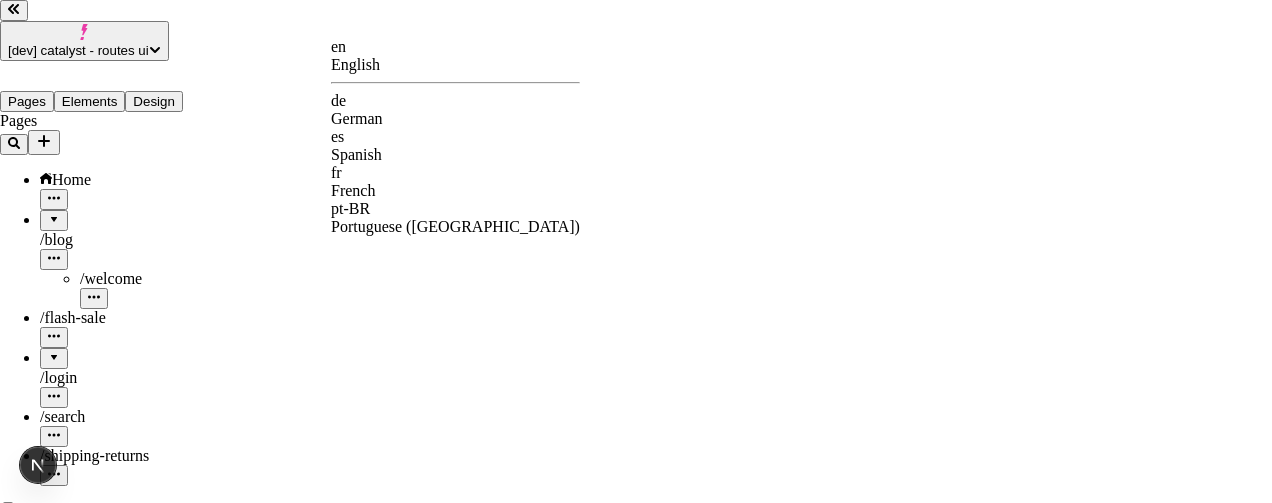 click on "de" at bounding box center [455, 101] 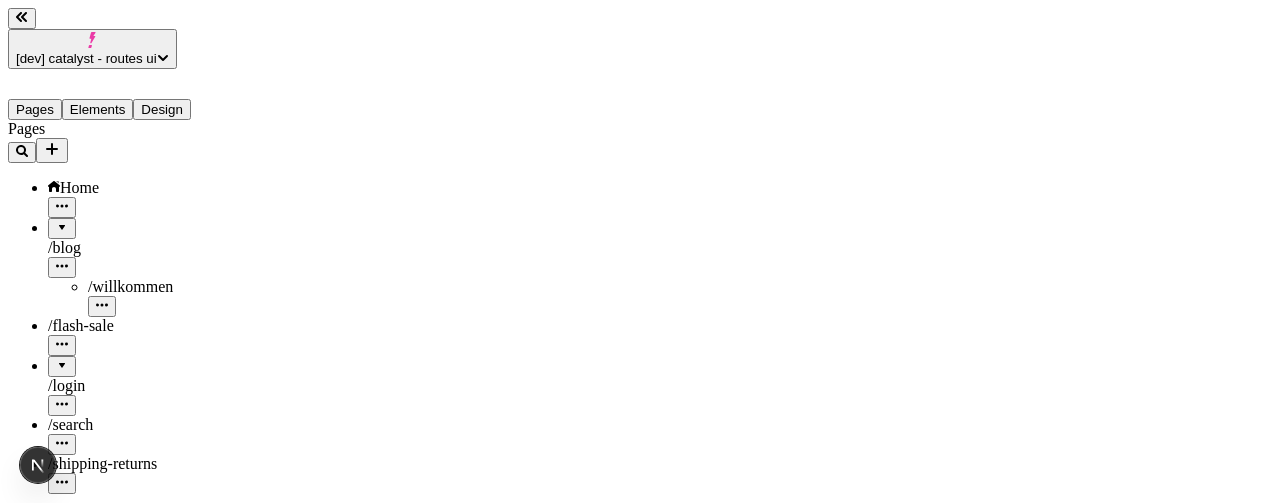click 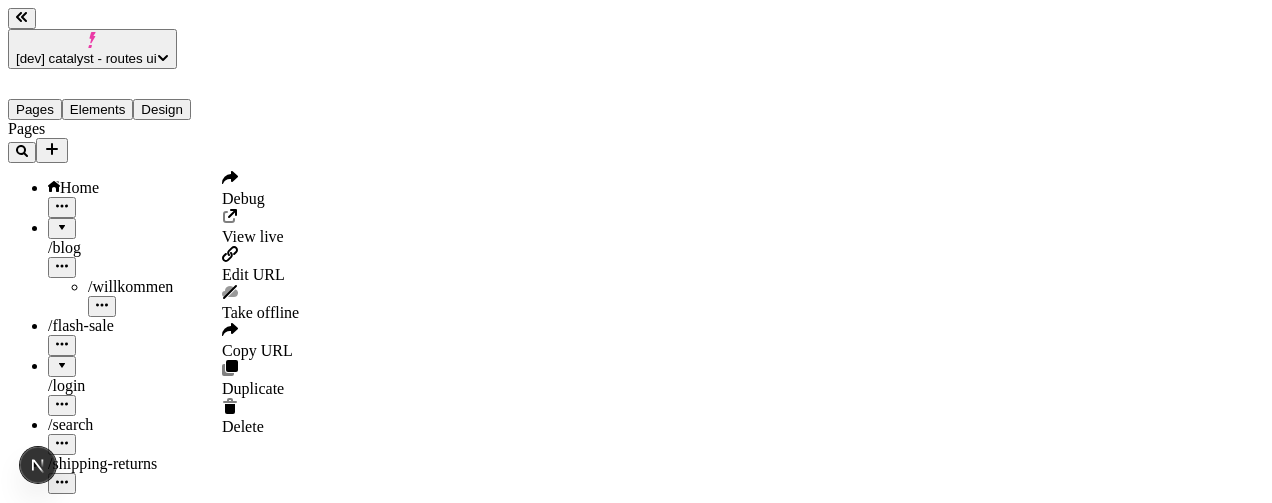 click on "/ blog" at bounding box center (147, 248) 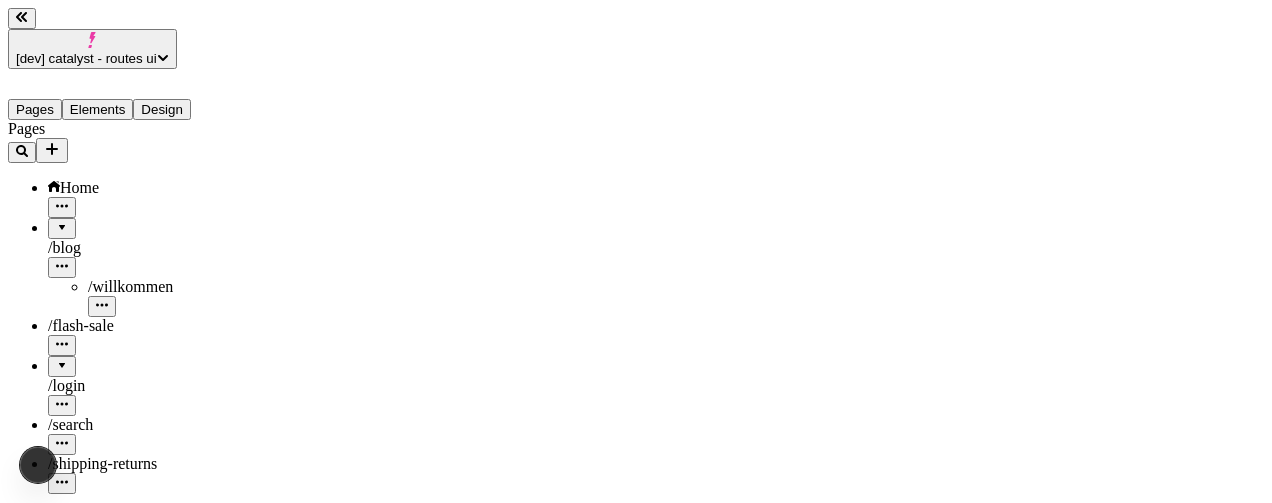 click 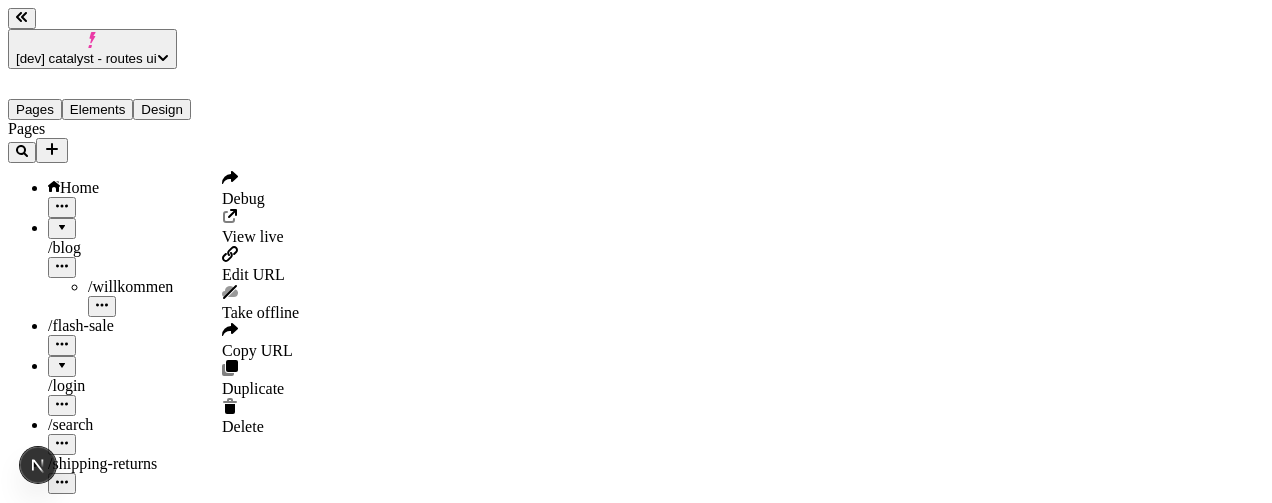 click at bounding box center (60, 2555) 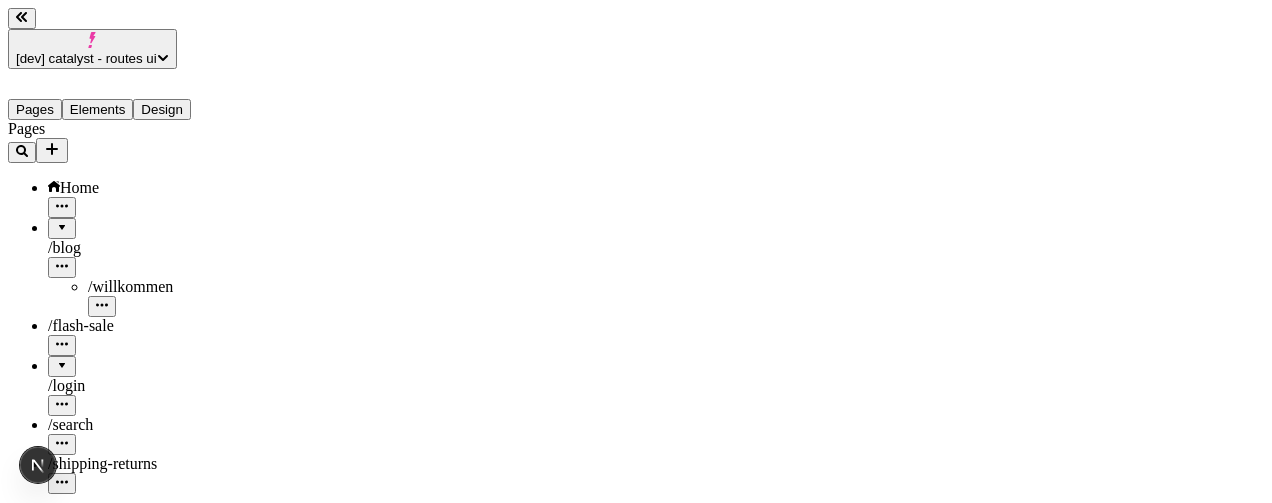 click 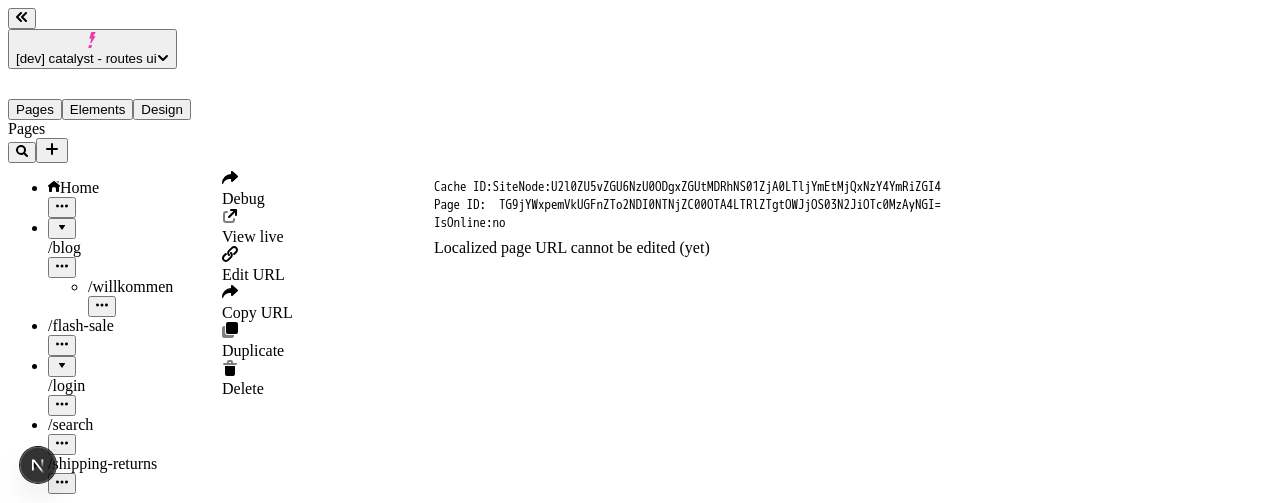 click 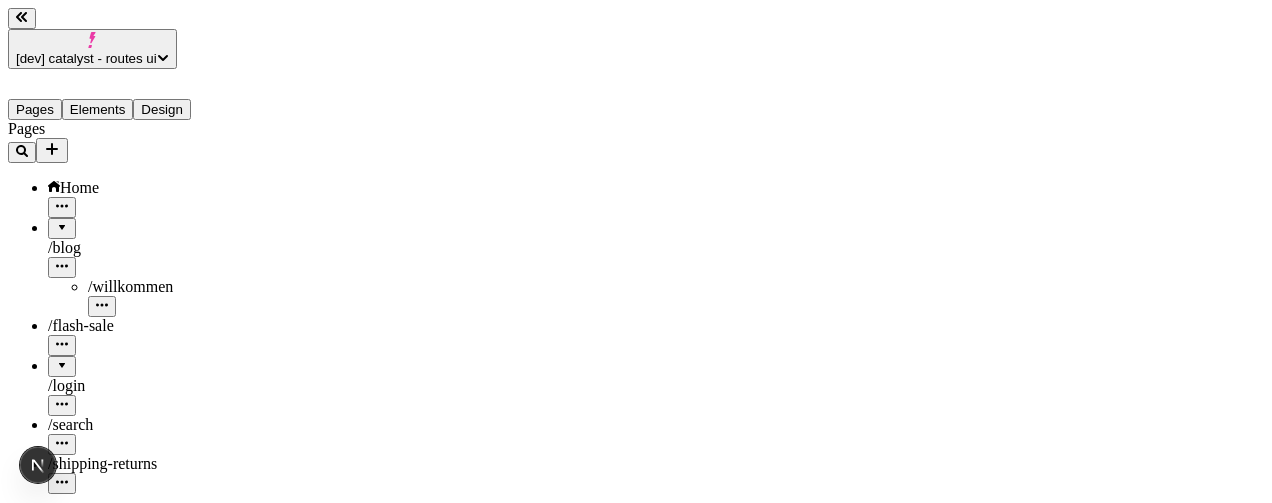 click on "/ blog" at bounding box center [147, 248] 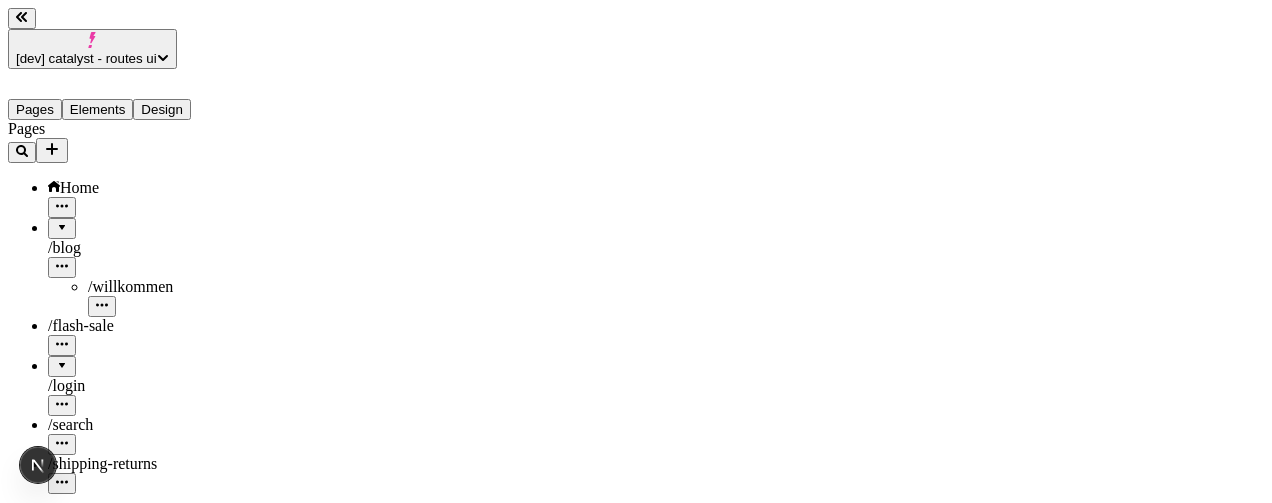 click on "/ search" at bounding box center [147, 435] 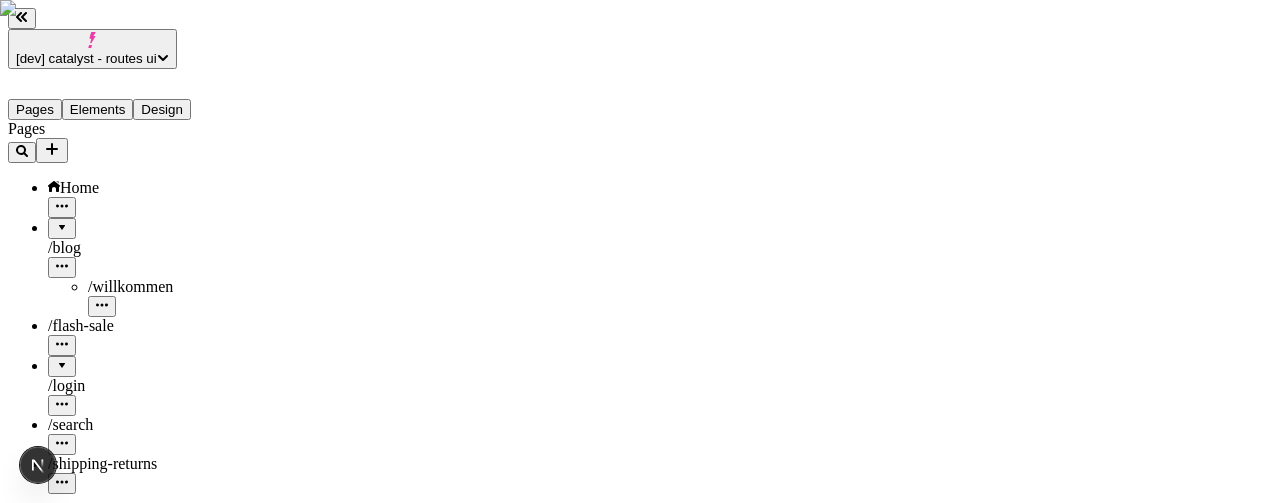 click on "/ login" at bounding box center (147, 386) 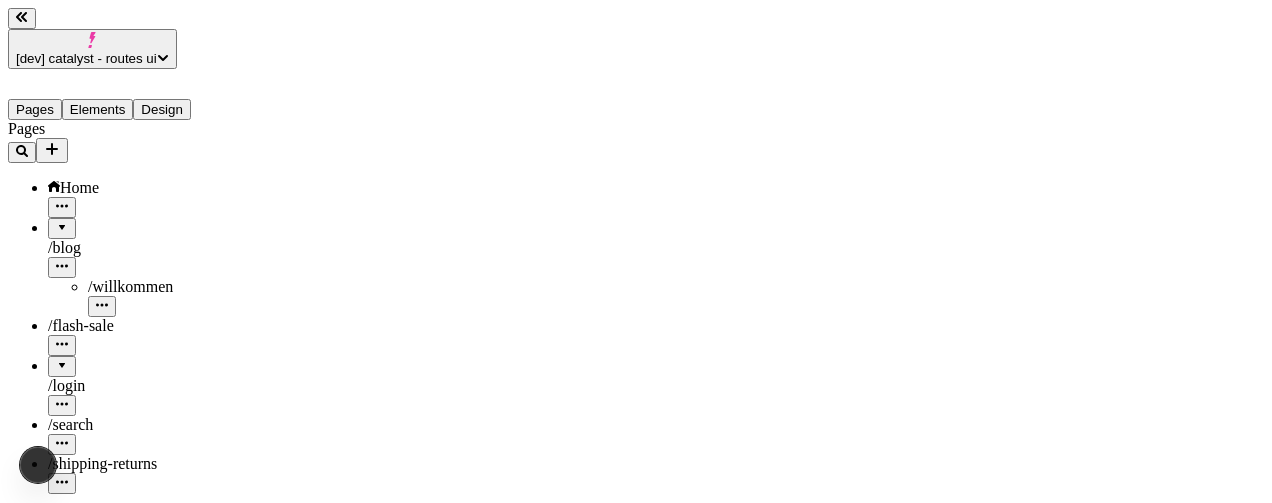 type on "/login" 